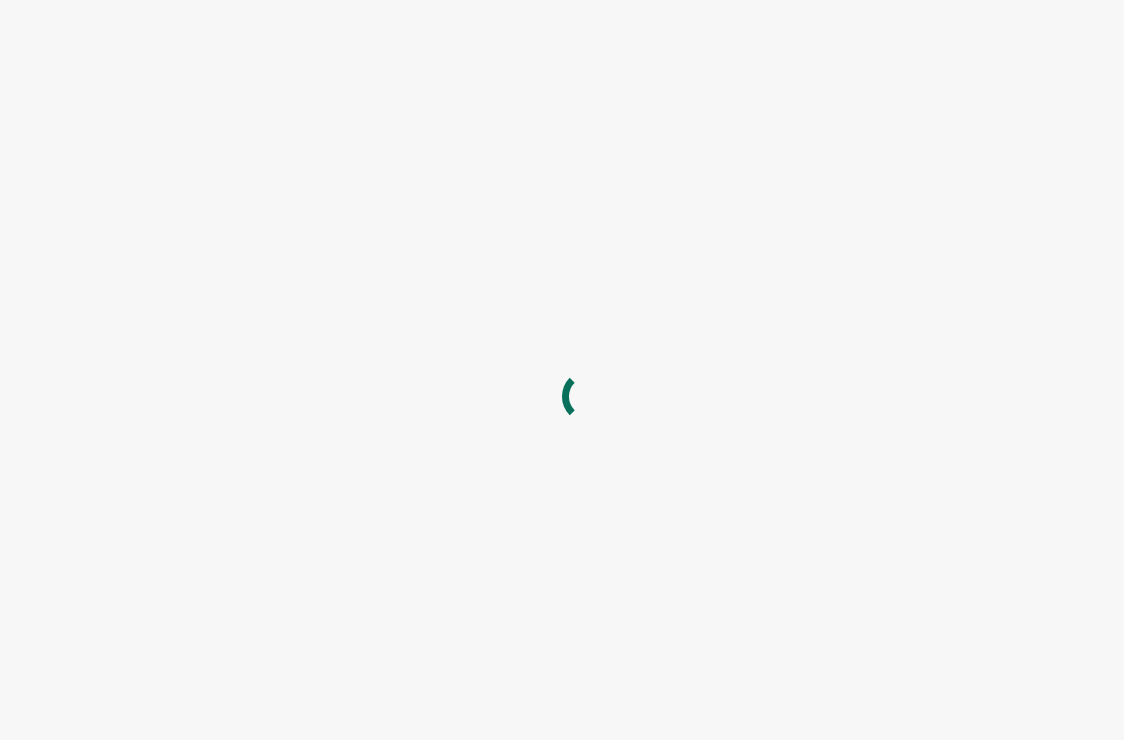 scroll, scrollTop: 0, scrollLeft: 0, axis: both 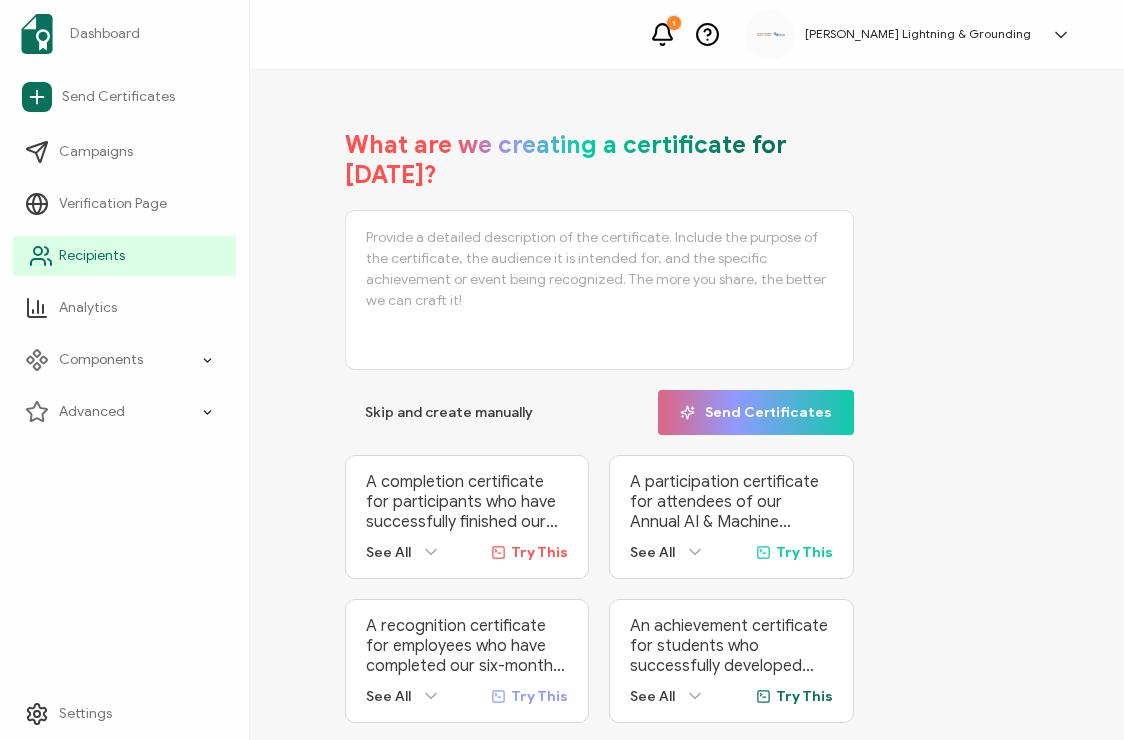 drag, startPoint x: 49, startPoint y: 251, endPoint x: 101, endPoint y: 268, distance: 54.708317 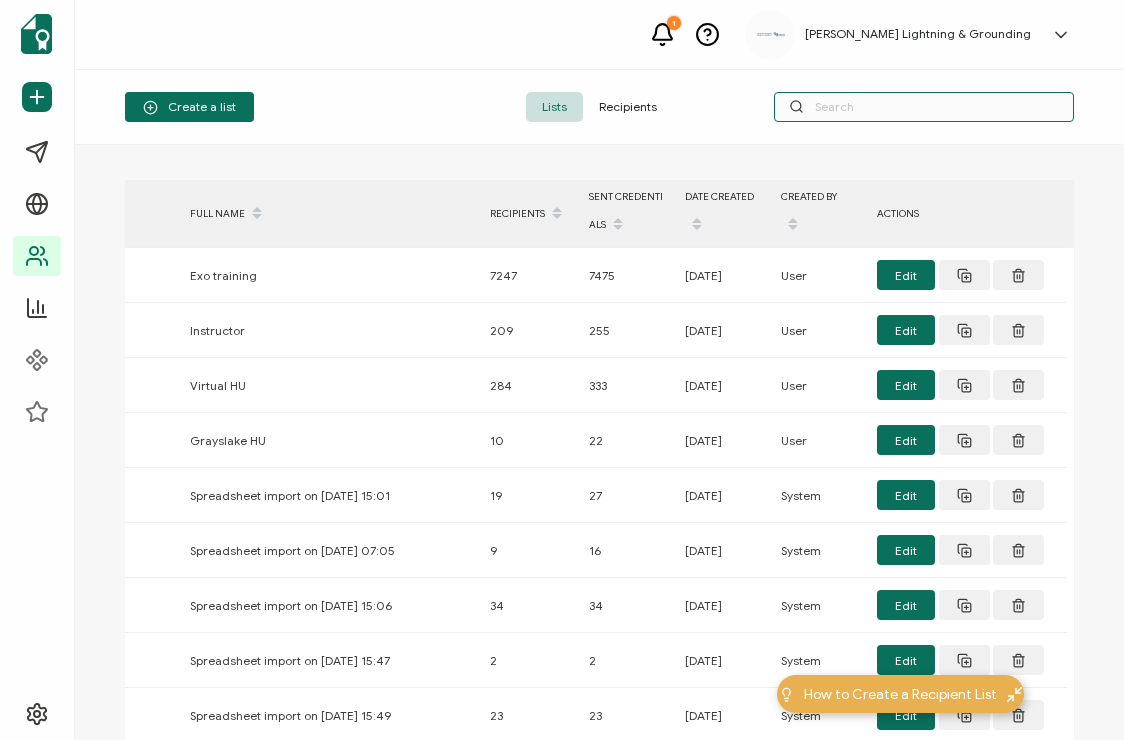 click at bounding box center (924, 107) 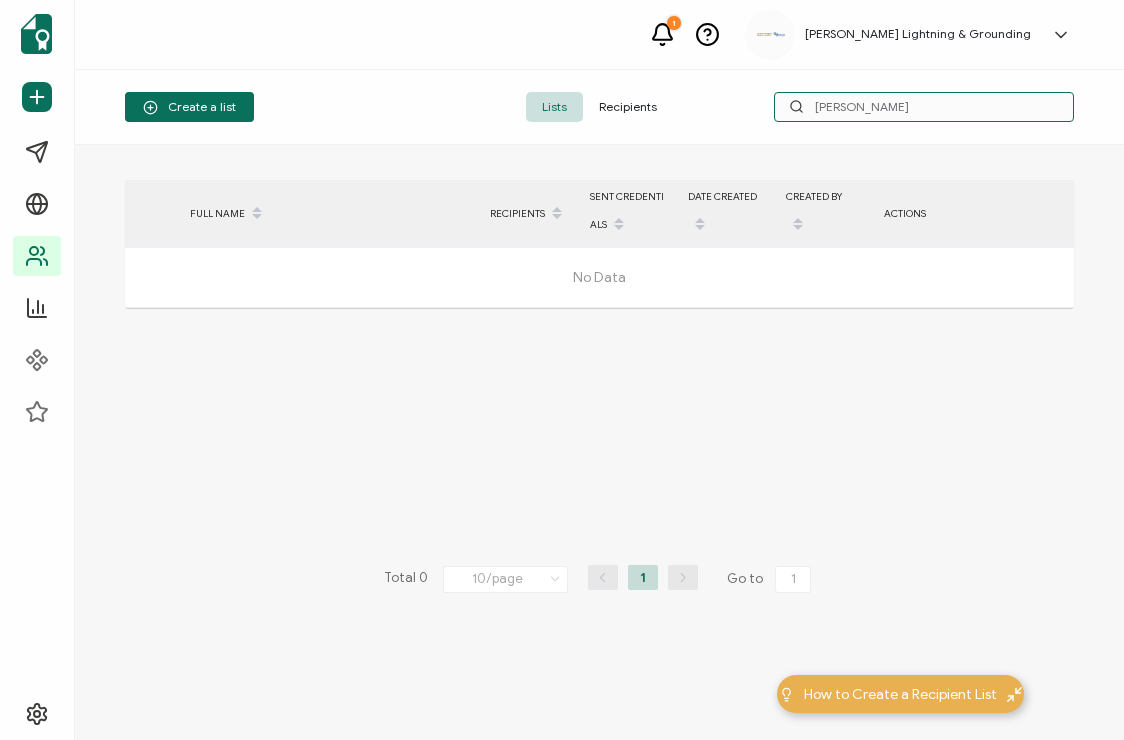 type on "[PERSON_NAME]" 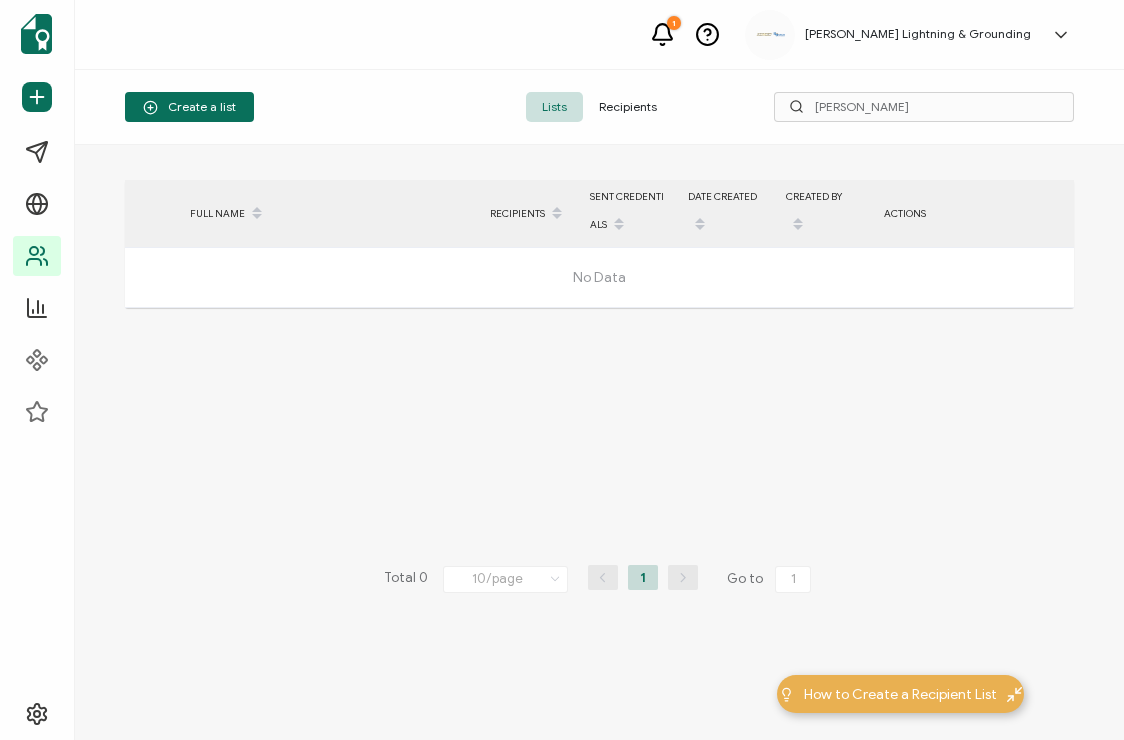 click on "Recipients" at bounding box center (628, 107) 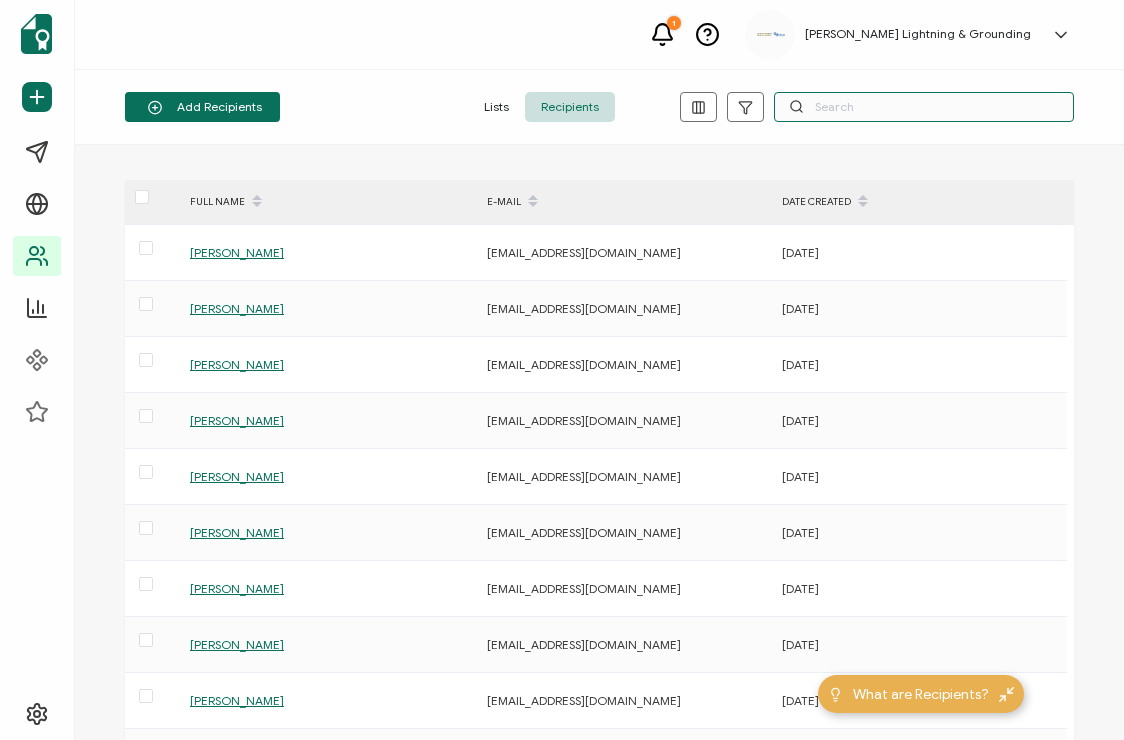 click at bounding box center (924, 107) 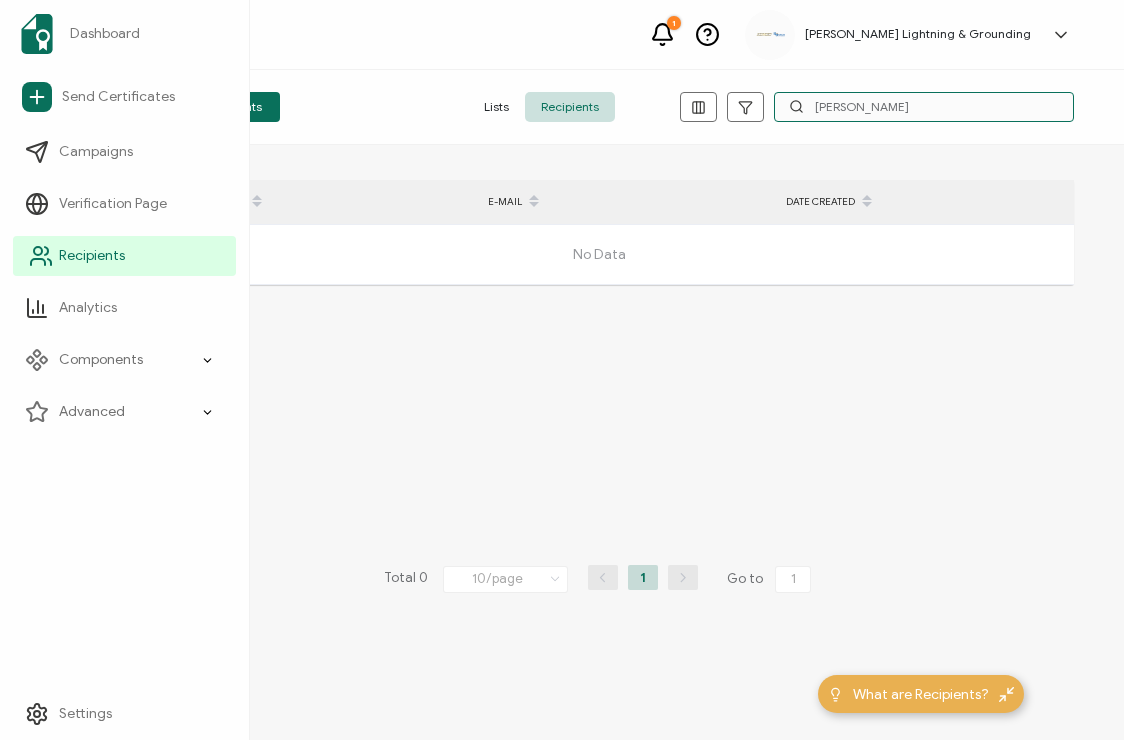 type on "[PERSON_NAME]" 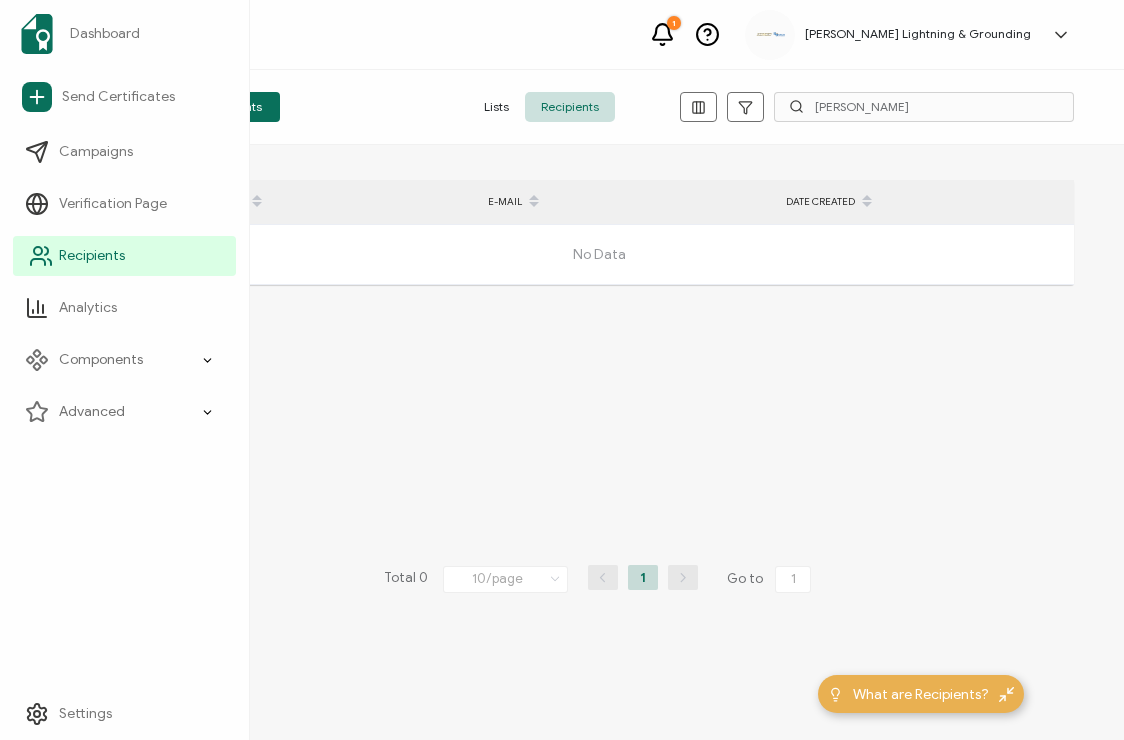 click on "Recipients" at bounding box center [124, 256] 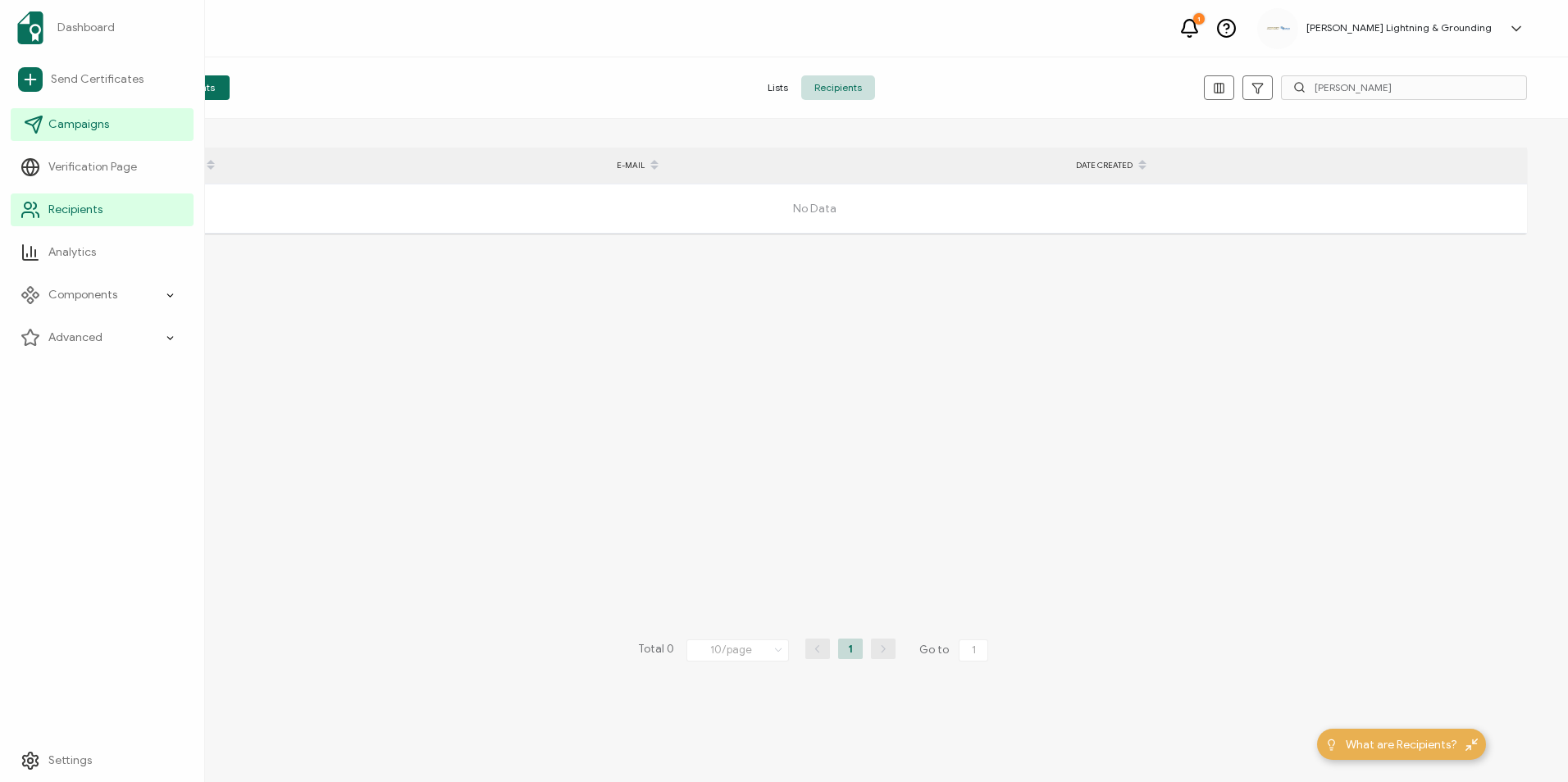 click on "Campaigns" at bounding box center (102, 125) 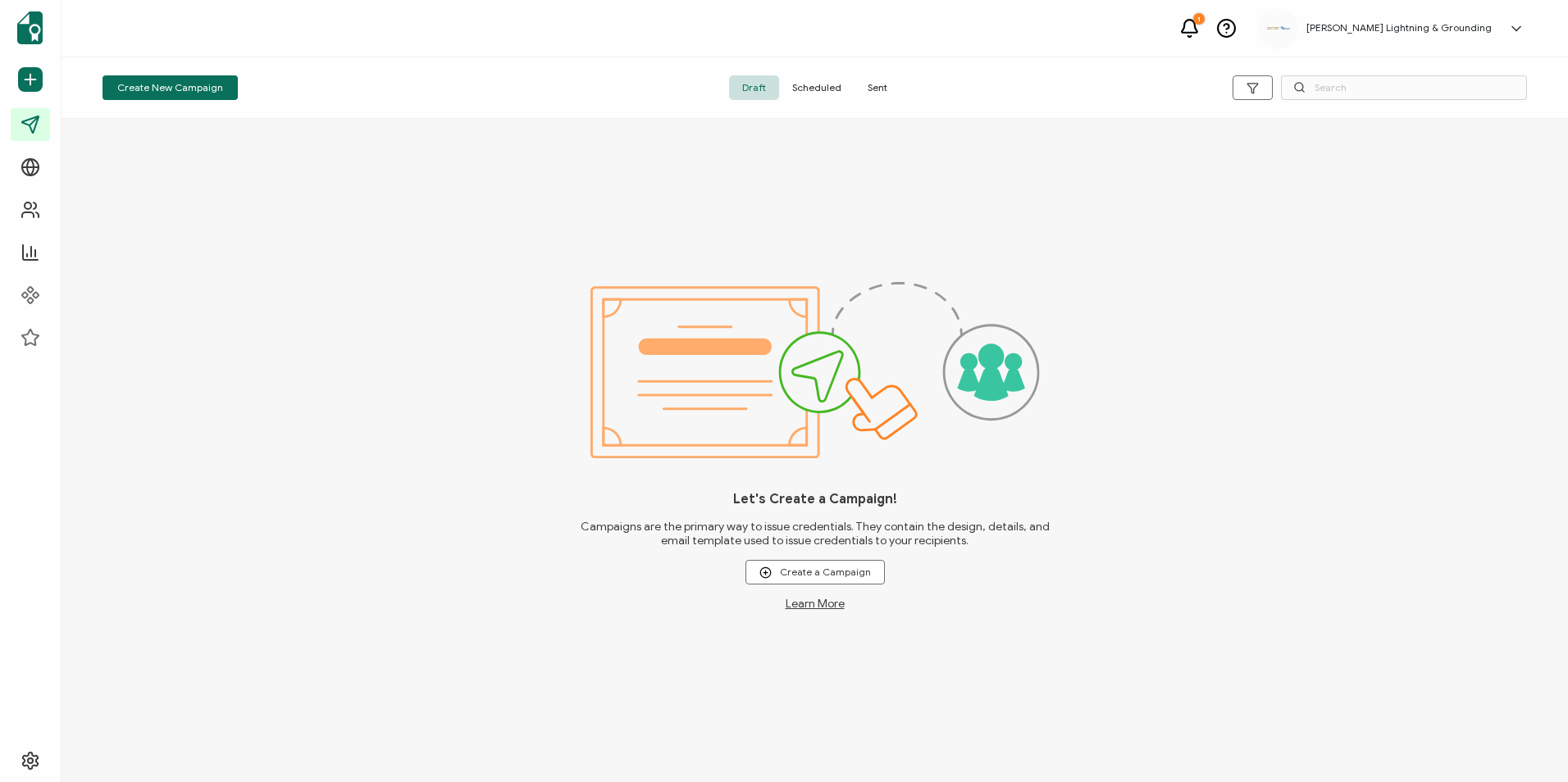 click on "Sent" at bounding box center (877, 88) 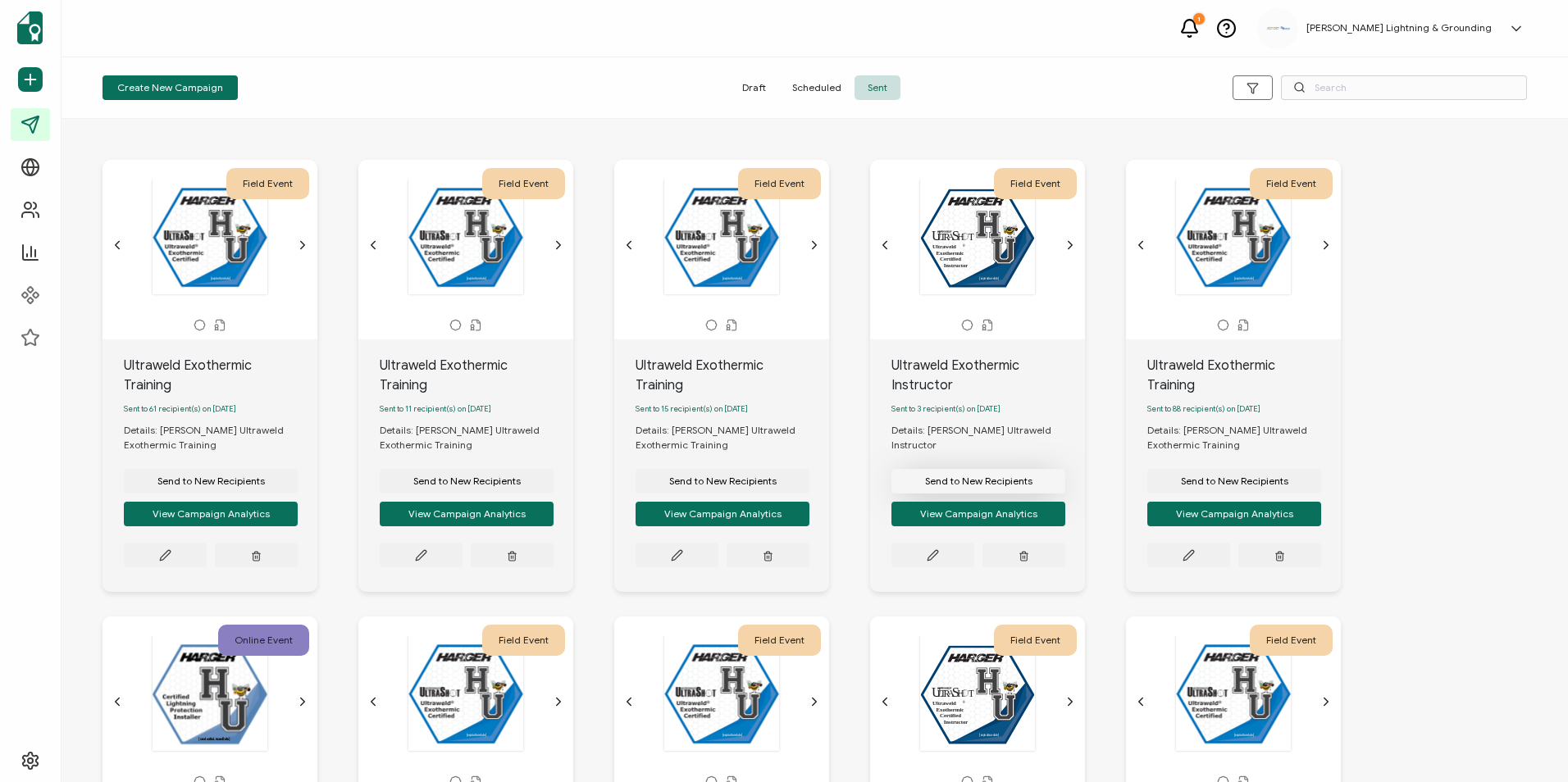 click on "Send to New Recipients" at bounding box center [211, 481] 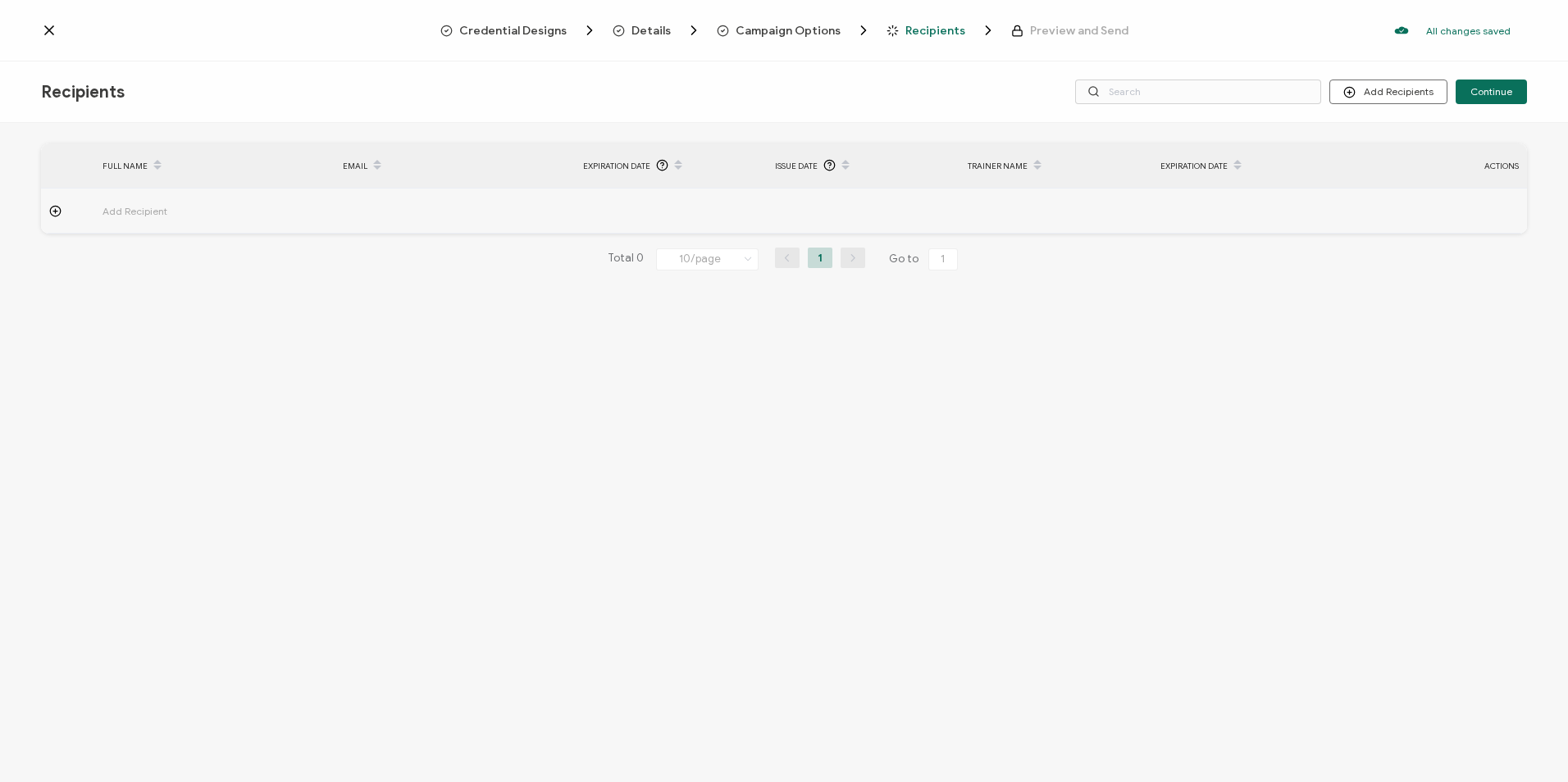 click on "Credential Designs" at bounding box center [513, 30] 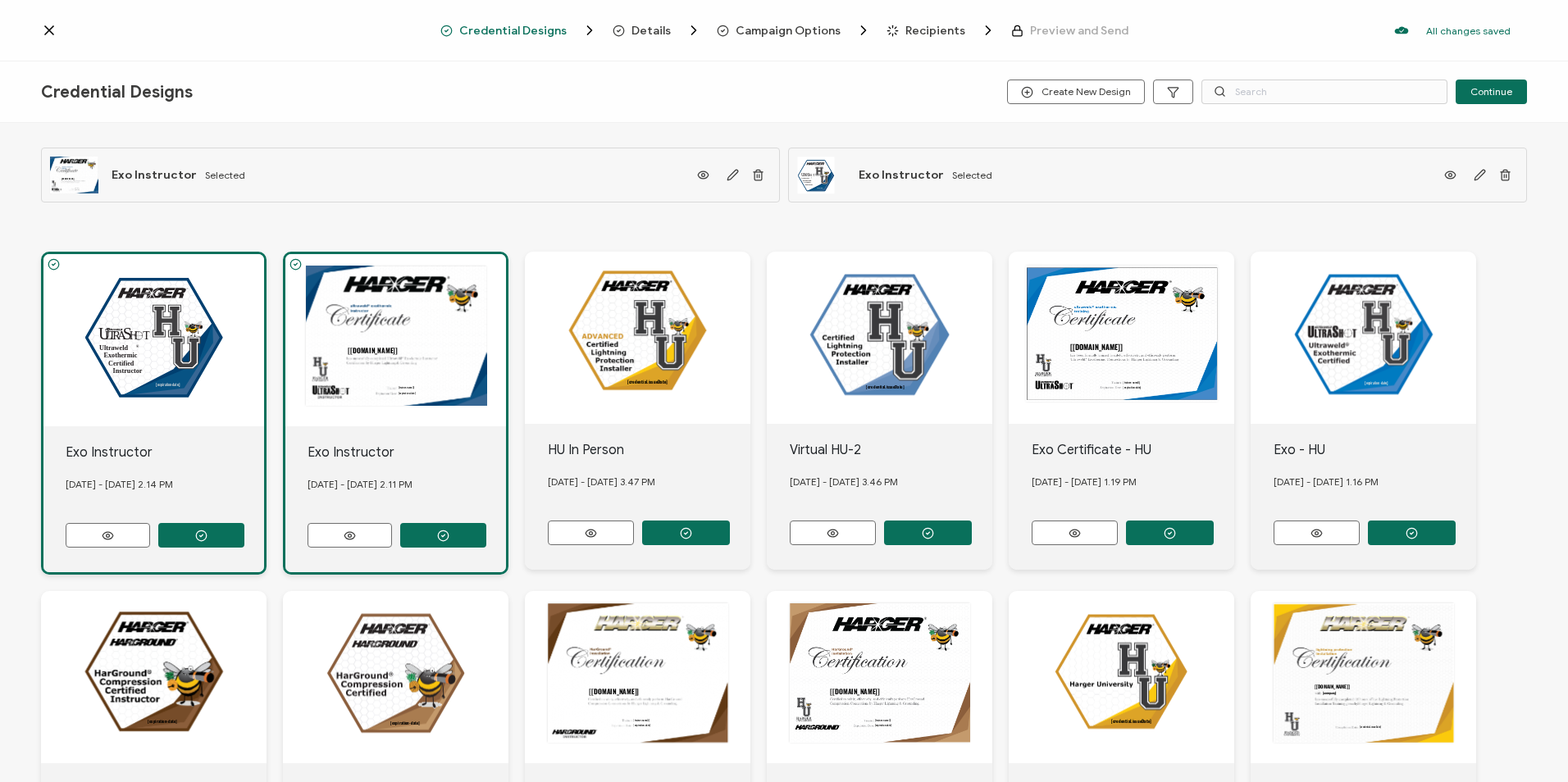click on "Details" at bounding box center (651, 30) 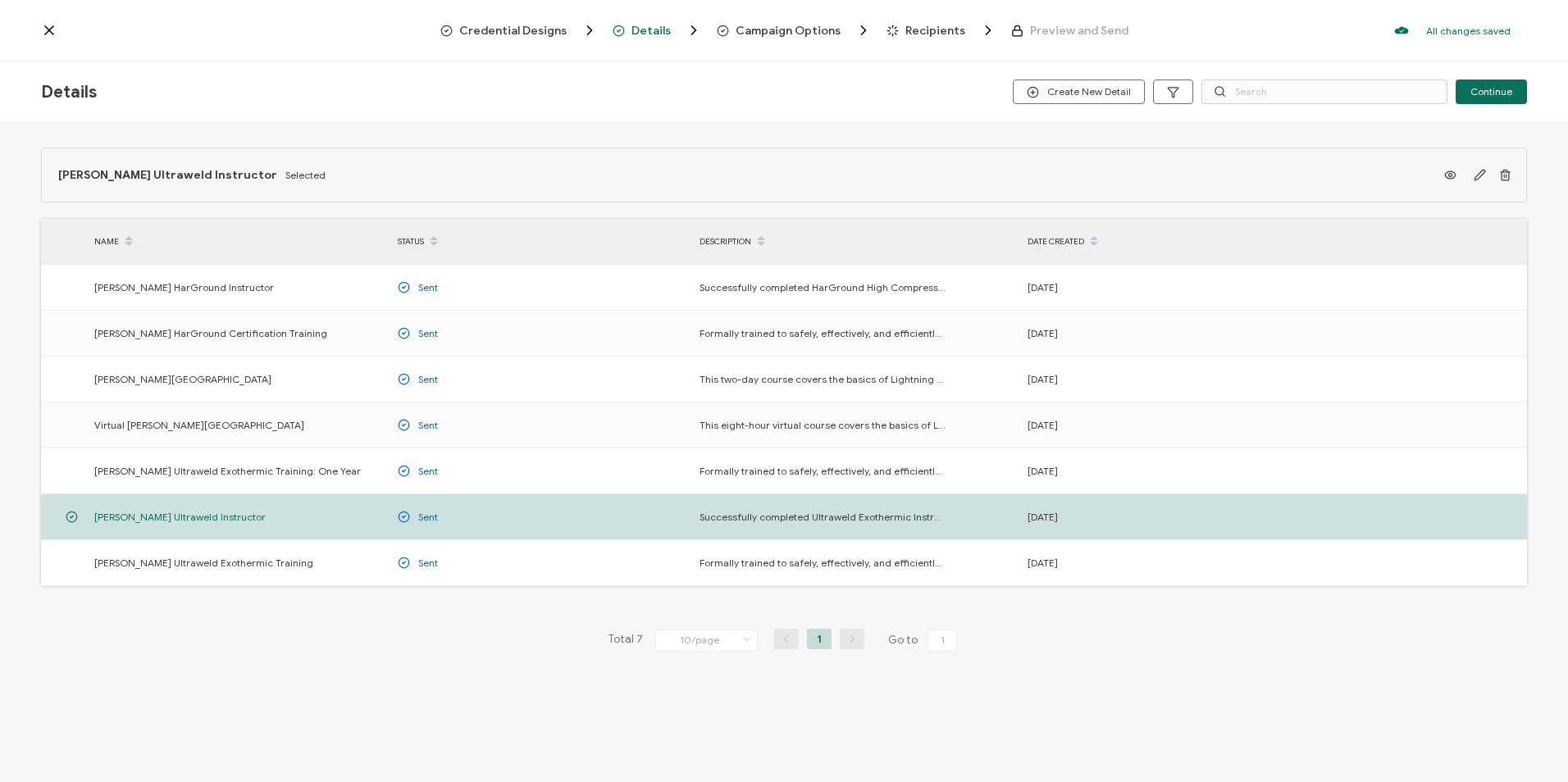 click on "Campaign Options" at bounding box center (788, 30) 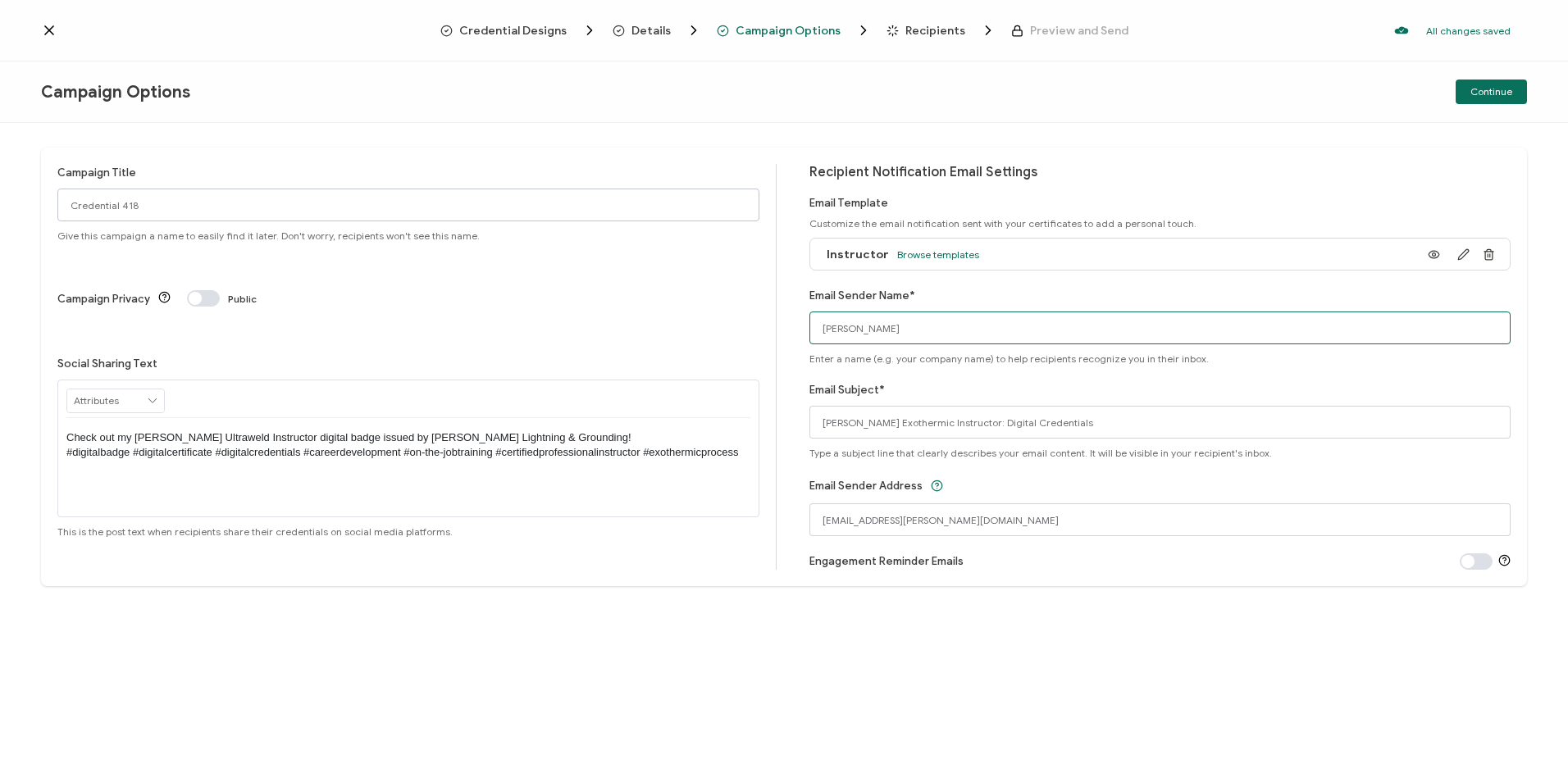 type on "[EMAIL_ADDRESS][PERSON_NAME][DOMAIN_NAME]" 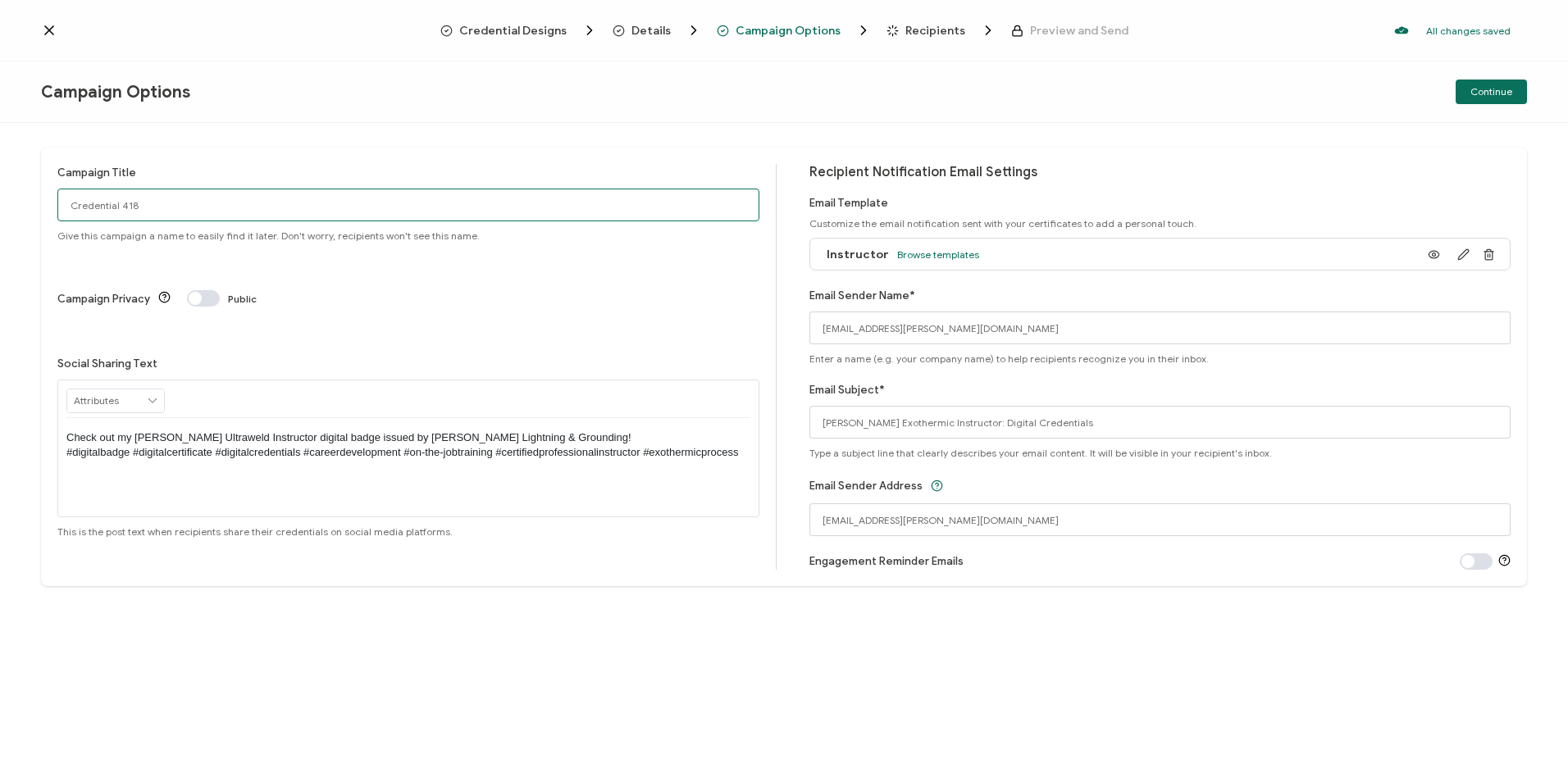 click on "Credential 418" at bounding box center [408, 205] 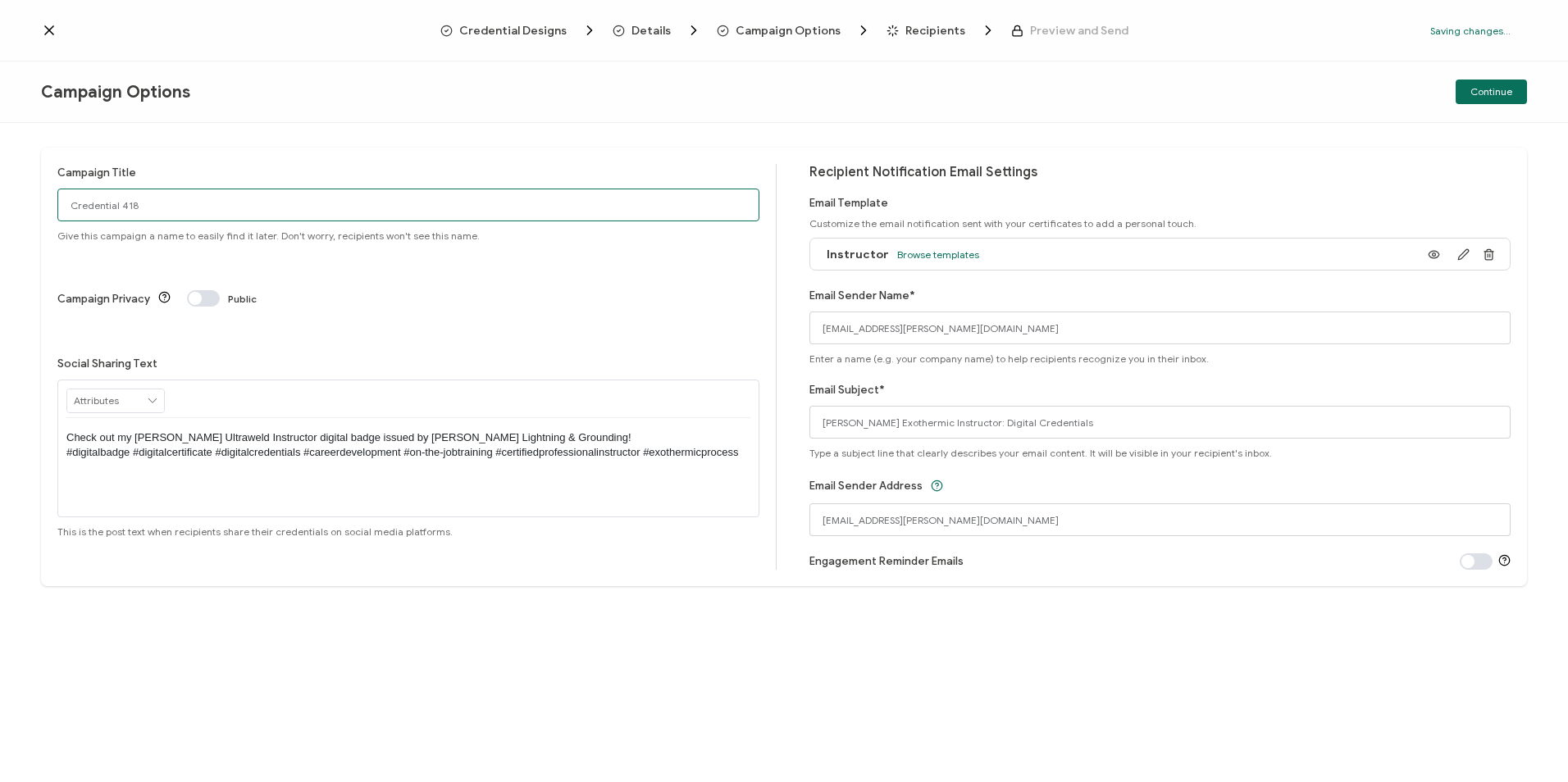 click on "Credential 418" at bounding box center [408, 205] 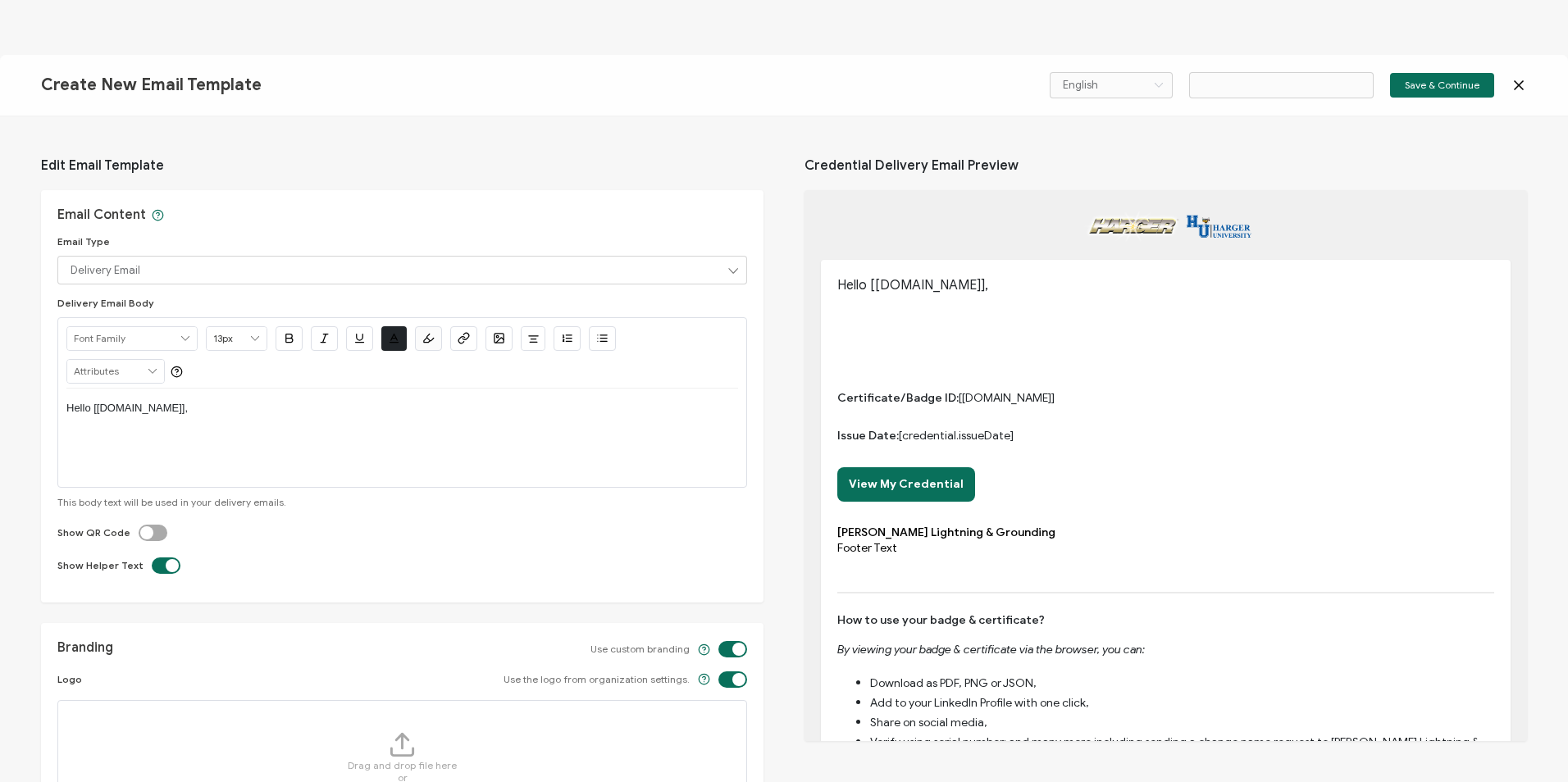 type on "Ultraweld" 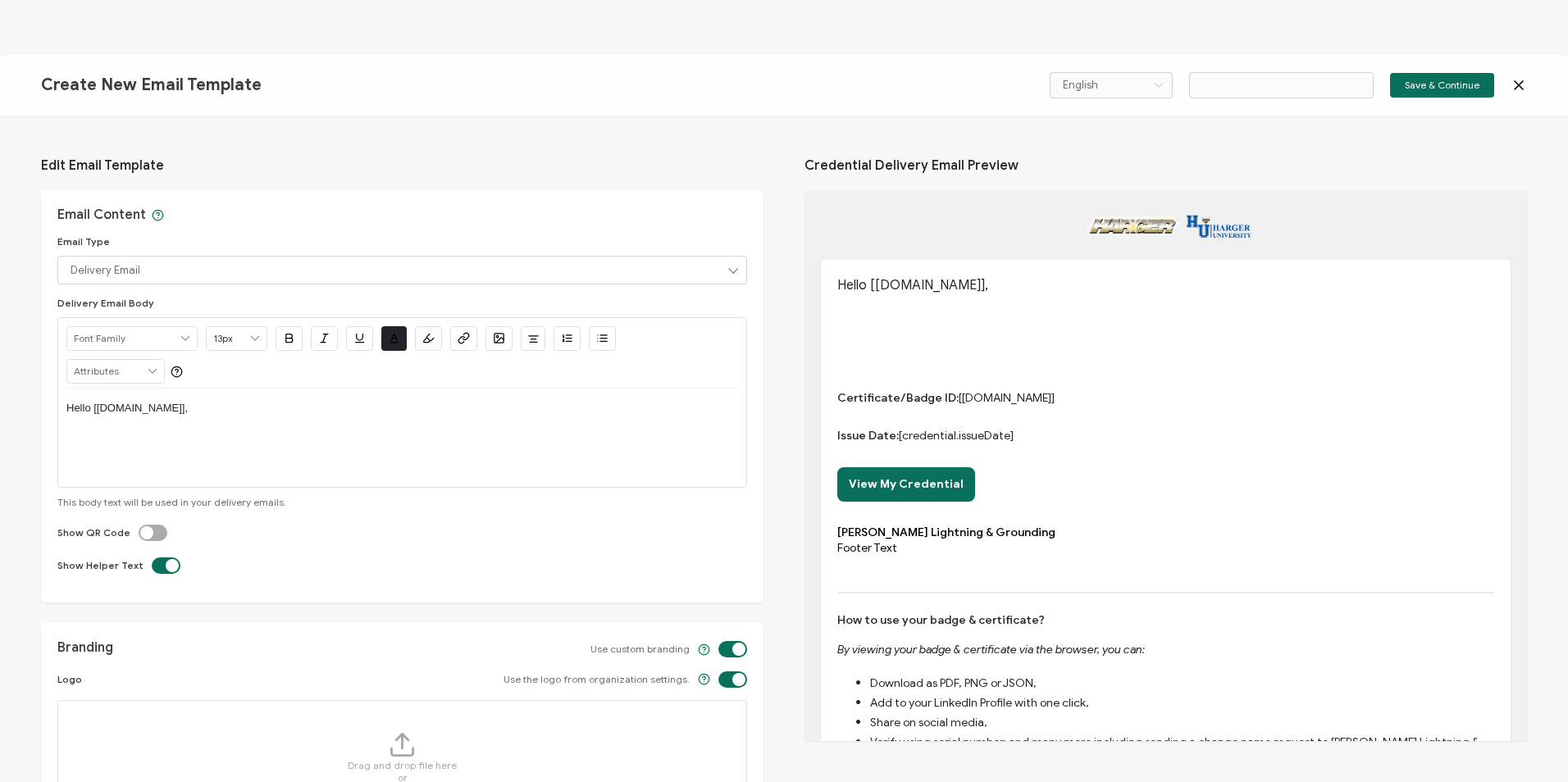 type on "Email Template 9" 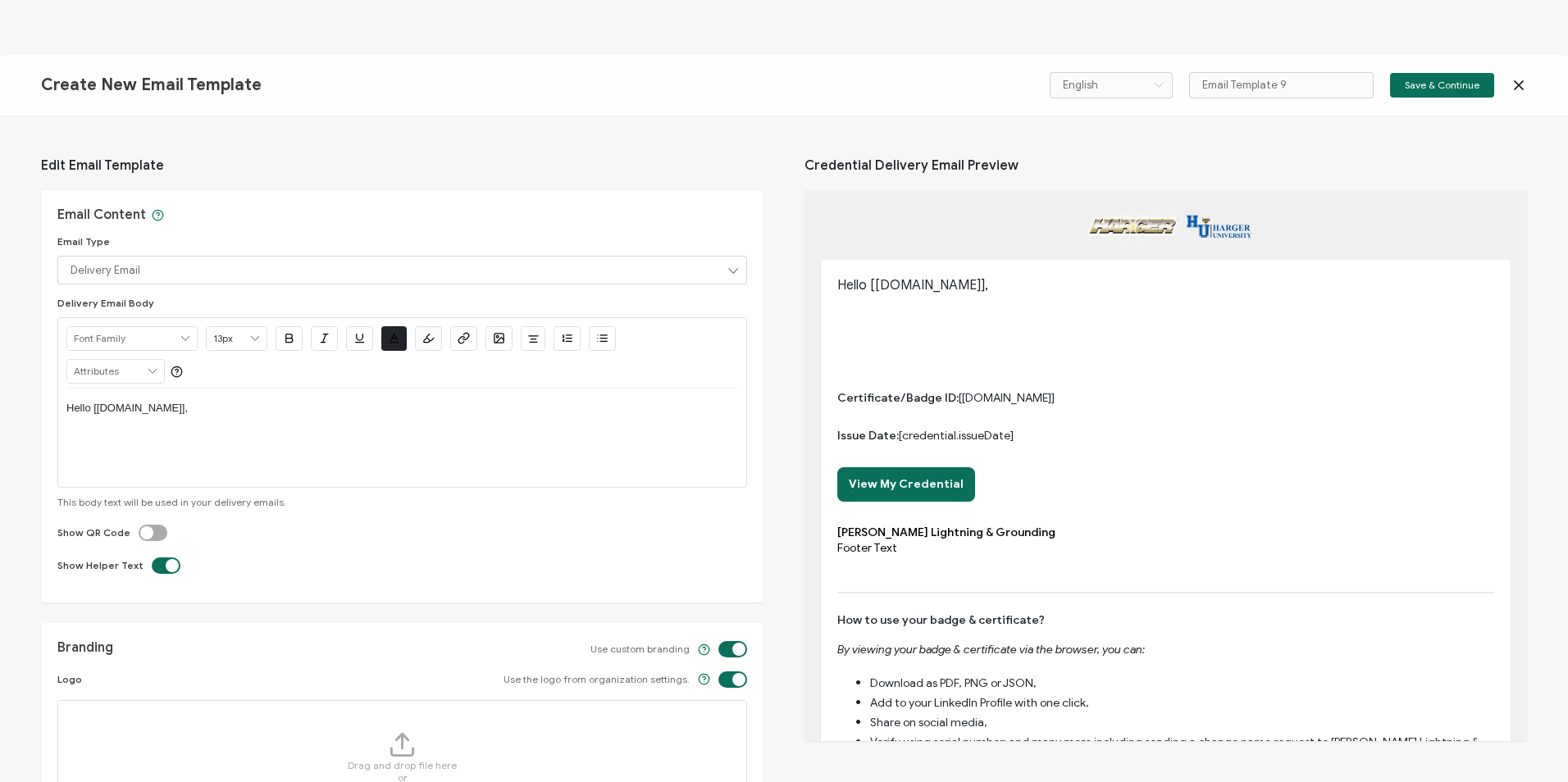 type on "Ultraweld" 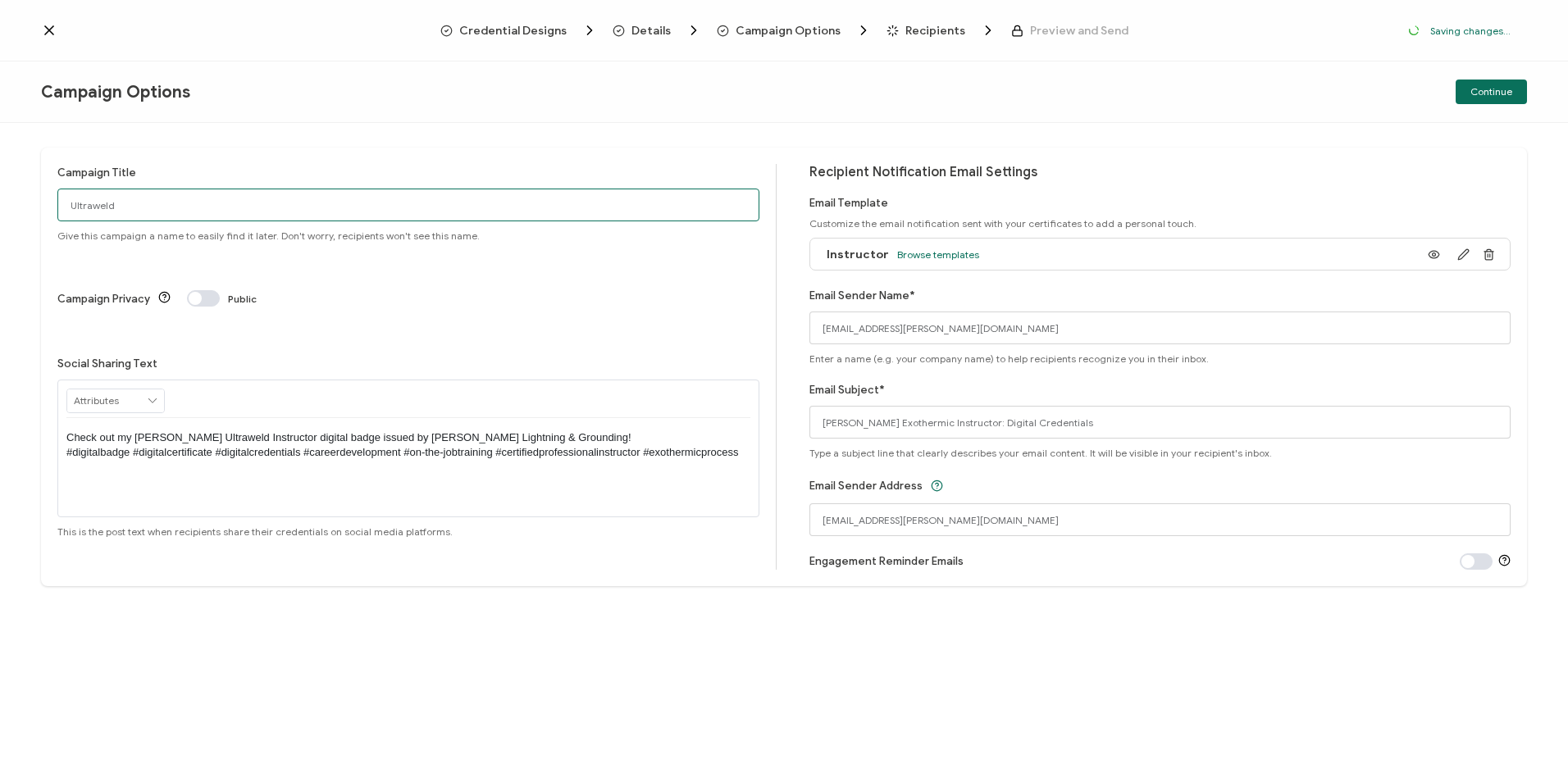 click on "Campaign Options
Continue
Campaign Title
Ultraweld     Give this campaign a name to easily find it later. Don't worry, recipients won't see this name.
Campaign Privacy
Public
Social Sharing Text
RECIPIENT
Recipient Name
Recipient E-Mail
CREDENTIAL
Credential ID
Issue Date
Credential Name
Credential Desciption
Expire Date
ISSUER
Issuer Name" at bounding box center [784, 424] 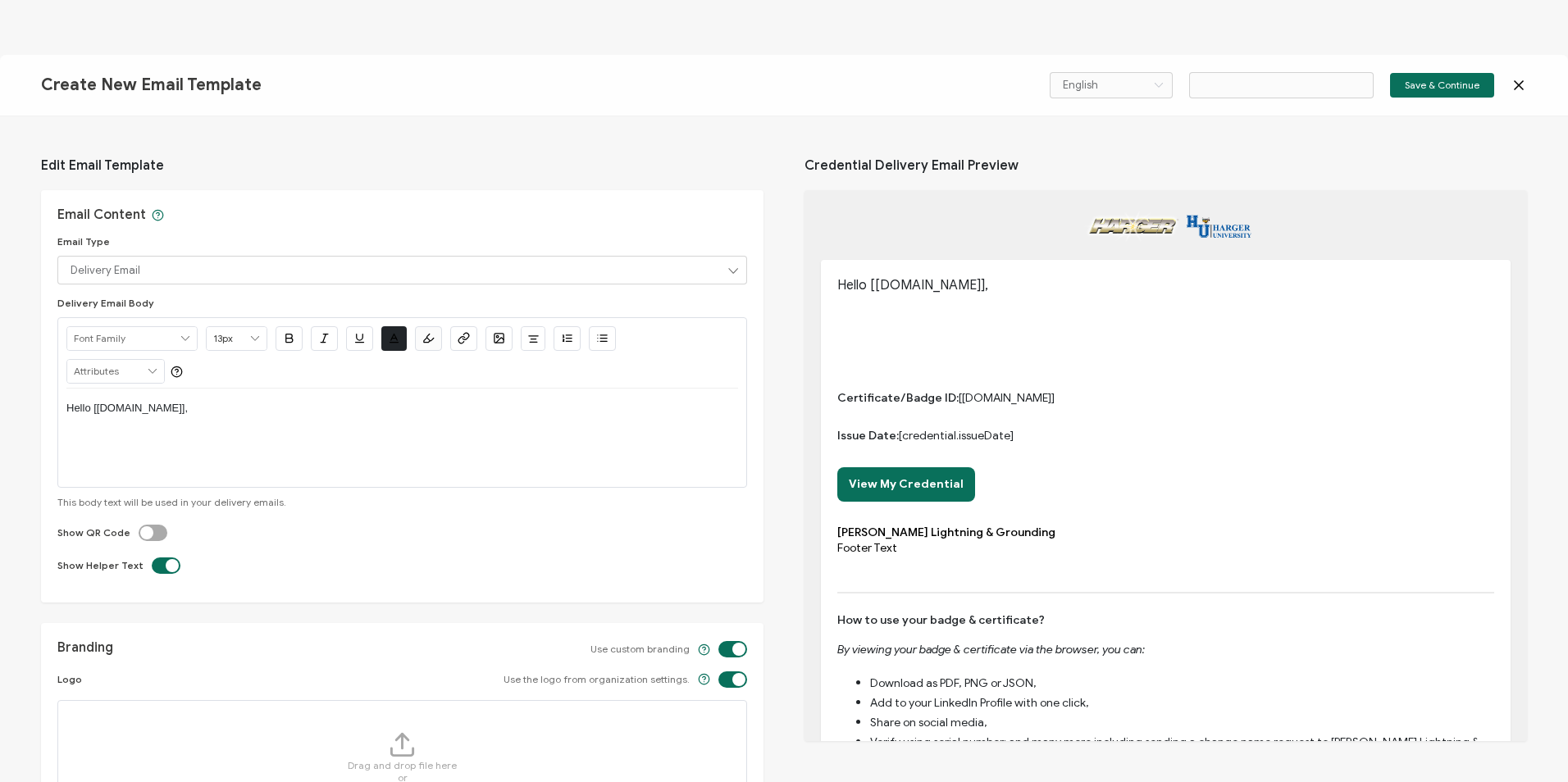 type on "Email Template 10" 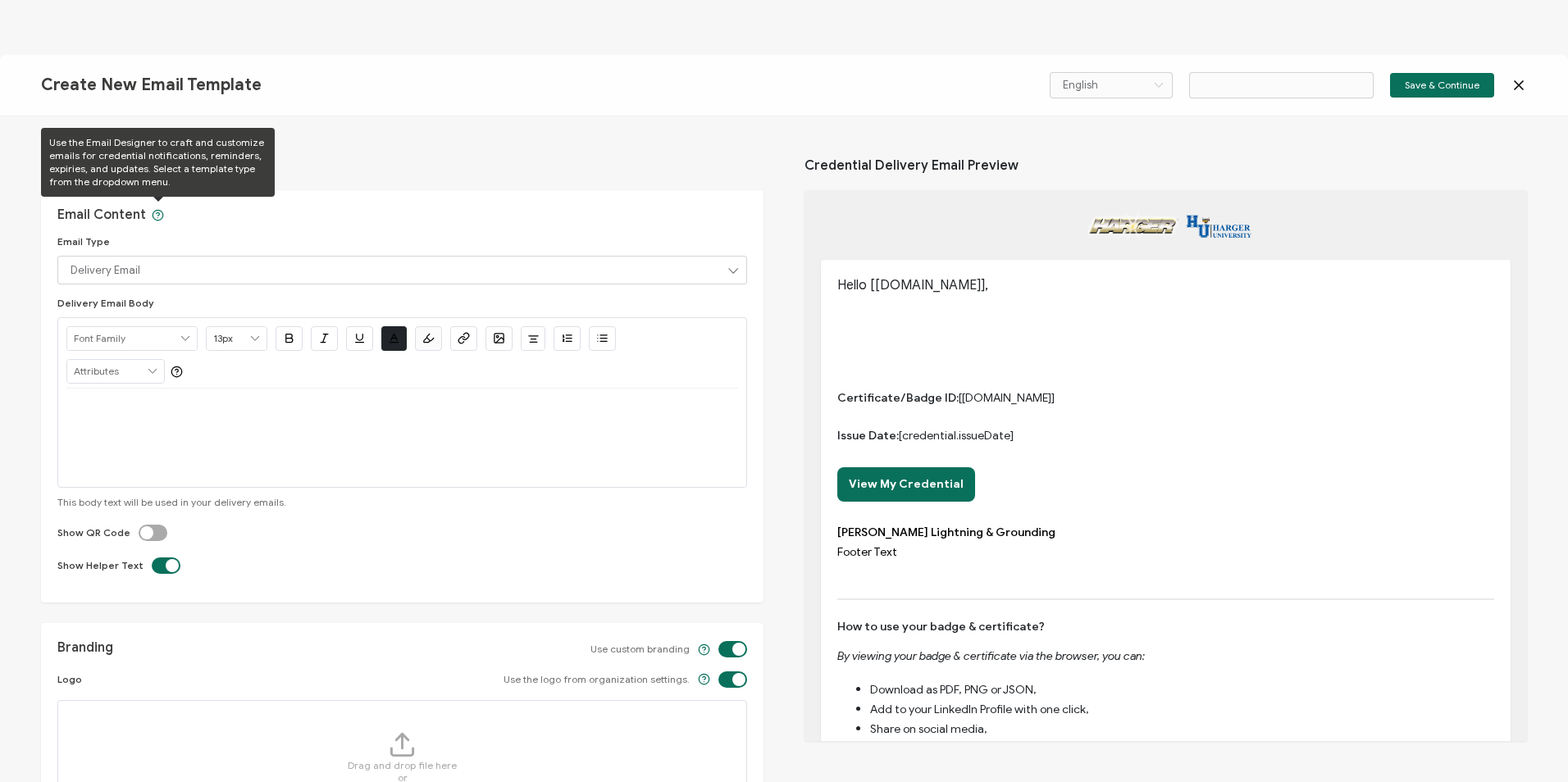 click on "Create New Email Template
English Bahasa indonesia Deutsch English Español Français Italiano Magyar Português Polskie русский Türkçe 中文 عربى हिंदी বাংলা اردو 日本人 සිංහල     Save & Continue
Edit Email Template
Email Content
Email Type
Delivery Email Delivery Email Expiration Email Update Email
Delivery Email Body
No data
13px 11px 12px 13px 14px 15px 16px 17px 18px 19px 20px 21px 22px 23px 24px 25px 26px 27px 28px 29px 30px 31px 32px 33px 34px 35px 36px 37px 38px 39px 40px 41px 42px 43px 44px 45px 46px 47px 48px 49px 50px 51px 52px 53px 54px 55px 56px 57px 58px 59px 60px 61px 62px 63px 64px 65px 66px 67px 68px 69px 70px 71px 72px           #212529
Clear" at bounding box center (784, 391) 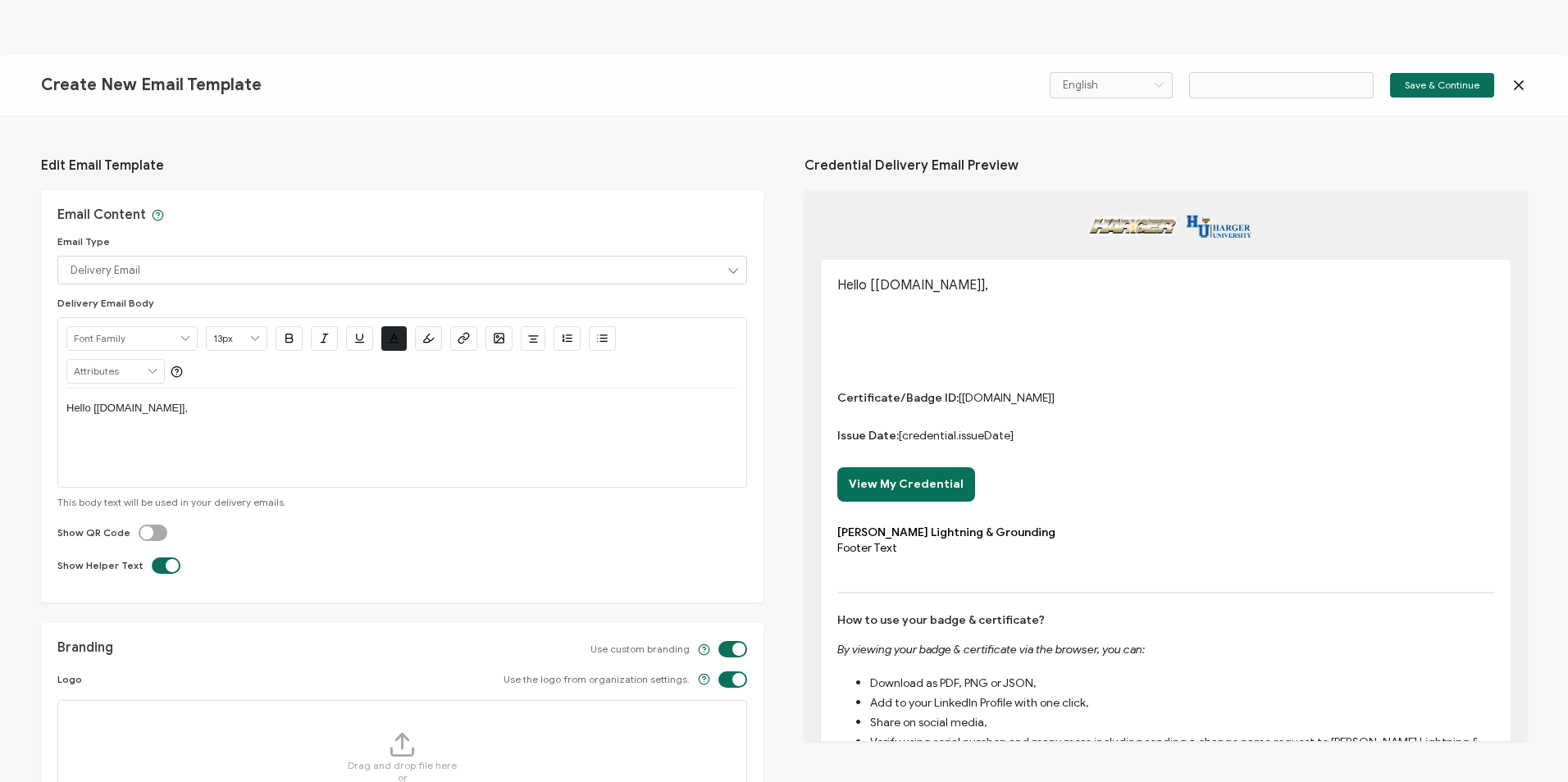 type on "Email Template 11" 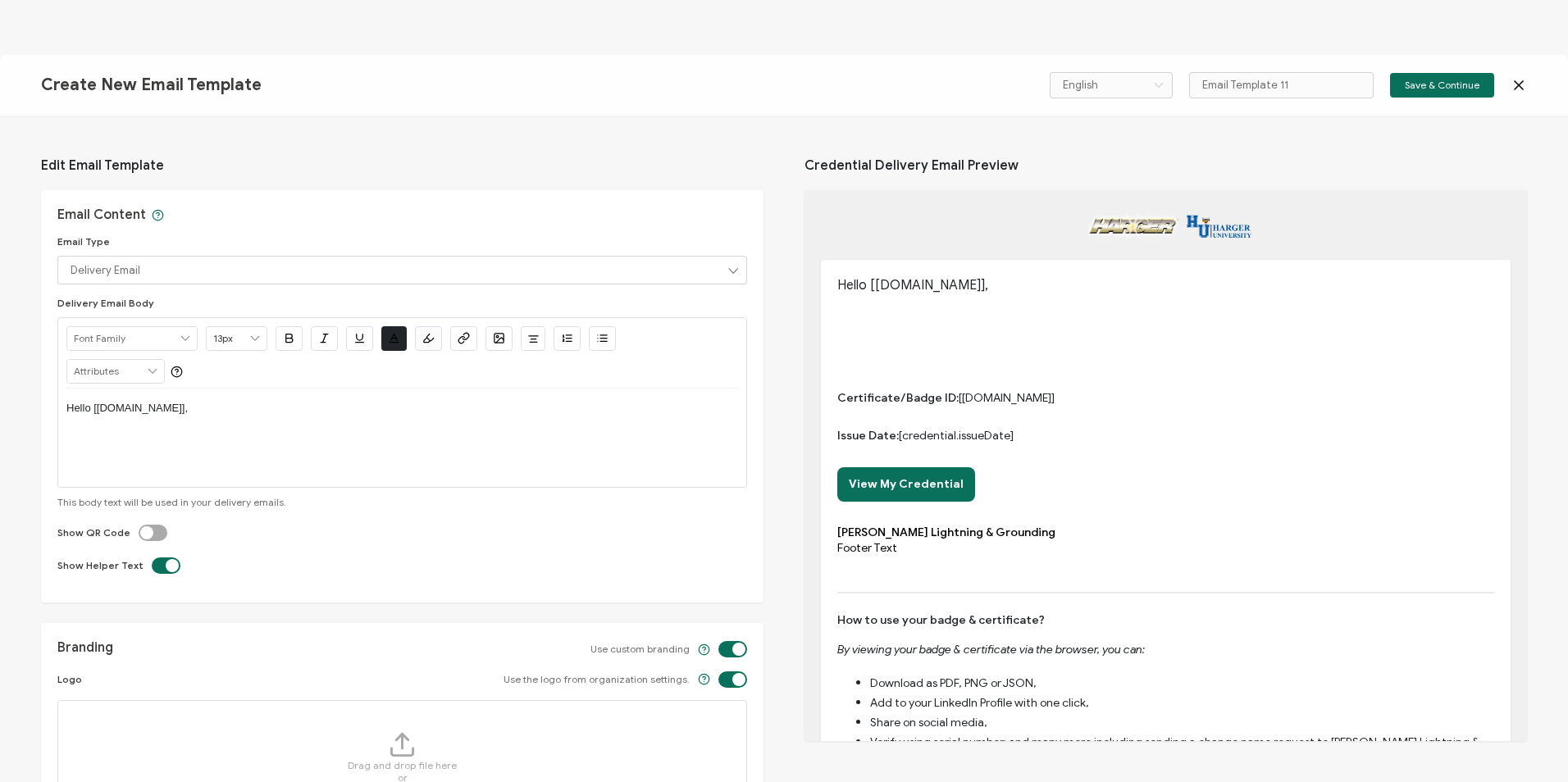 click 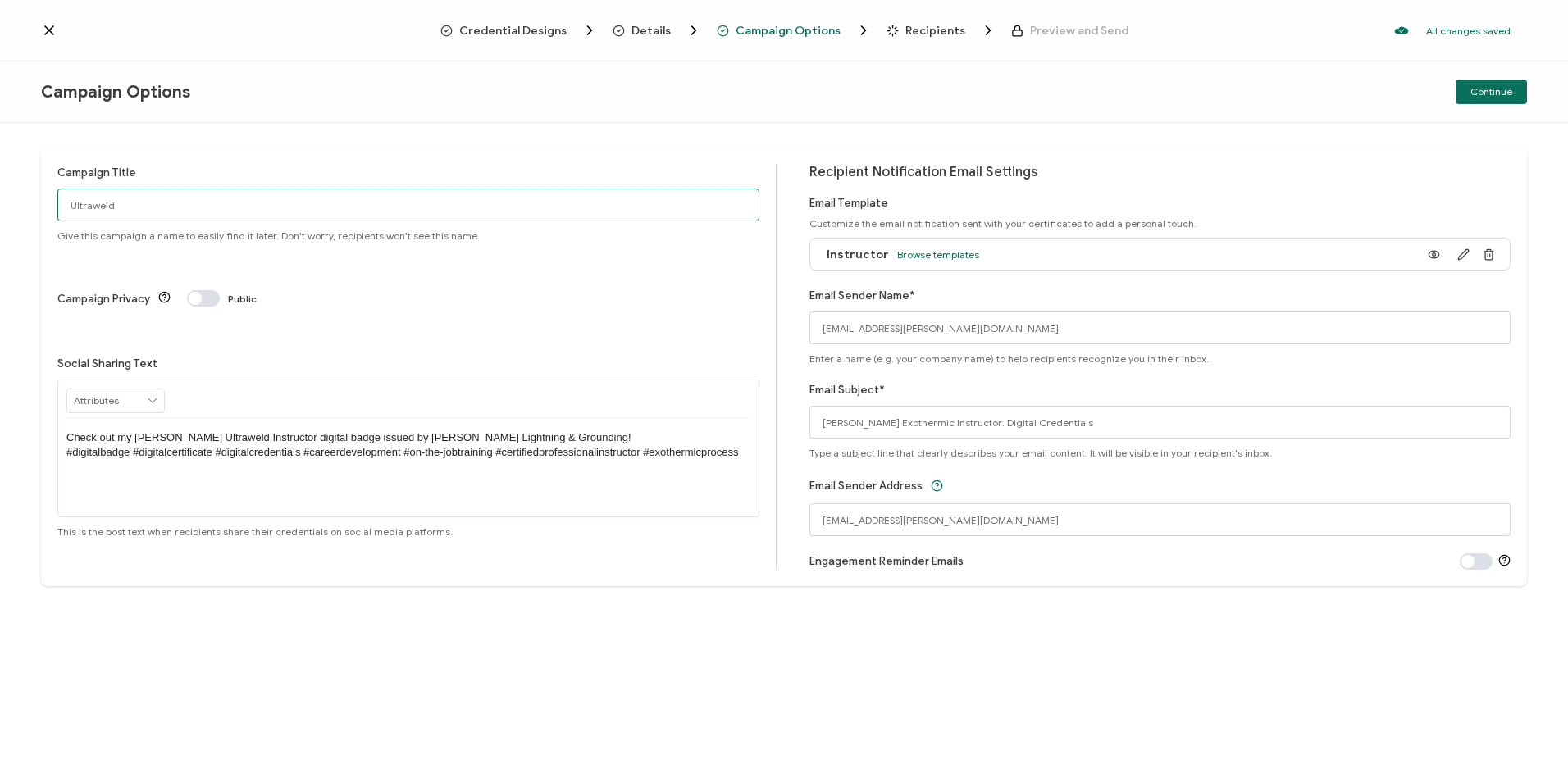 click on "Ultraweld" at bounding box center (408, 205) 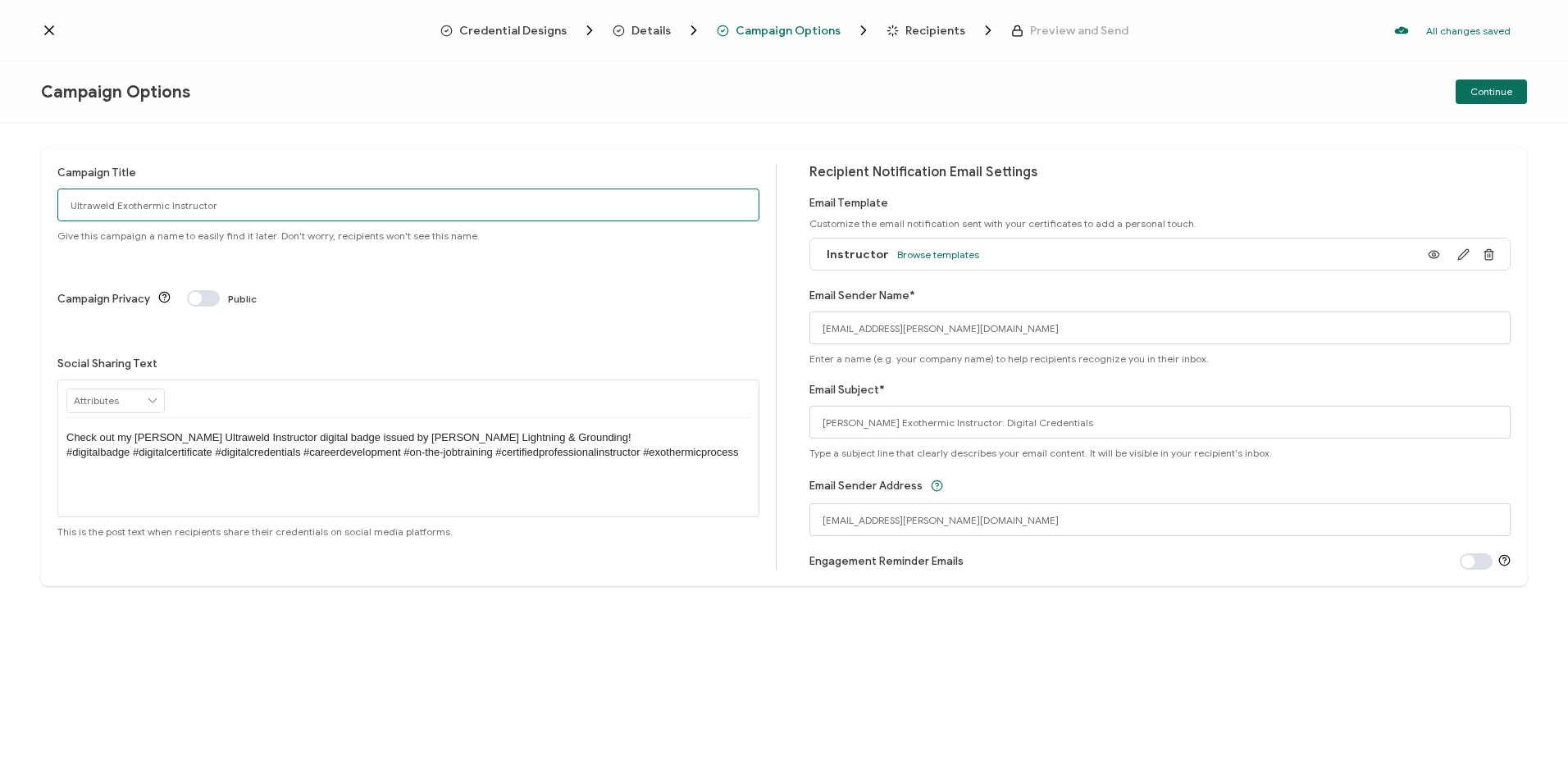 type on "Ultraweld Exothermic Instructor" 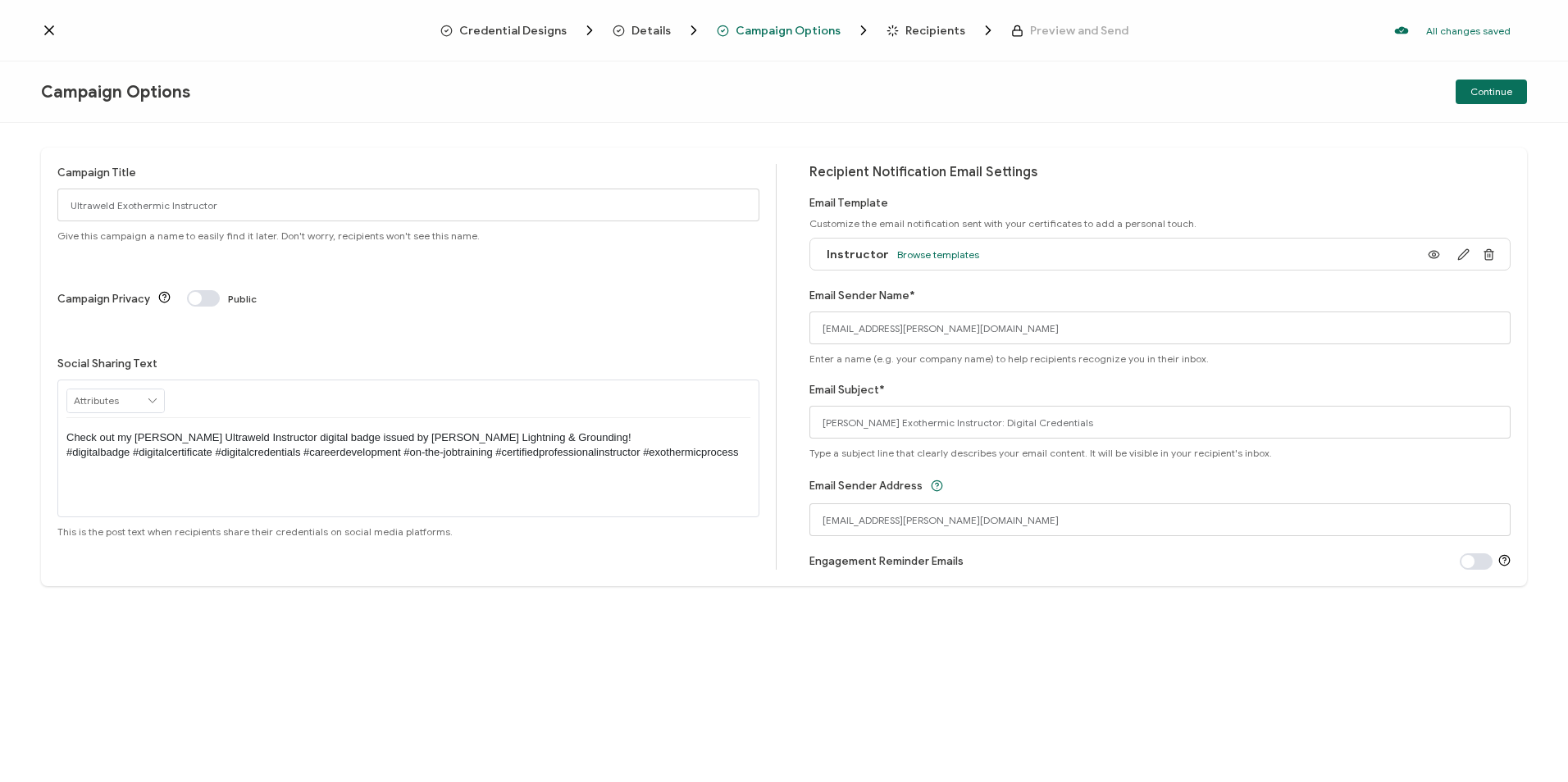 click on "Recipients" at bounding box center (935, 30) 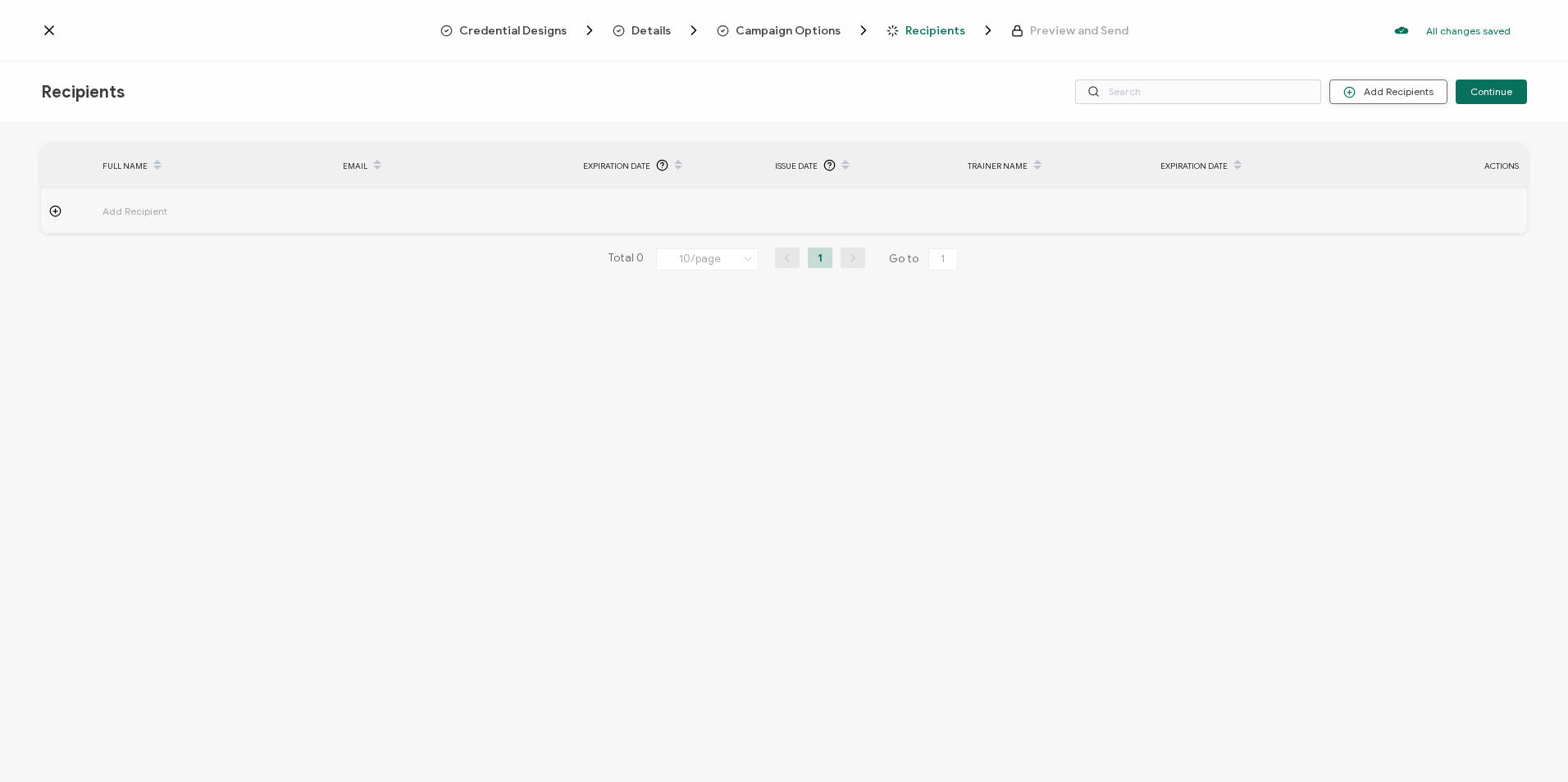 click on "Add Recipients" at bounding box center [1388, 92] 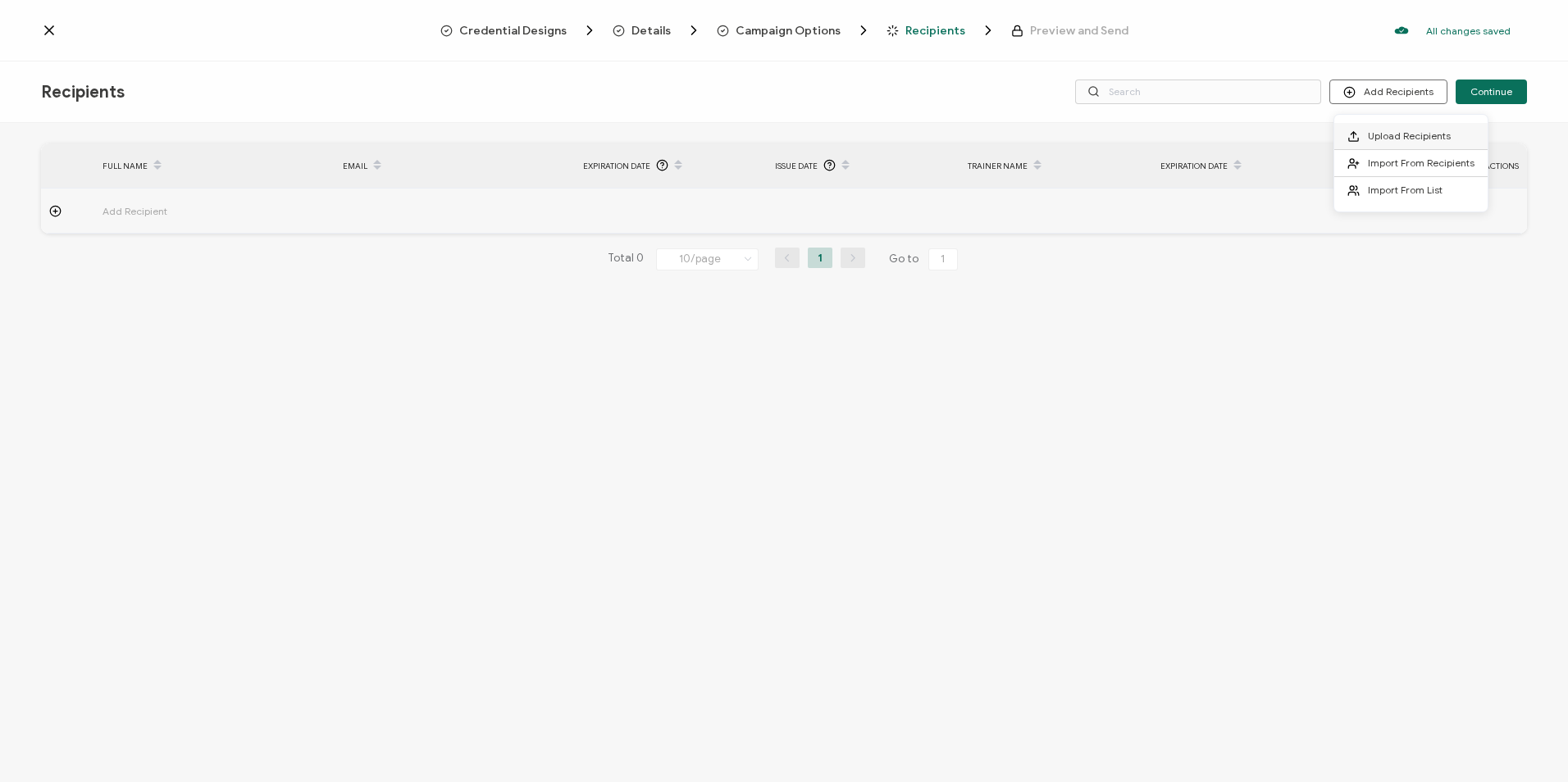 click on "Upload Recipients" at bounding box center (1411, 136) 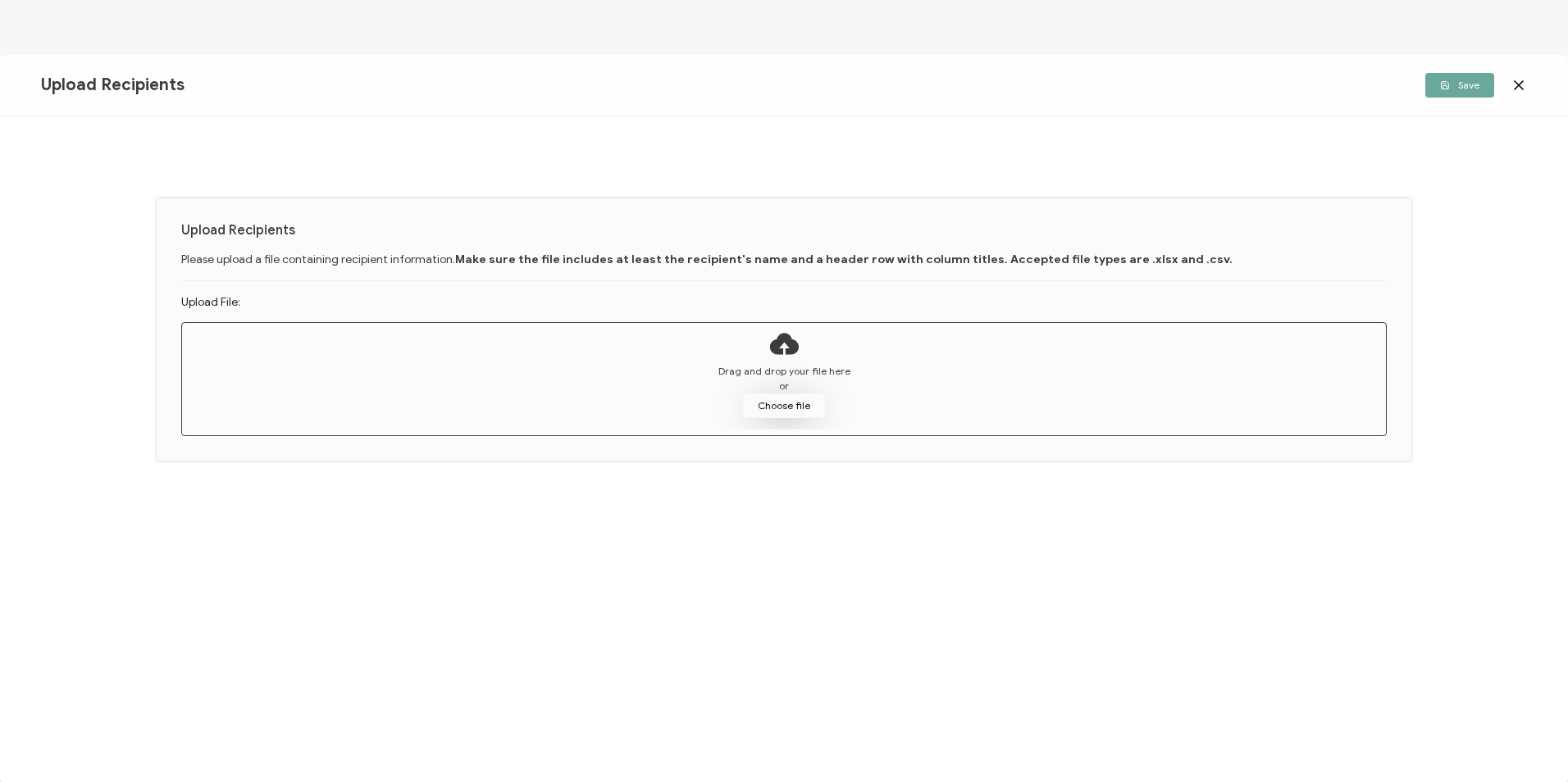 click on "Choose file" at bounding box center [784, 406] 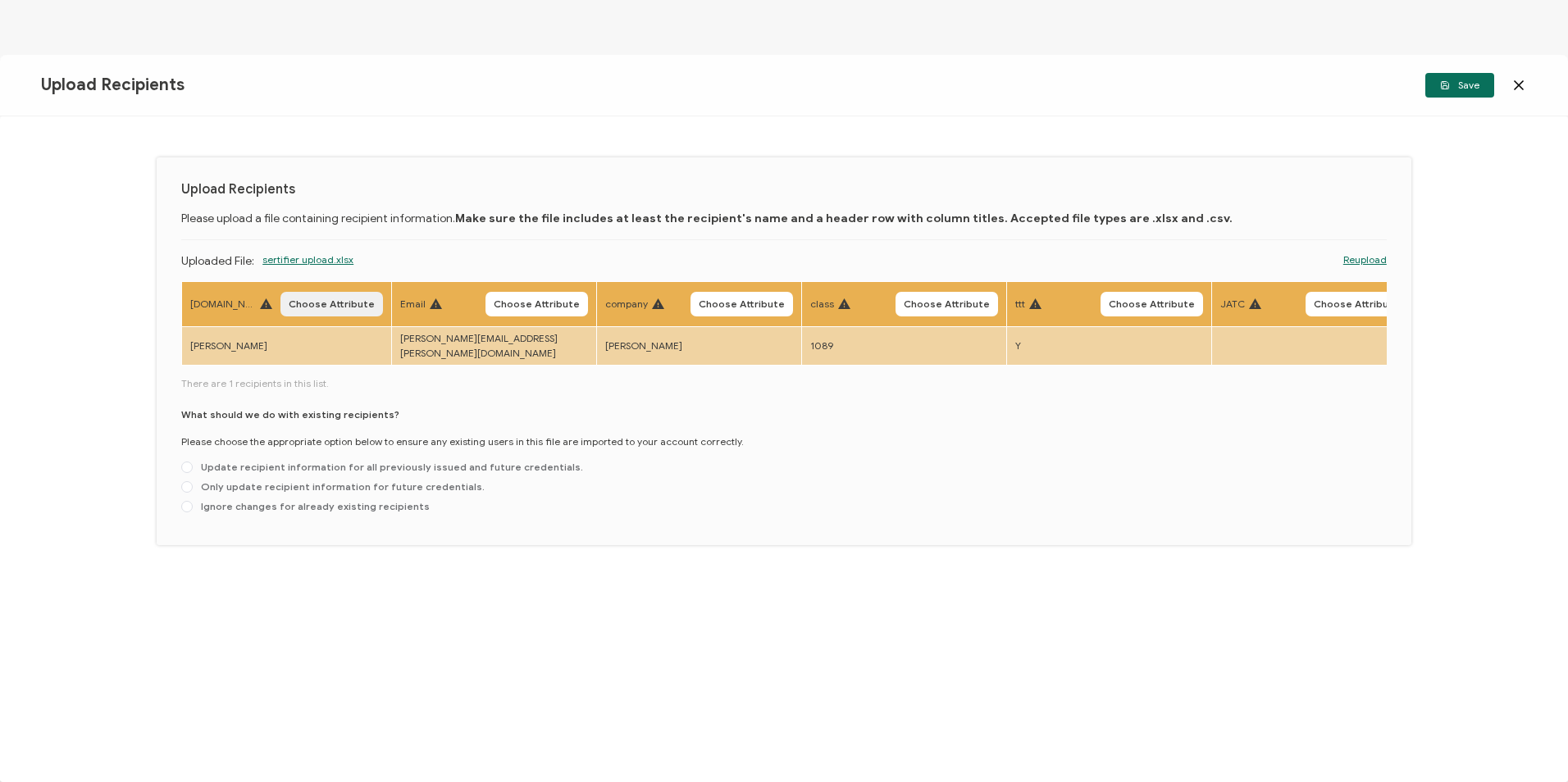 click on "Choose Attribute" at bounding box center (331, 304) 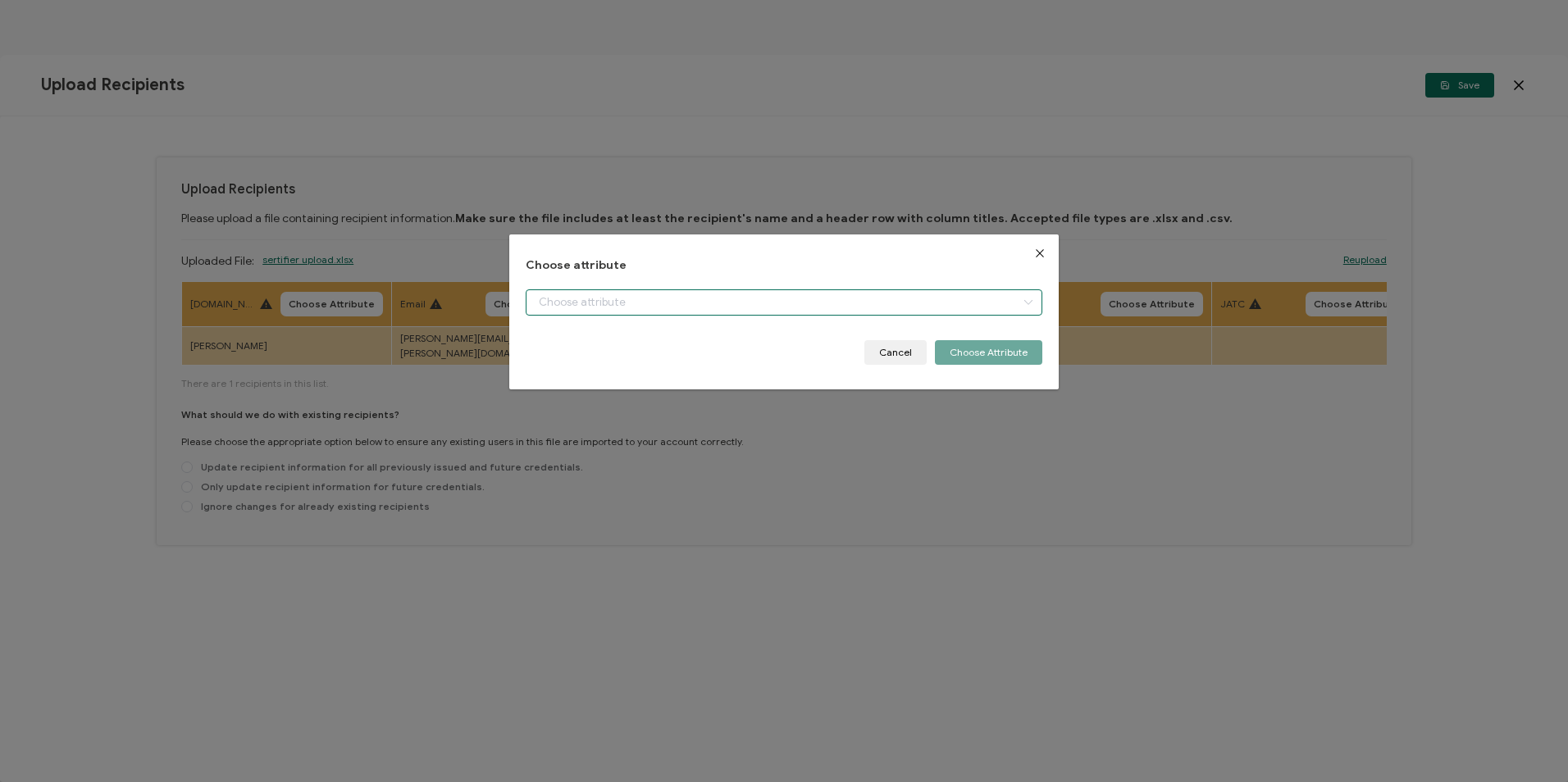 click at bounding box center (783, 302) 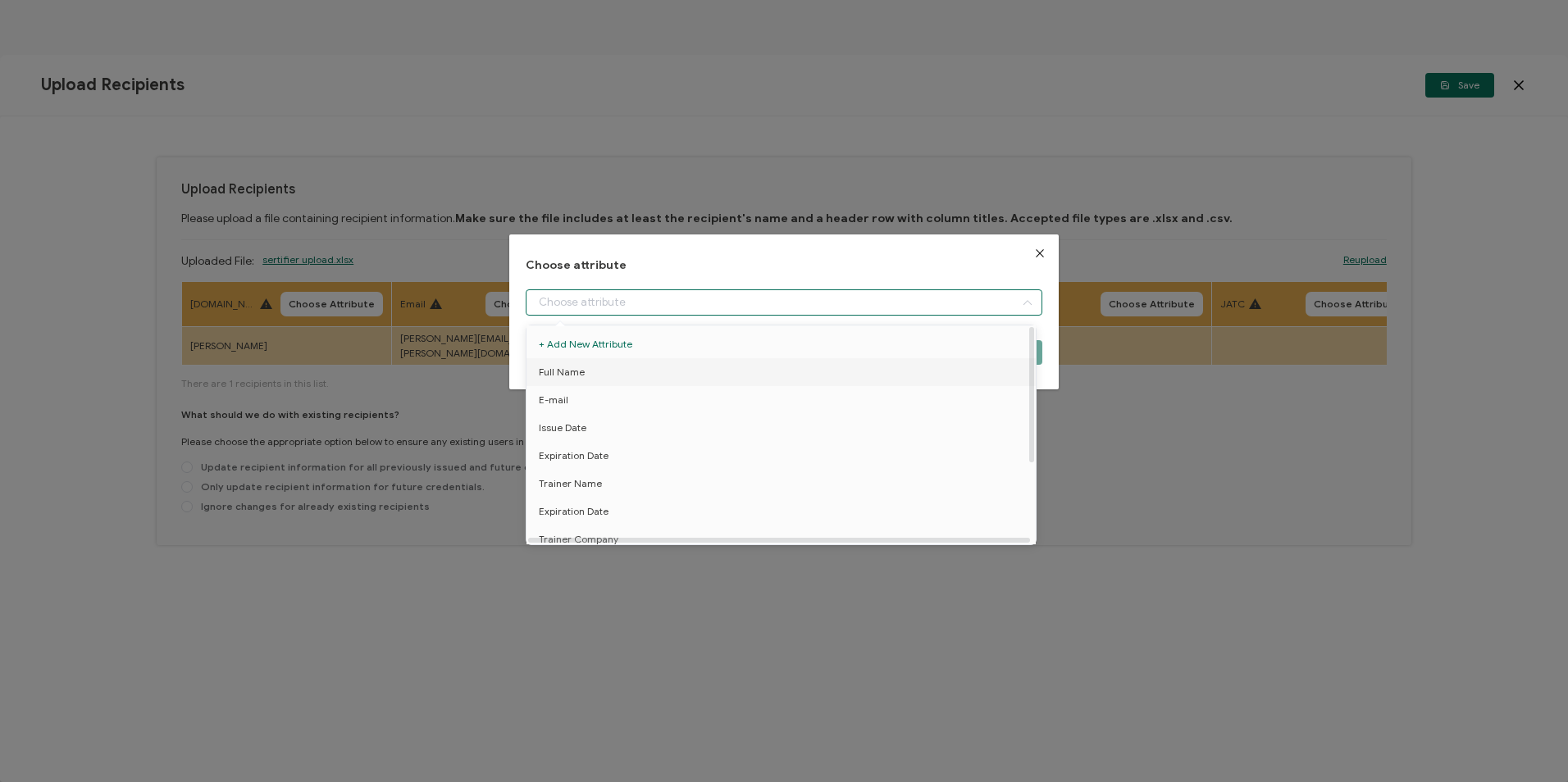 click on "Full Name" at bounding box center [784, 372] 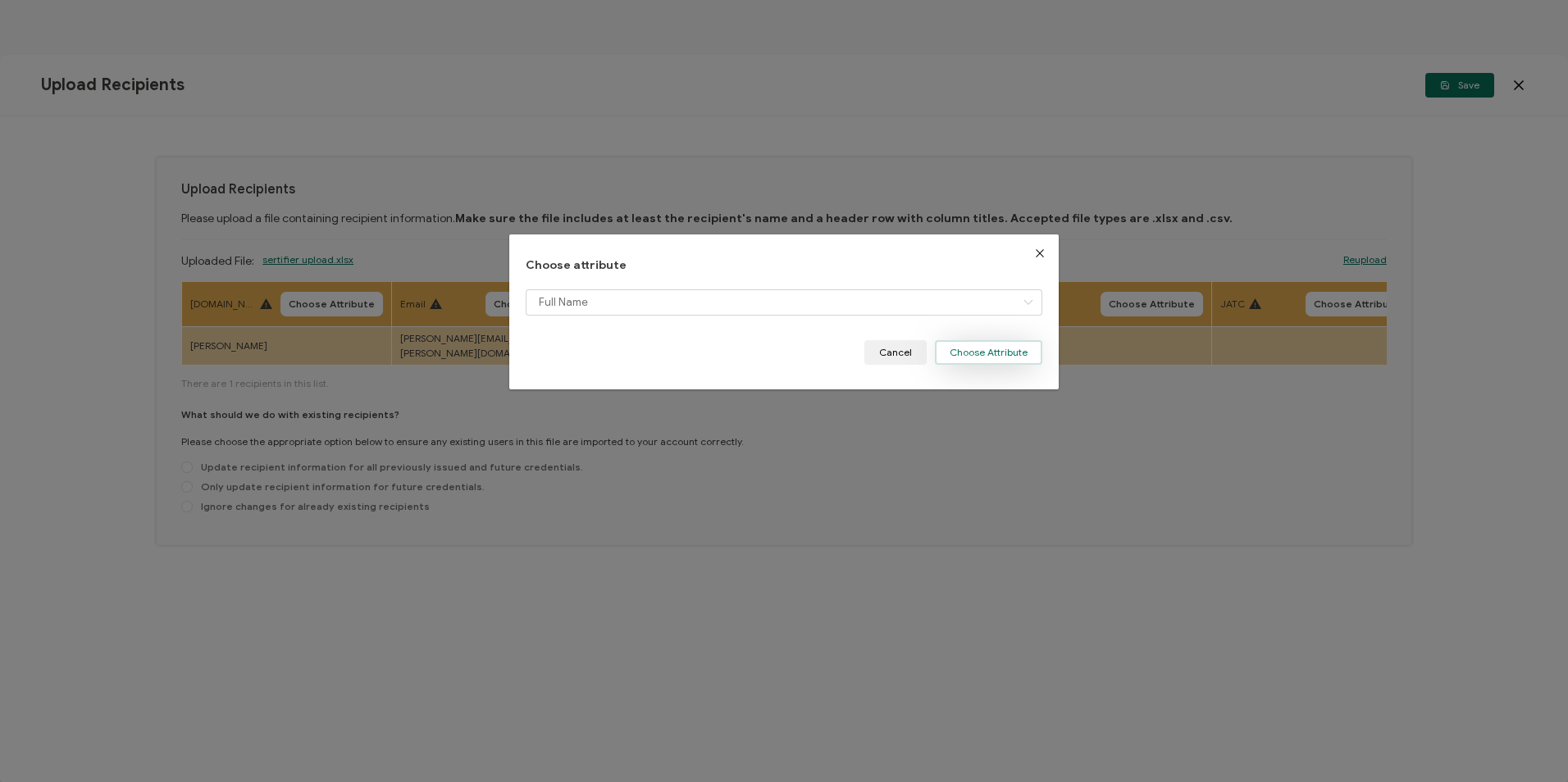 click on "Choose Attribute" at bounding box center (988, 352) 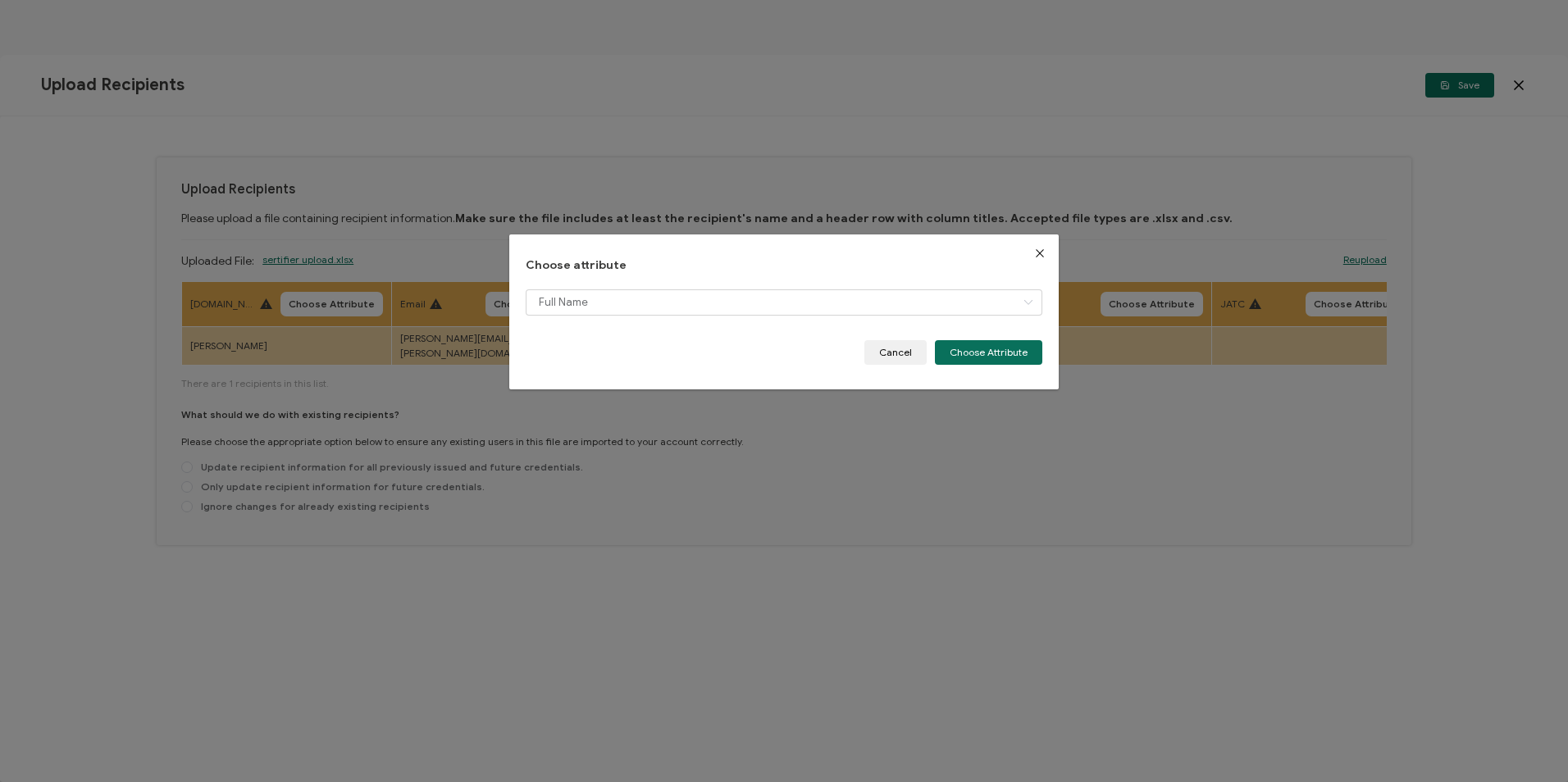 type 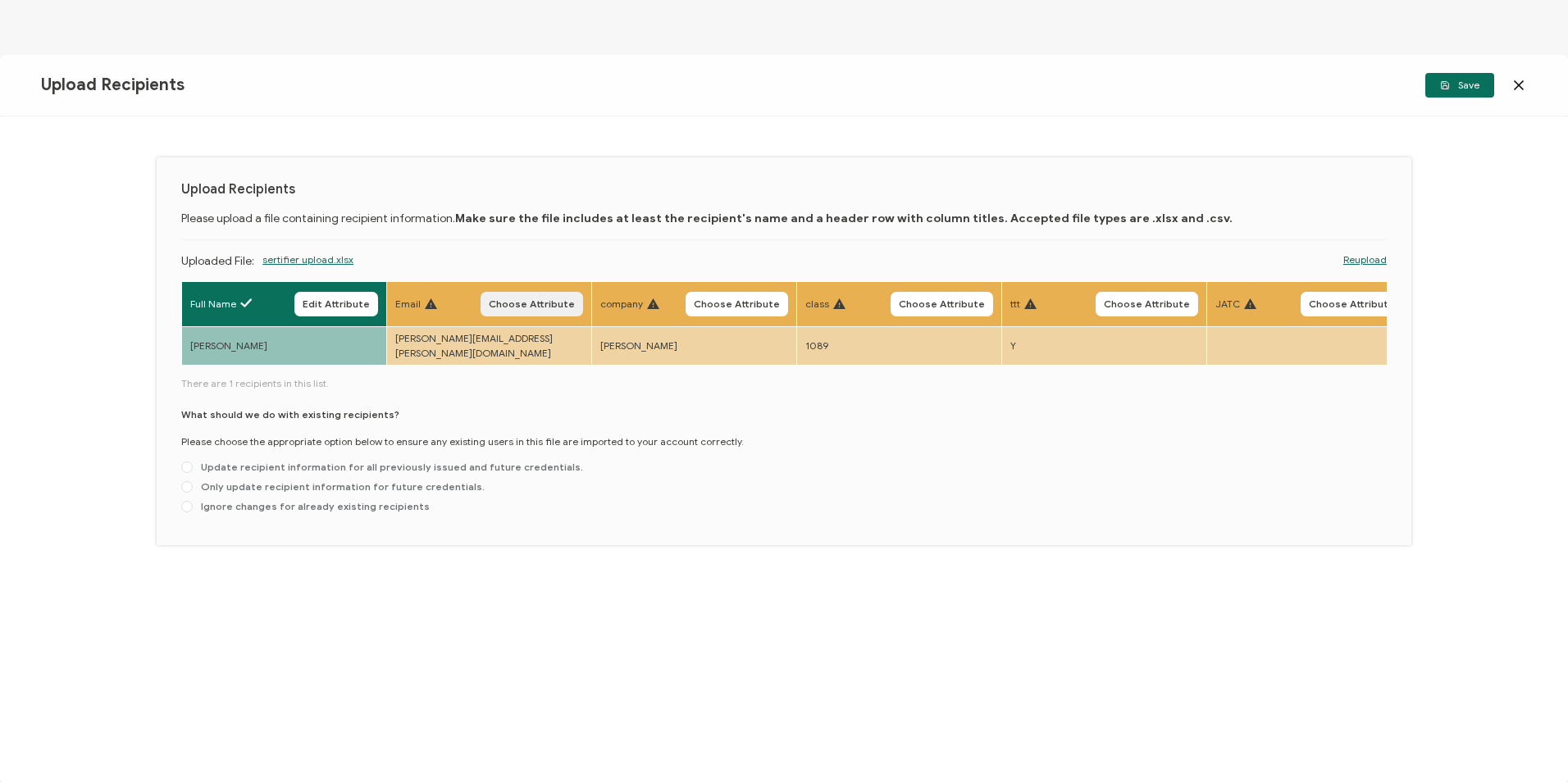 click on "Choose Attribute" at bounding box center (531, 304) 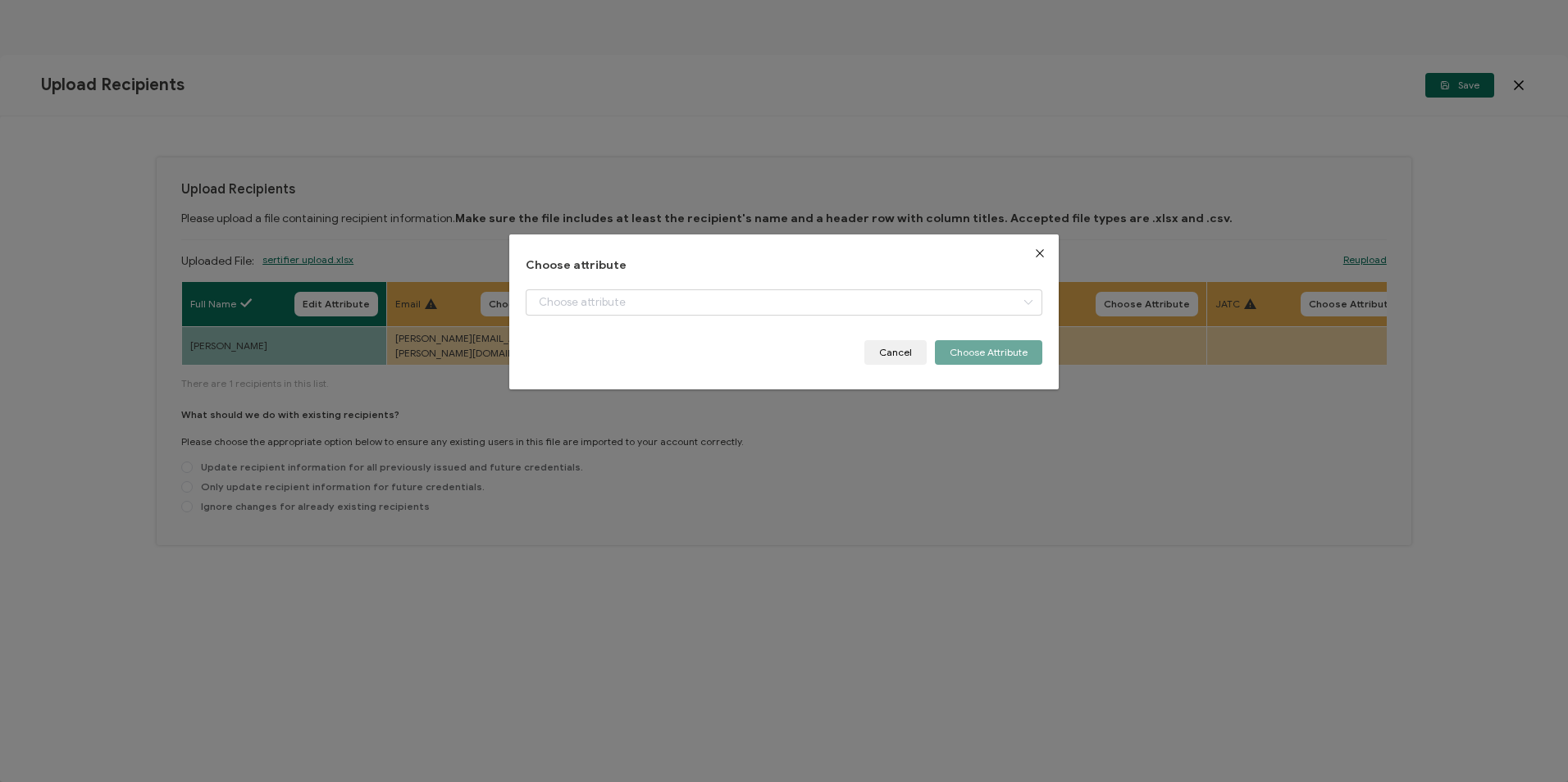 click on "Cancel
Choose Attribute" at bounding box center [783, 352] 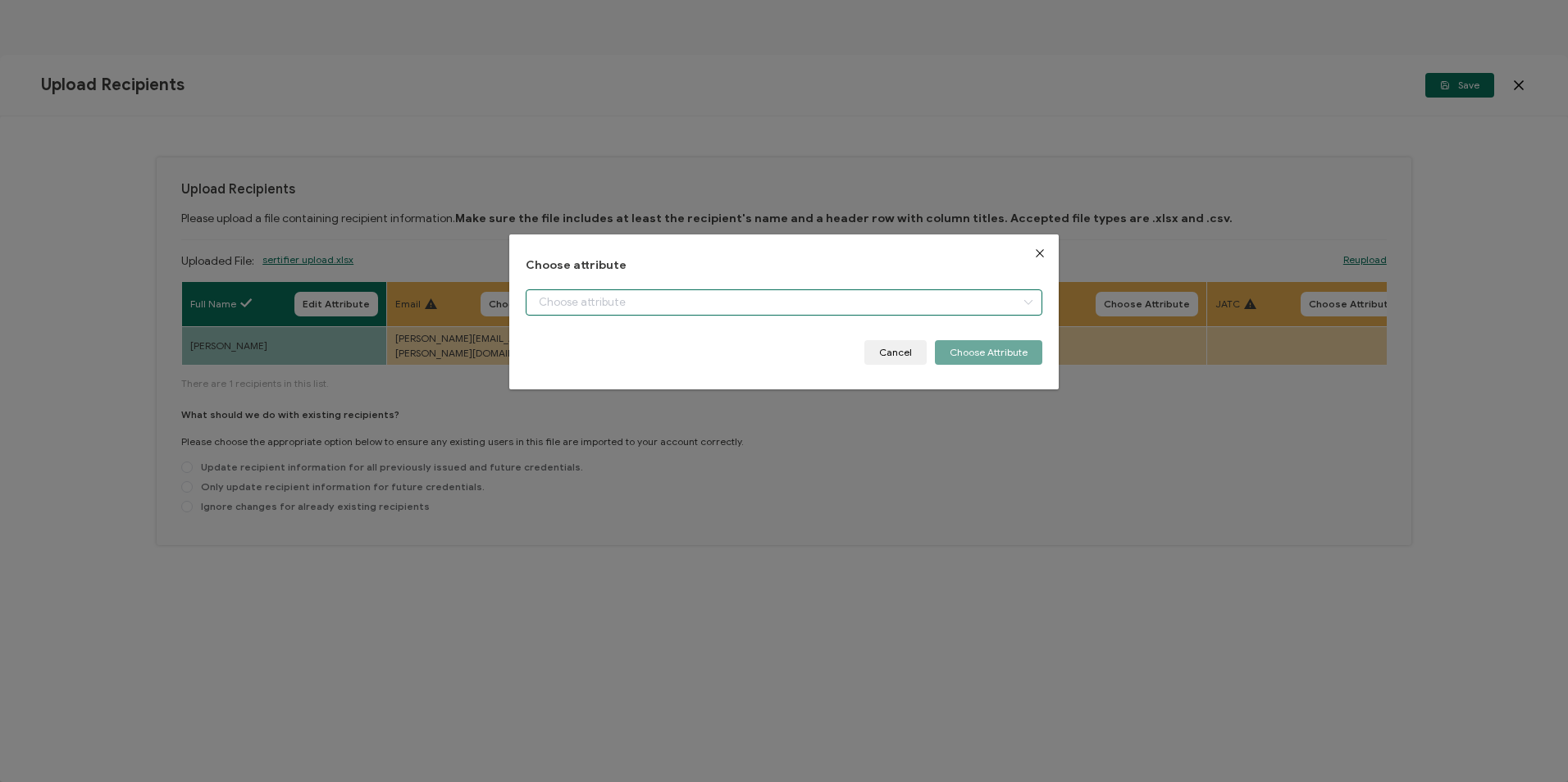 click at bounding box center [783, 302] 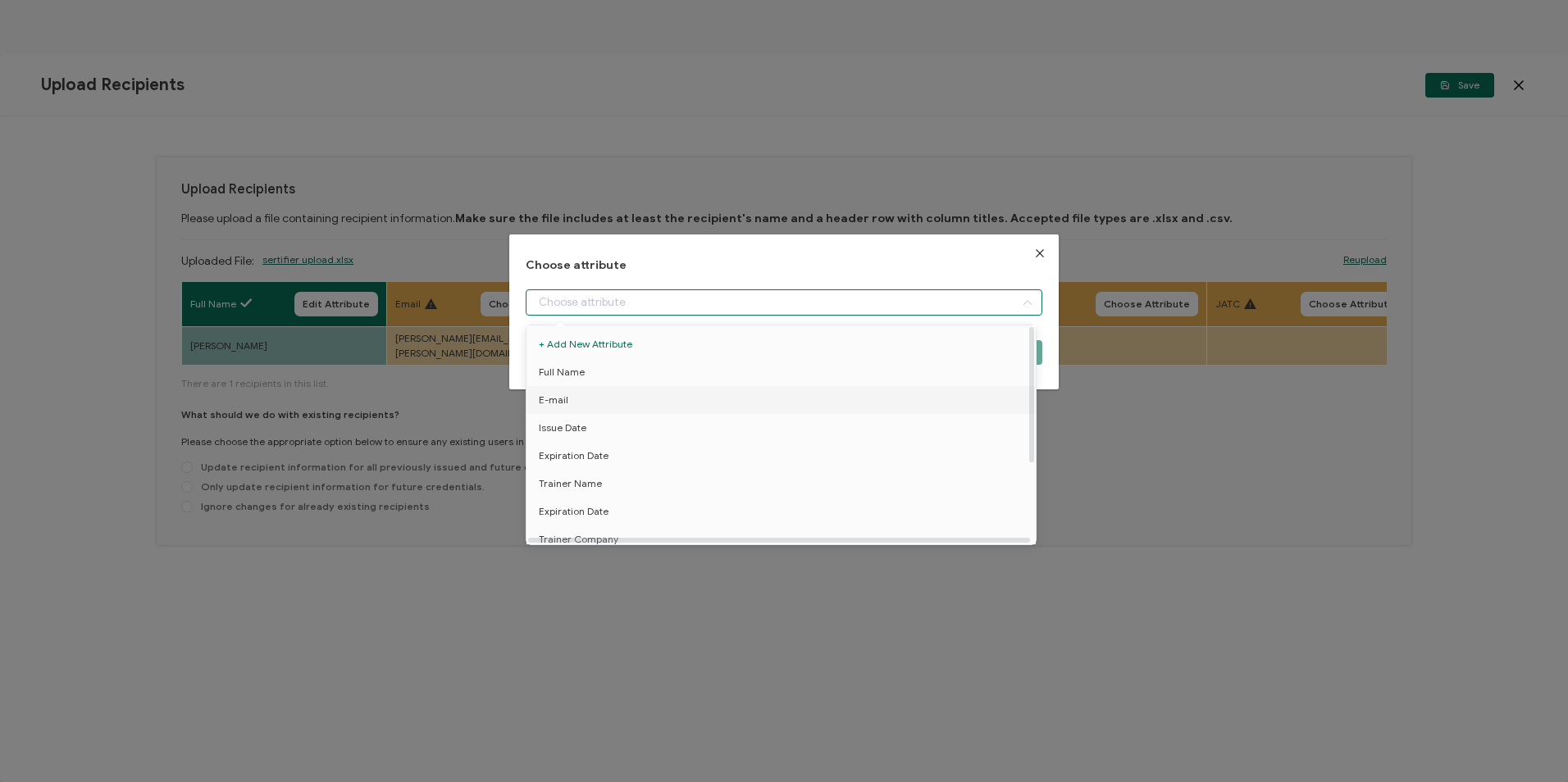 click on "E-mail" at bounding box center [784, 400] 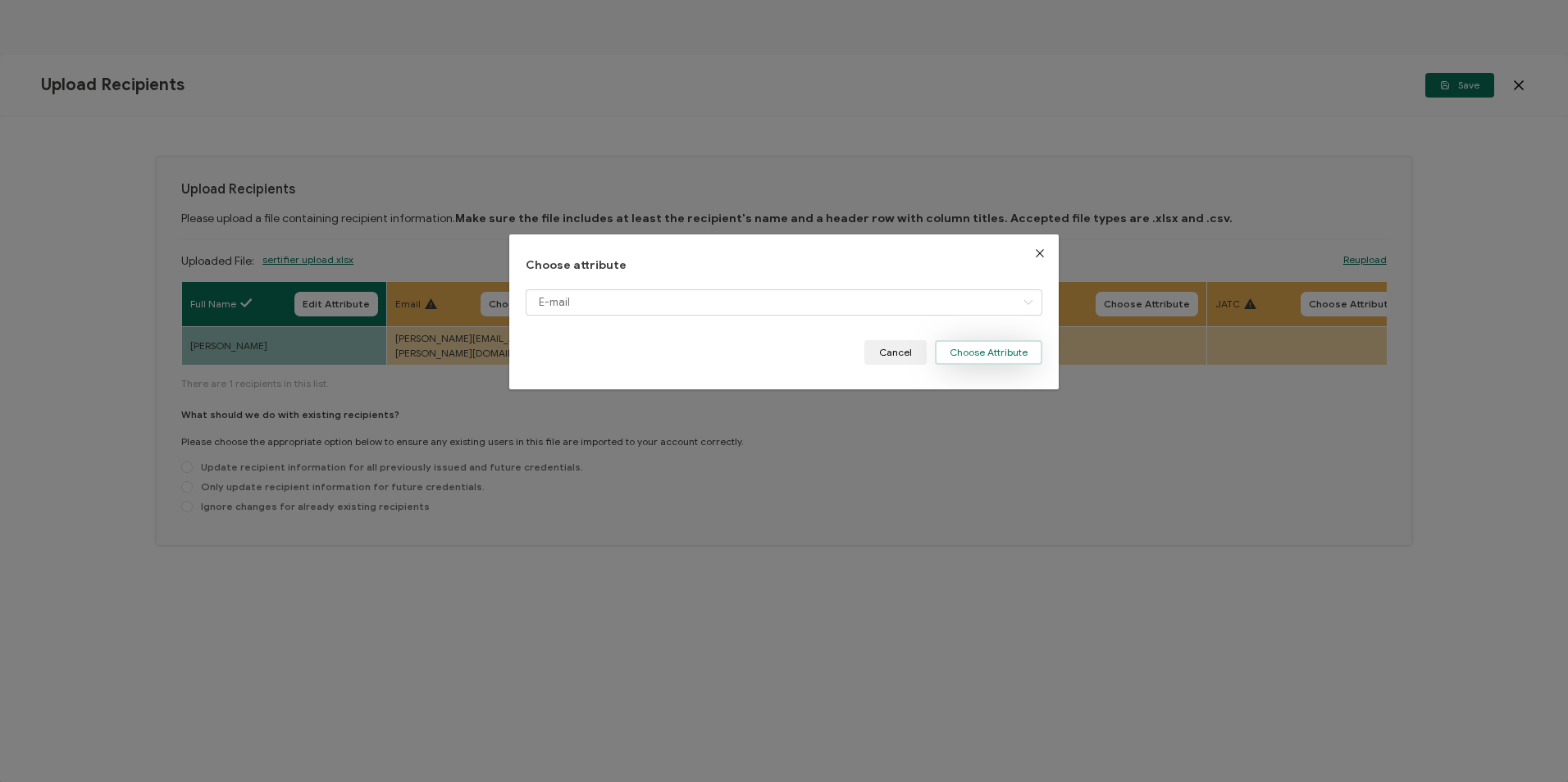 click on "Choose Attribute" at bounding box center (988, 352) 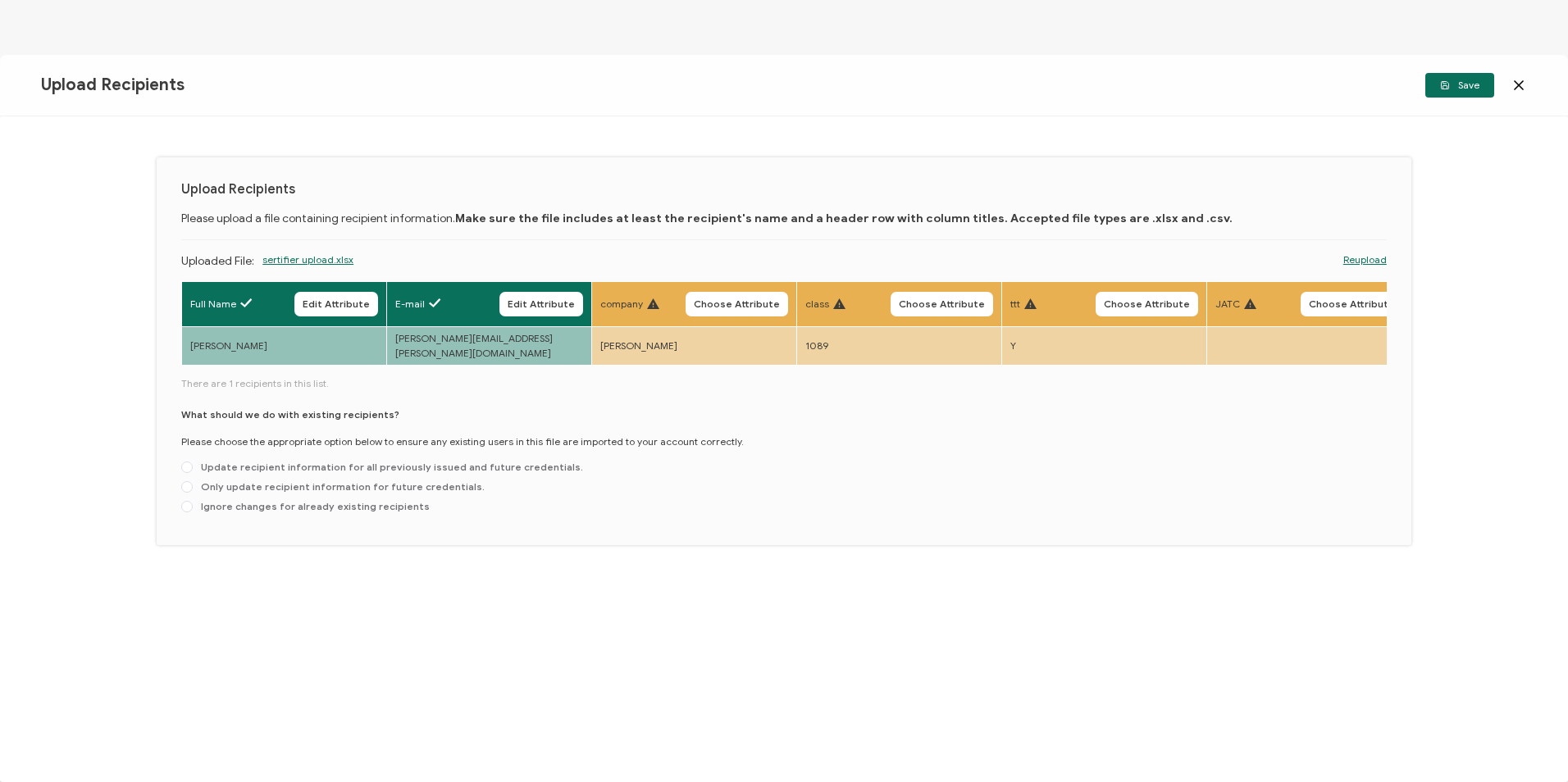 drag, startPoint x: 558, startPoint y: 357, endPoint x: 1338, endPoint y: 360, distance: 780.0058 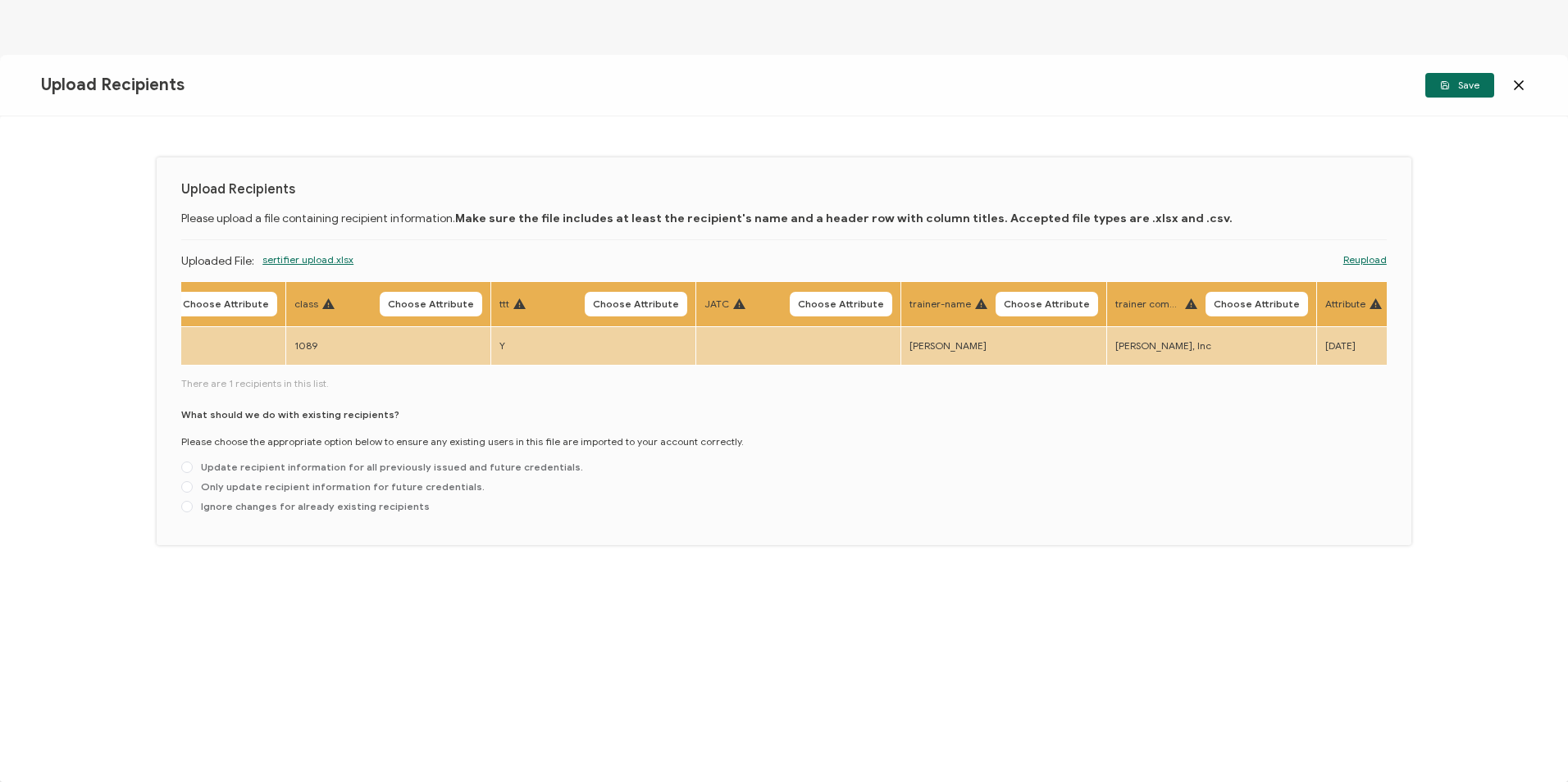scroll, scrollTop: 0, scrollLeft: 846, axis: horizontal 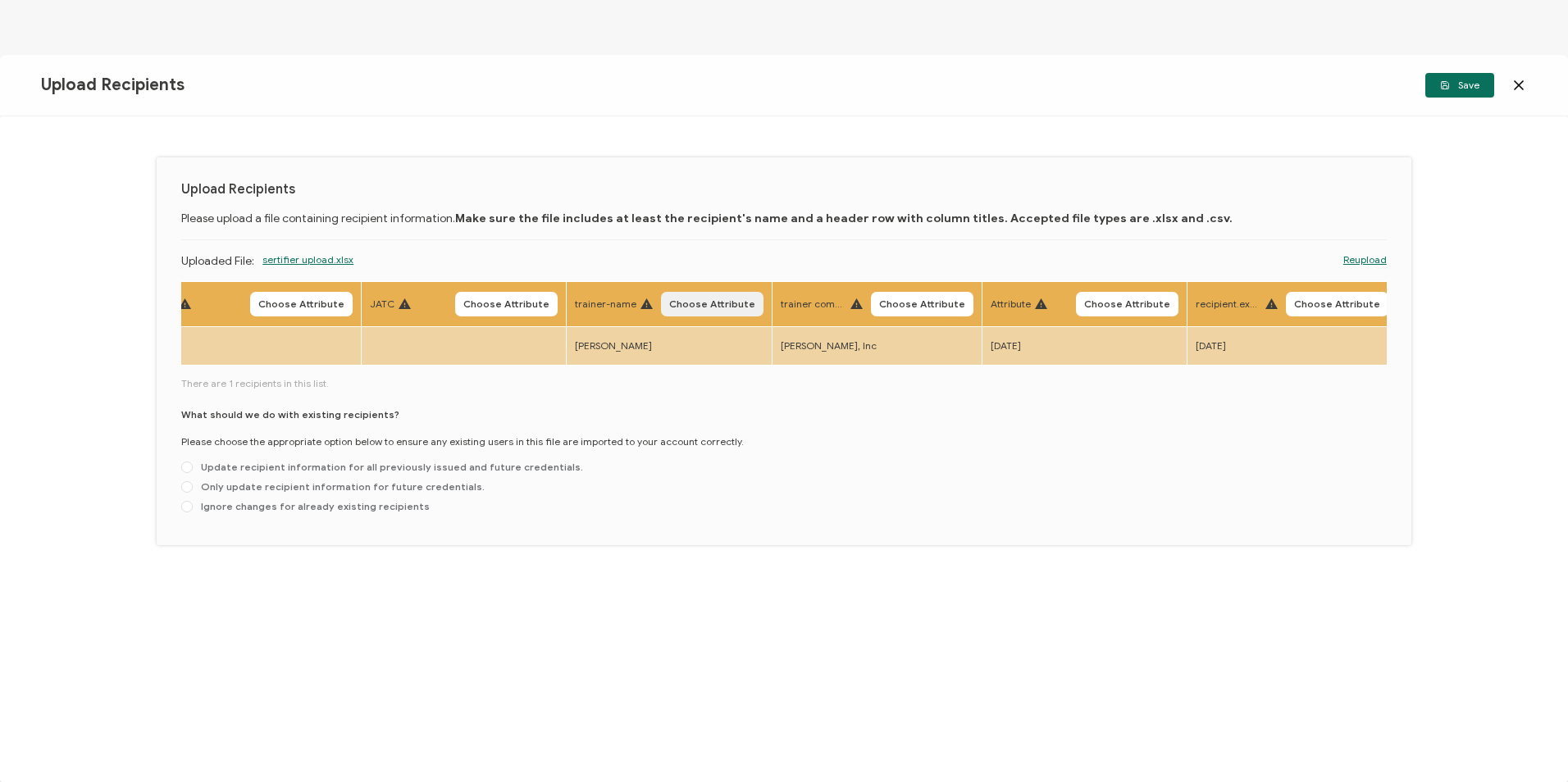 click on "Choose Attribute" at bounding box center [712, 304] 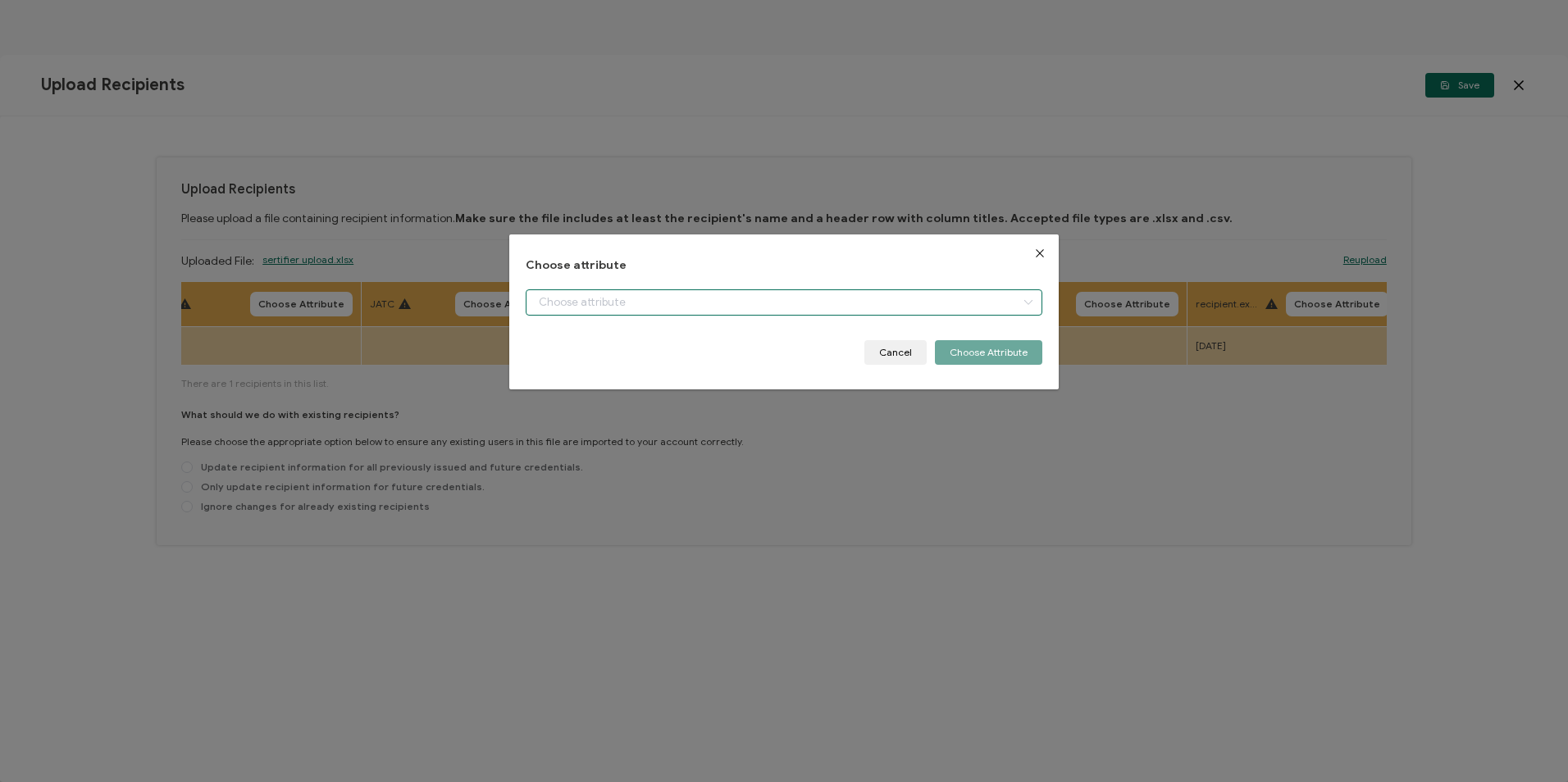 click at bounding box center (783, 302) 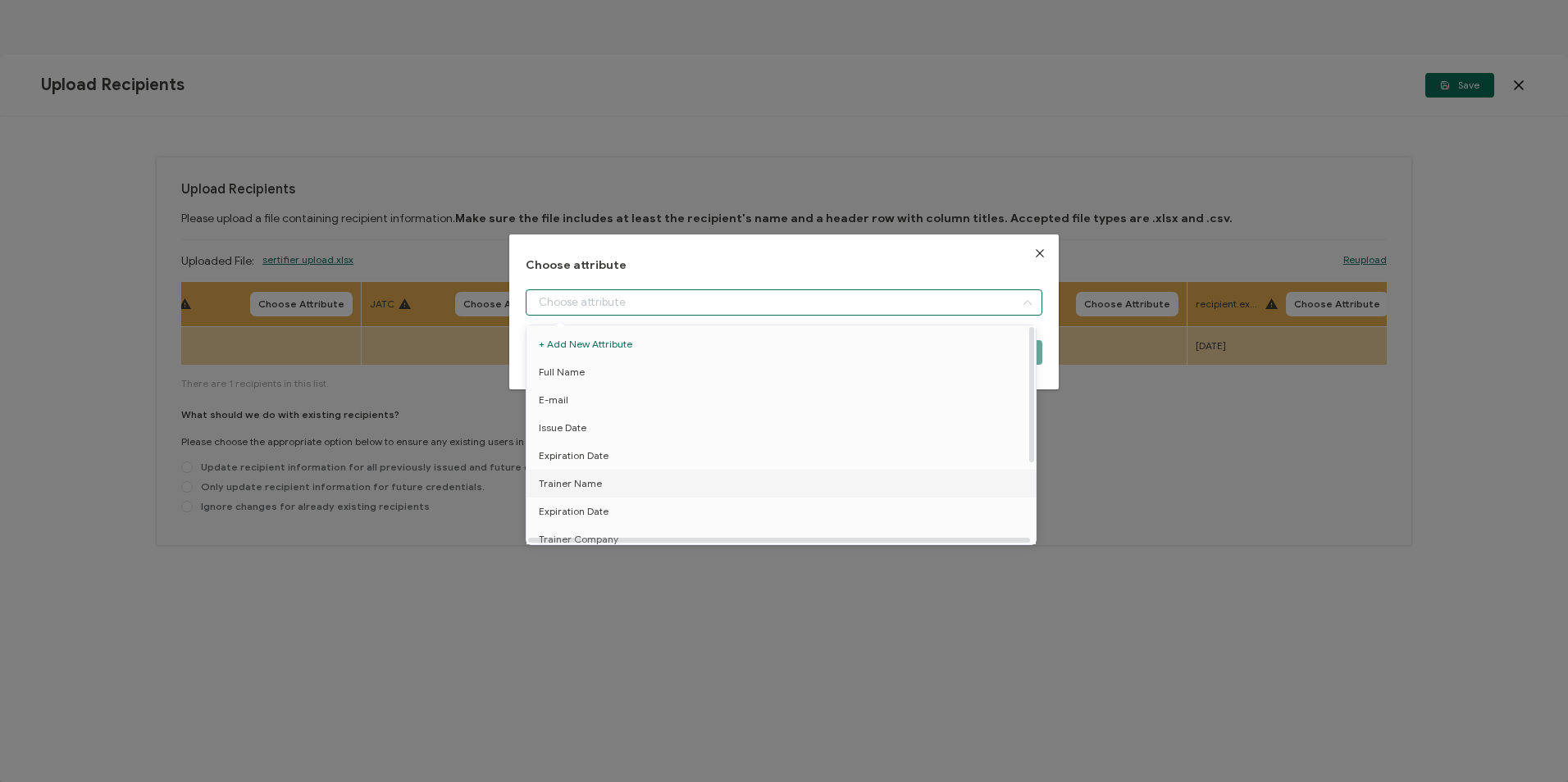 click on "Trainer Name" at bounding box center [784, 484] 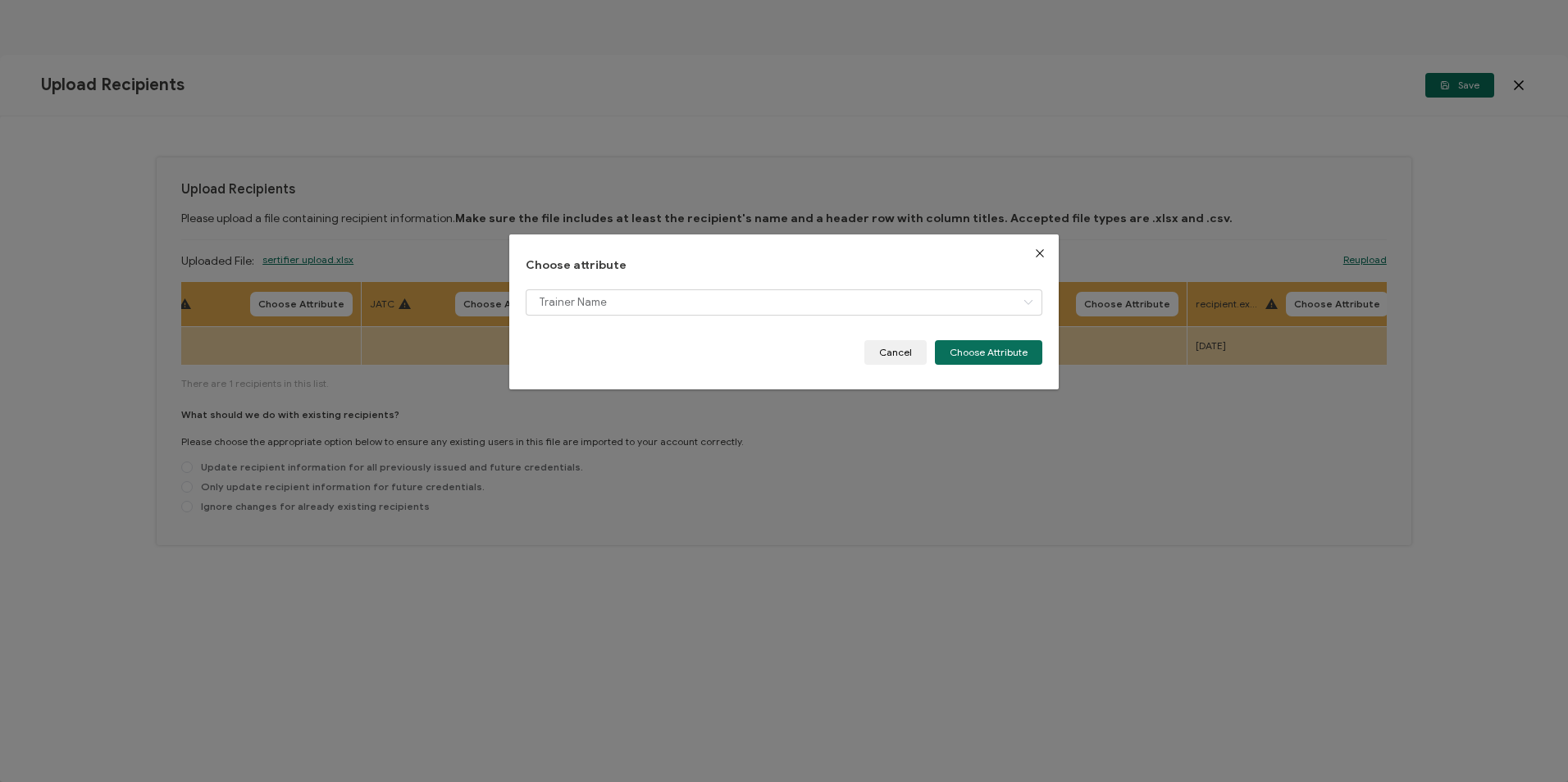click on "Choose attribute   Trainer Name
Cancel
Choose Attribute" at bounding box center (783, 311) 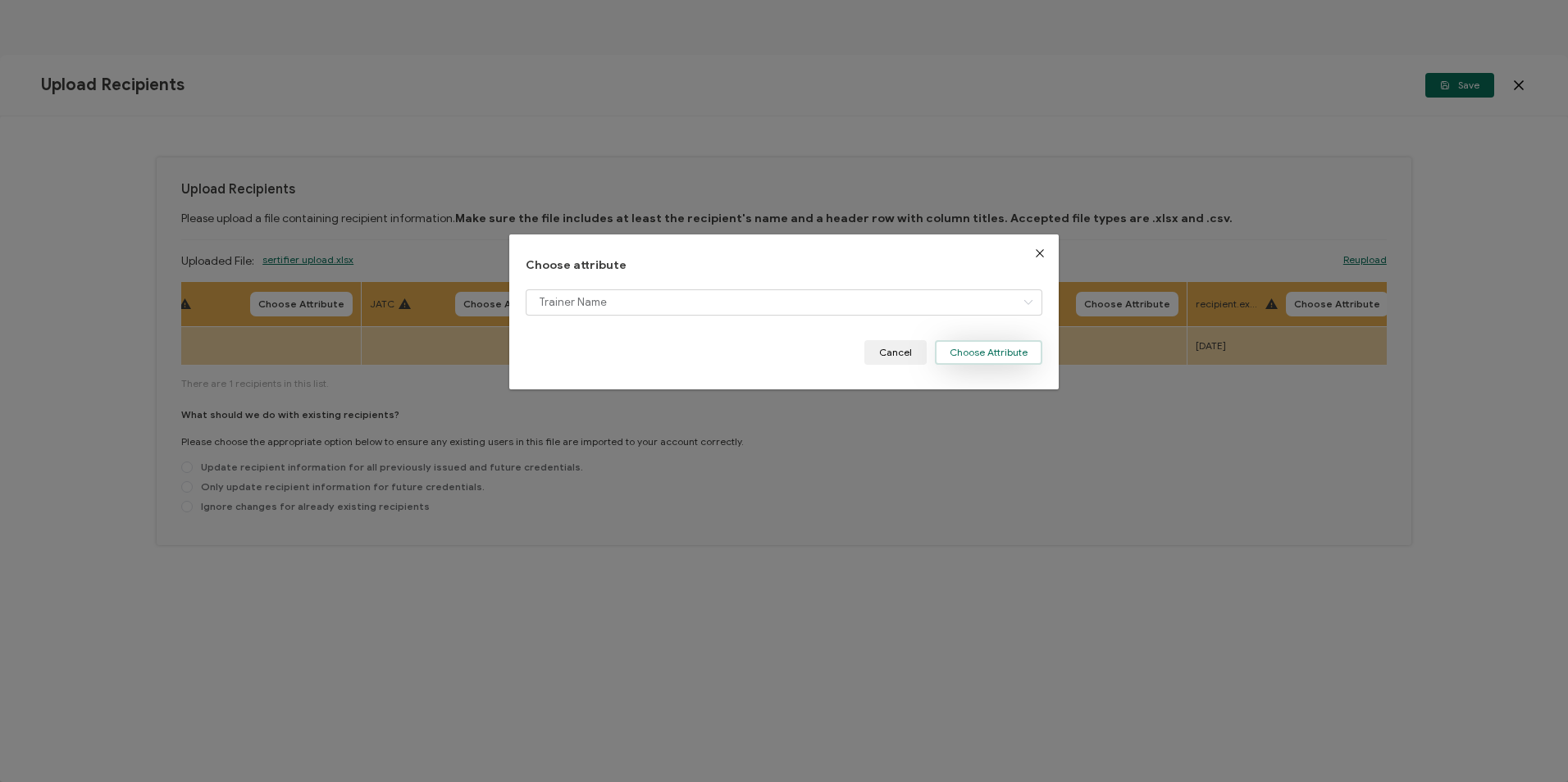 click on "Choose Attribute" at bounding box center (988, 352) 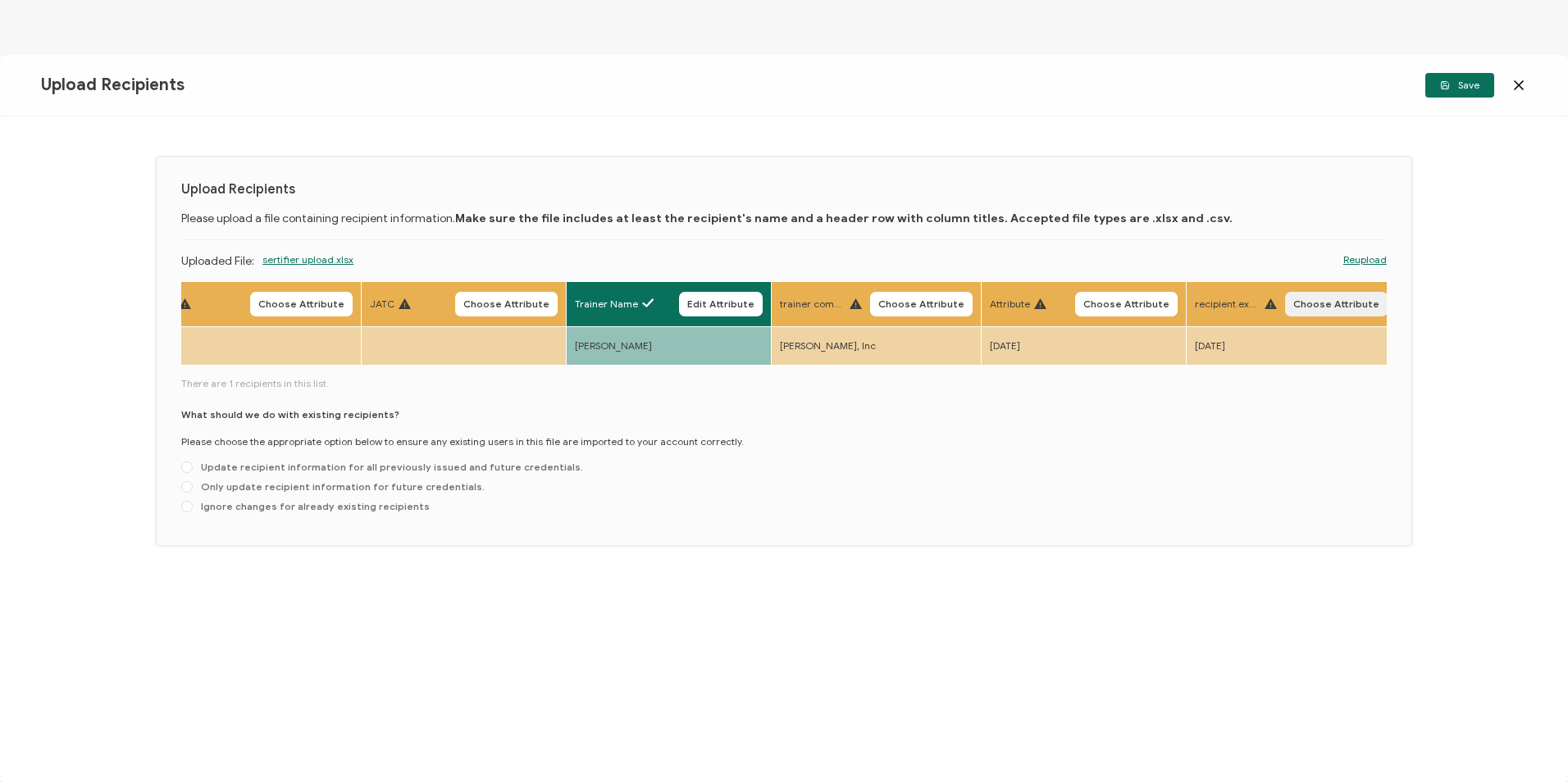 click on "Choose Attribute" at bounding box center [1336, 304] 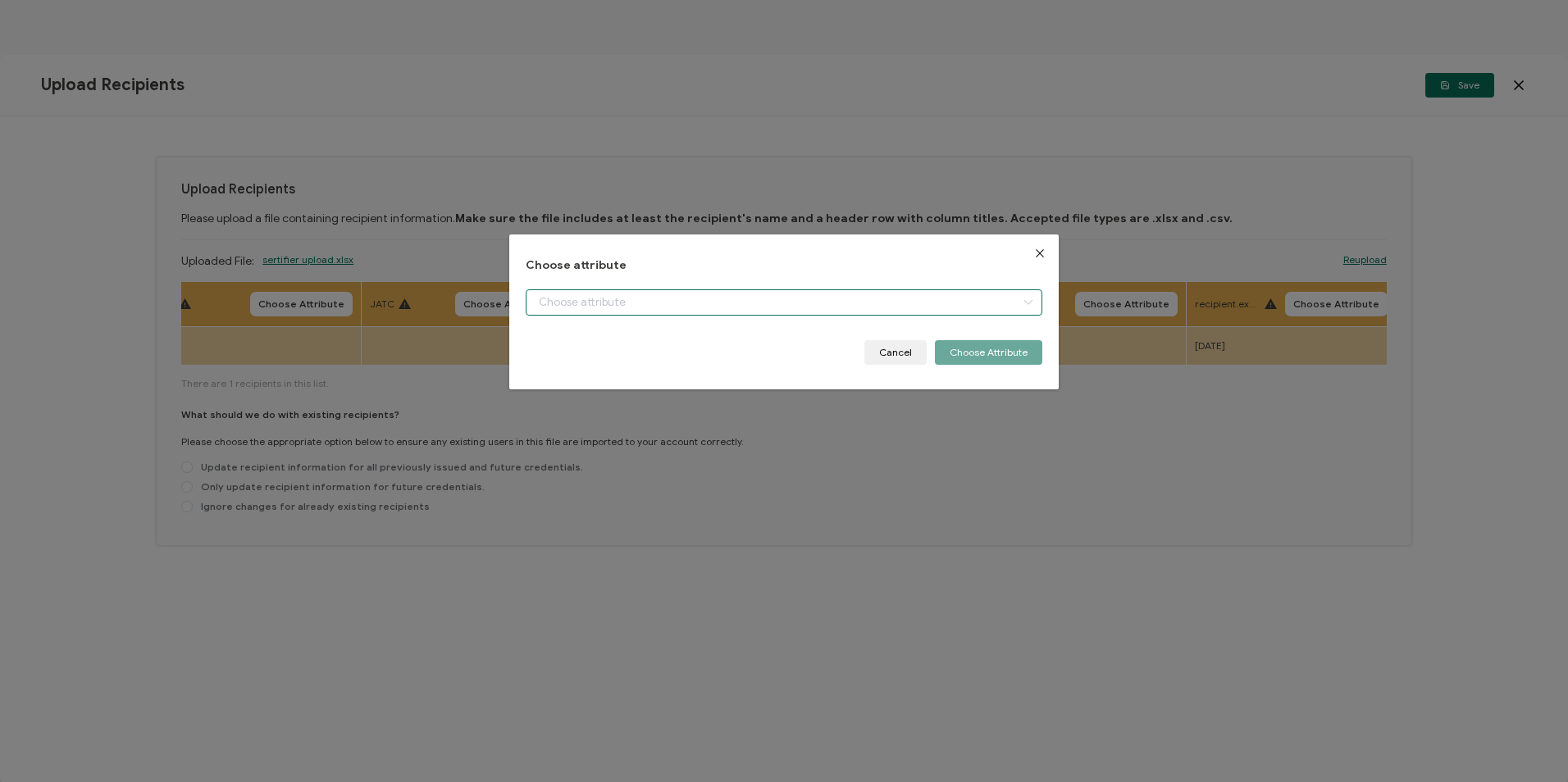 click at bounding box center [783, 302] 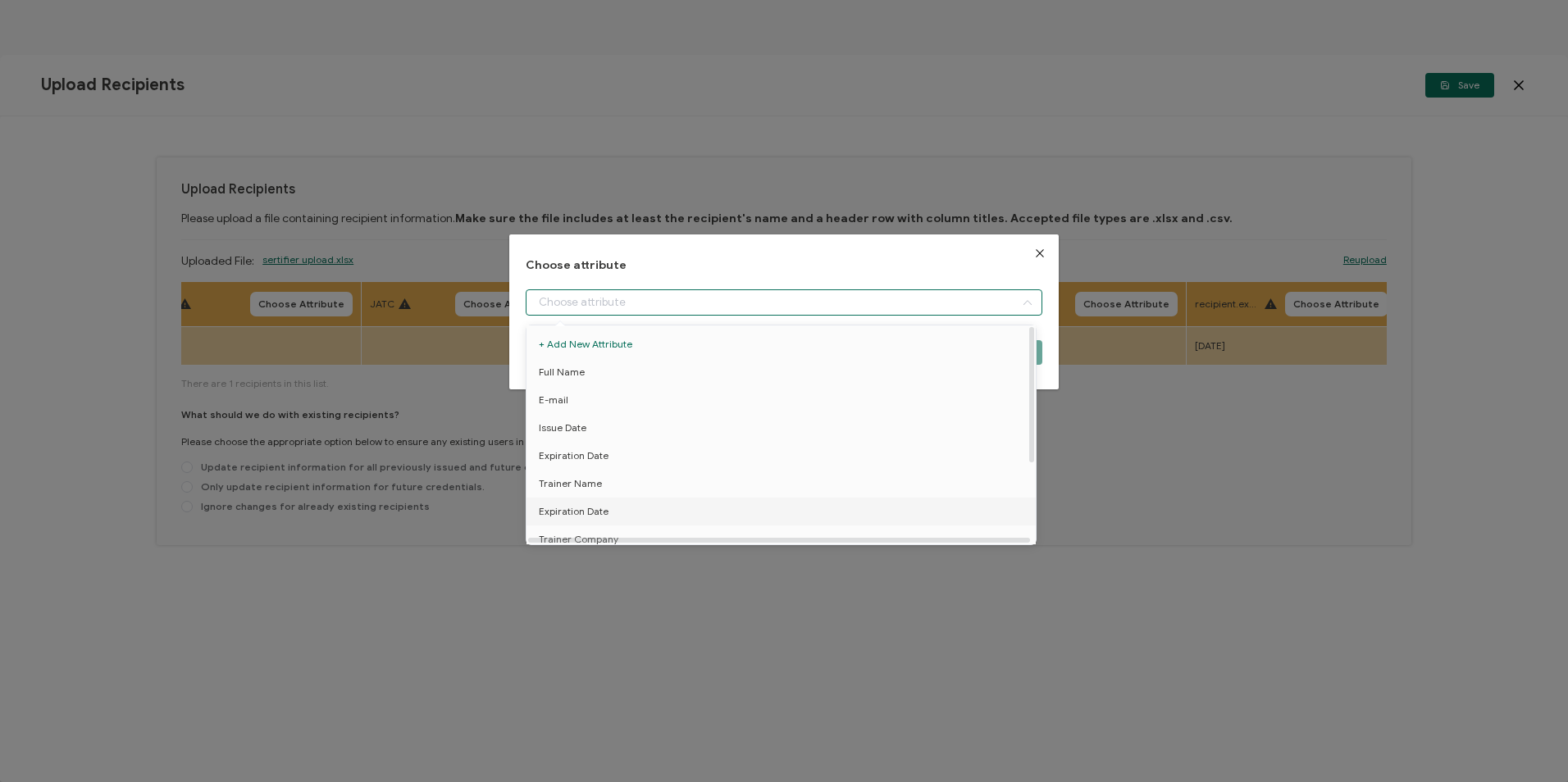 click on "Expiration Date" at bounding box center [573, 511] 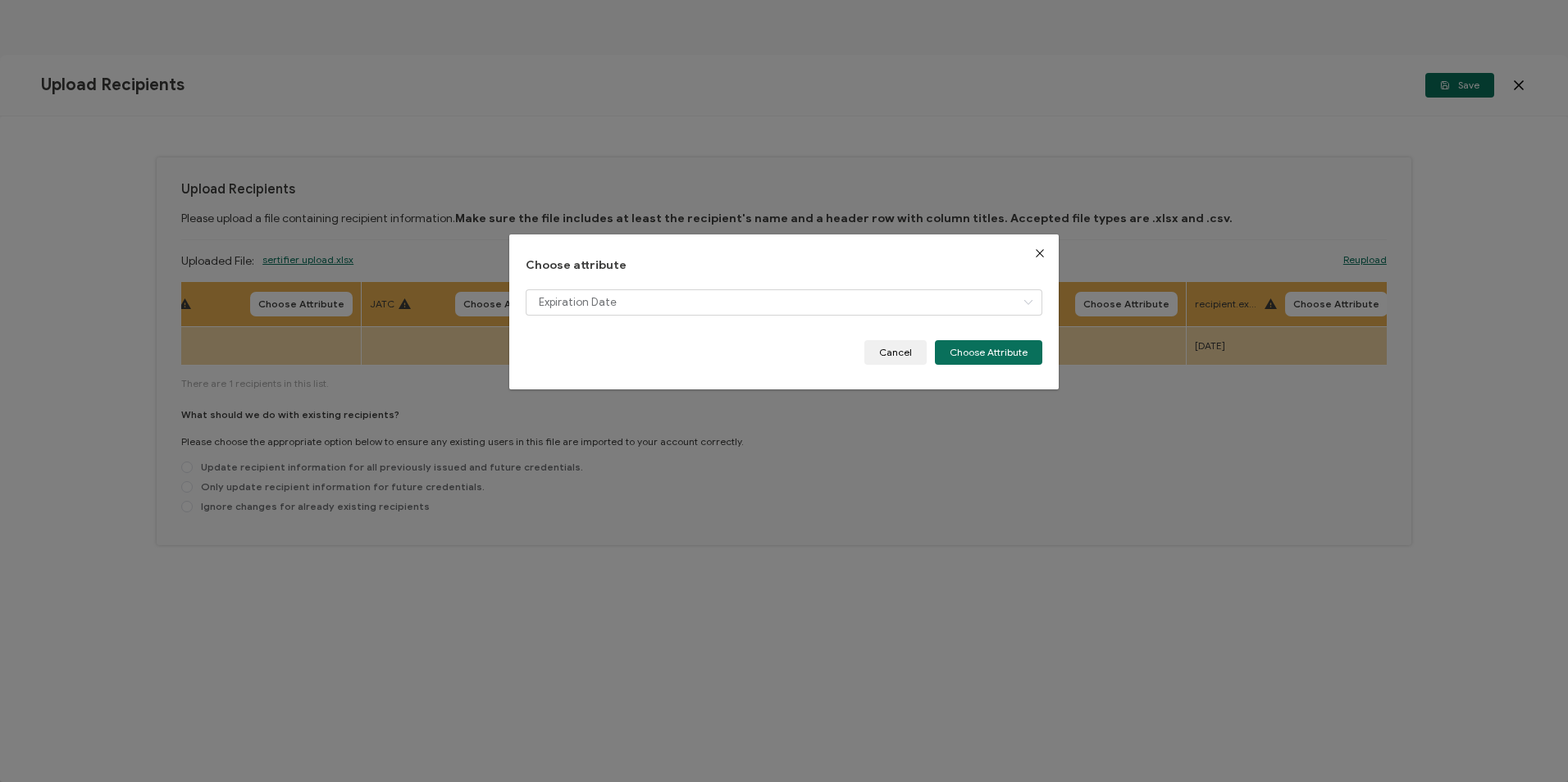 click on "Expiration Date" at bounding box center (783, 315) 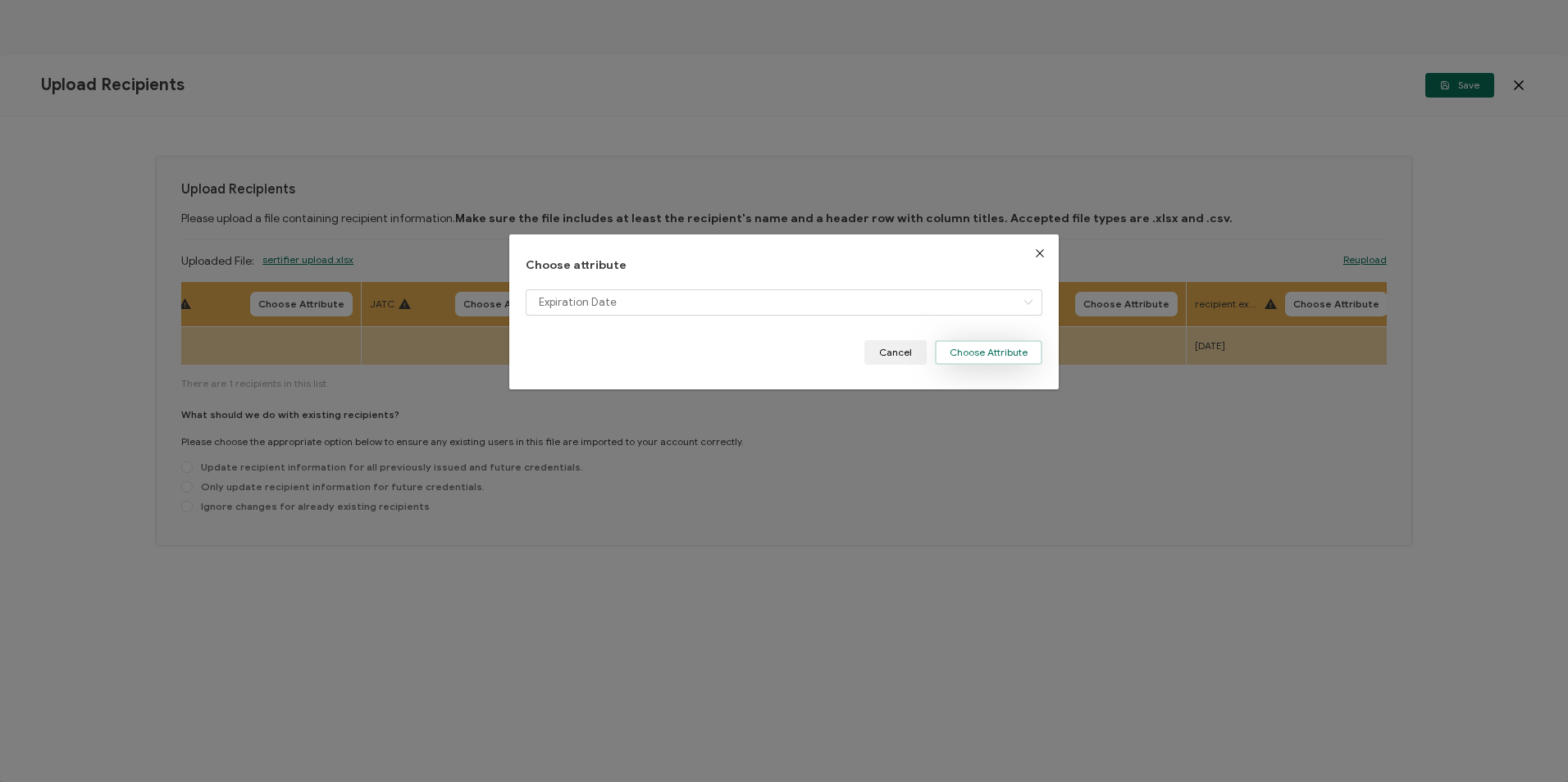 click on "Choose Attribute" at bounding box center [988, 352] 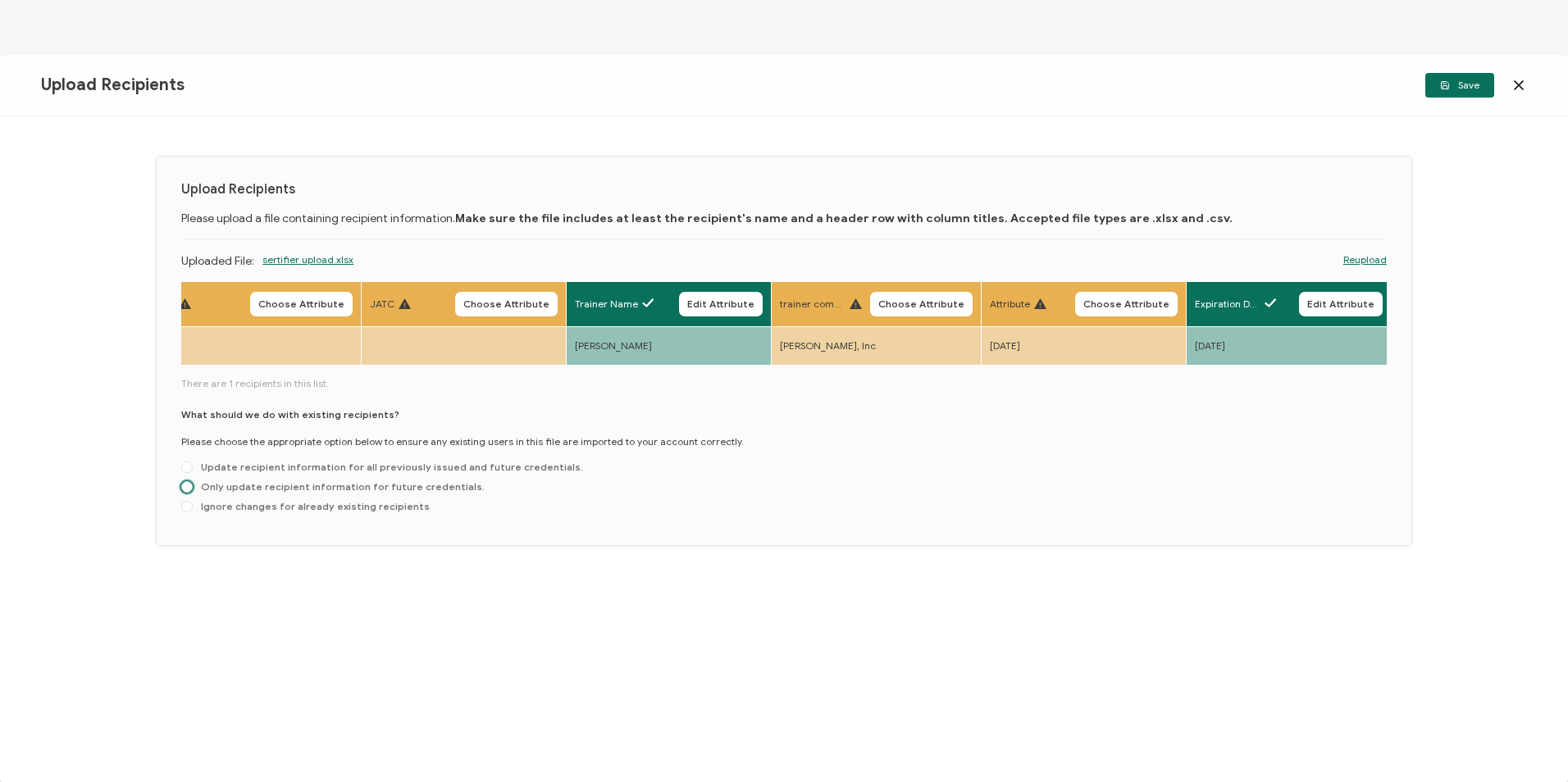 click on "Only update recipient information for future credentials." at bounding box center [339, 486] 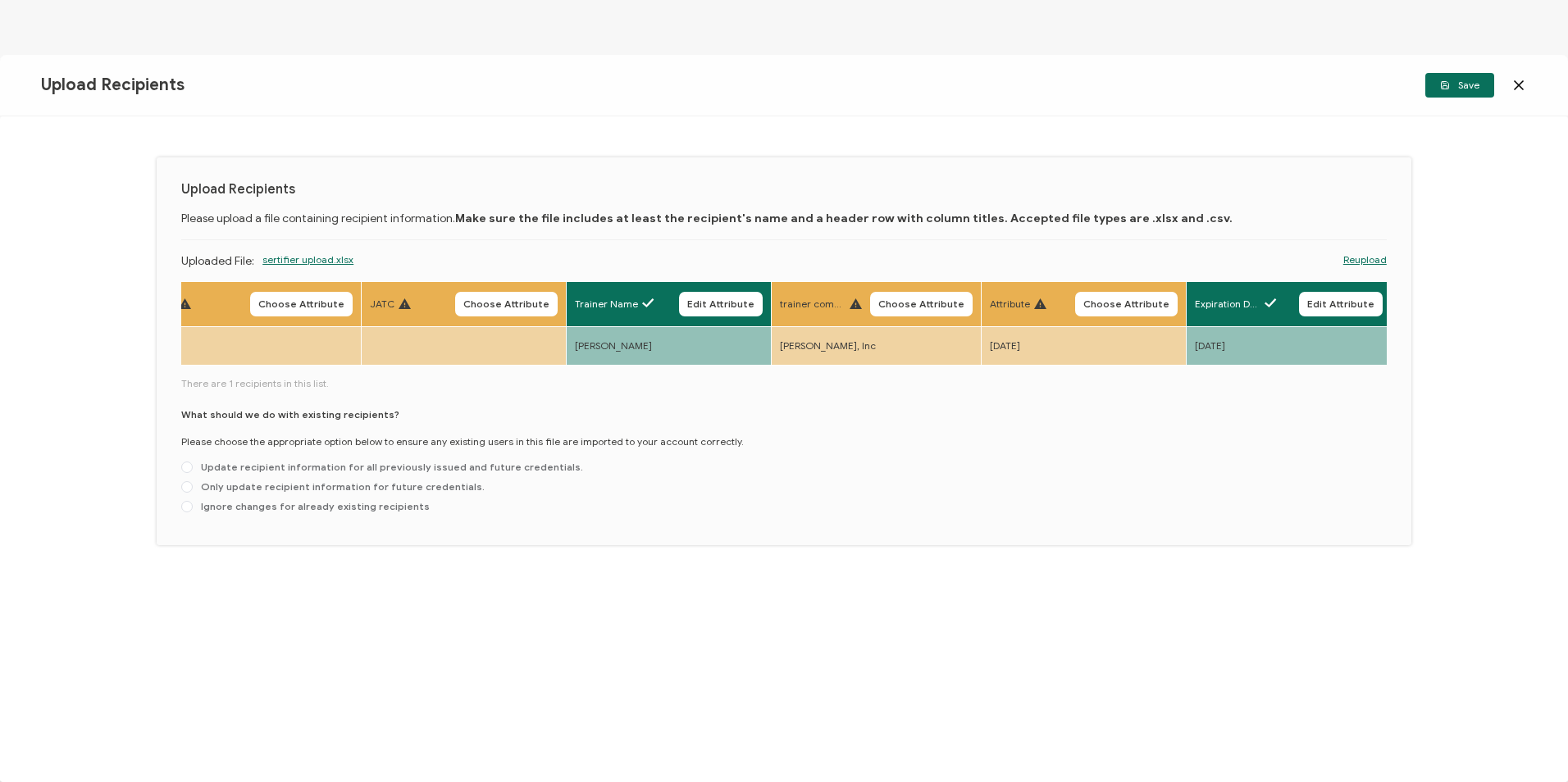 click on "Only update recipient information for future credentials." at bounding box center [187, 488] 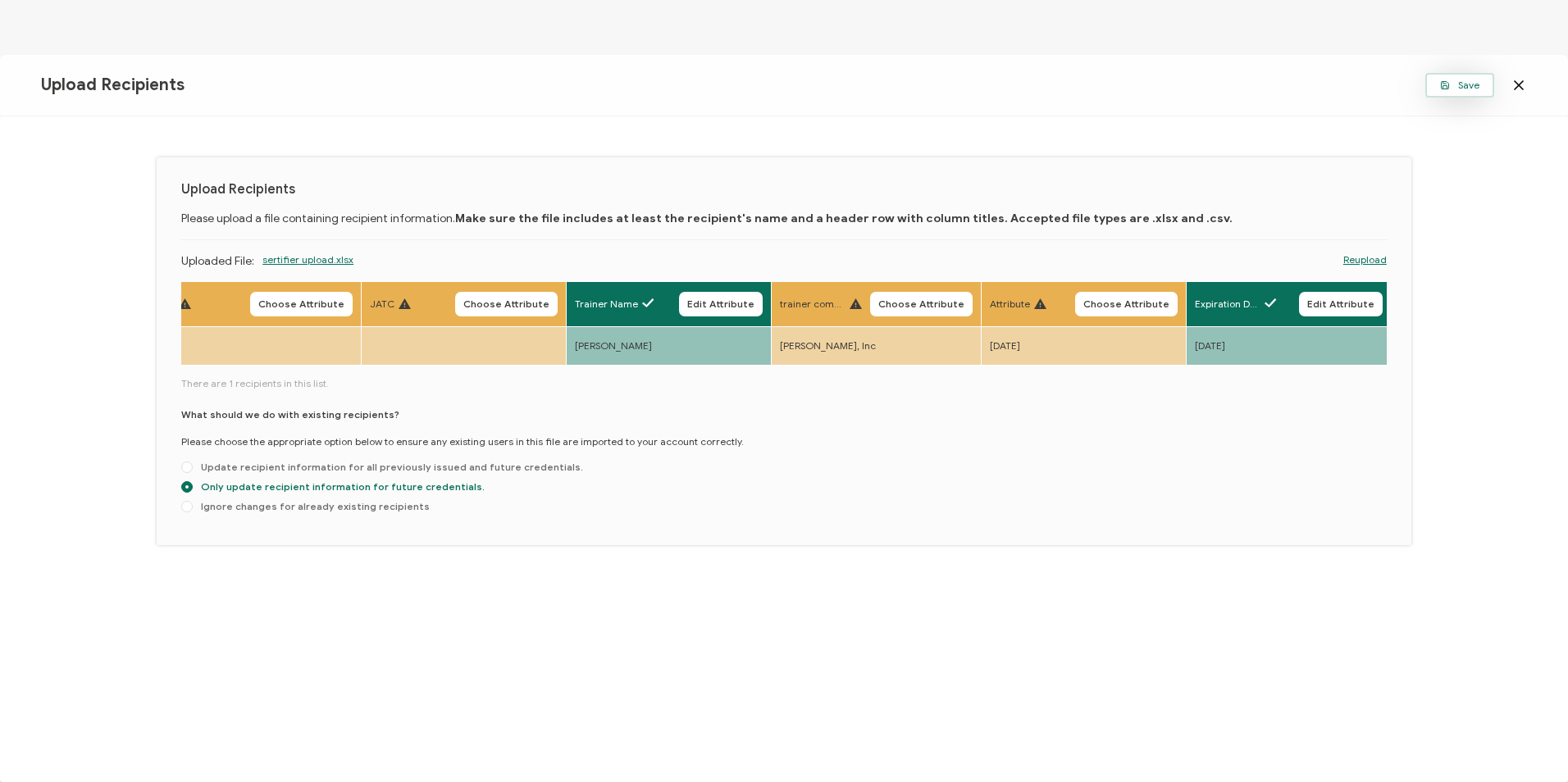 click on "Save" at bounding box center (1460, 85) 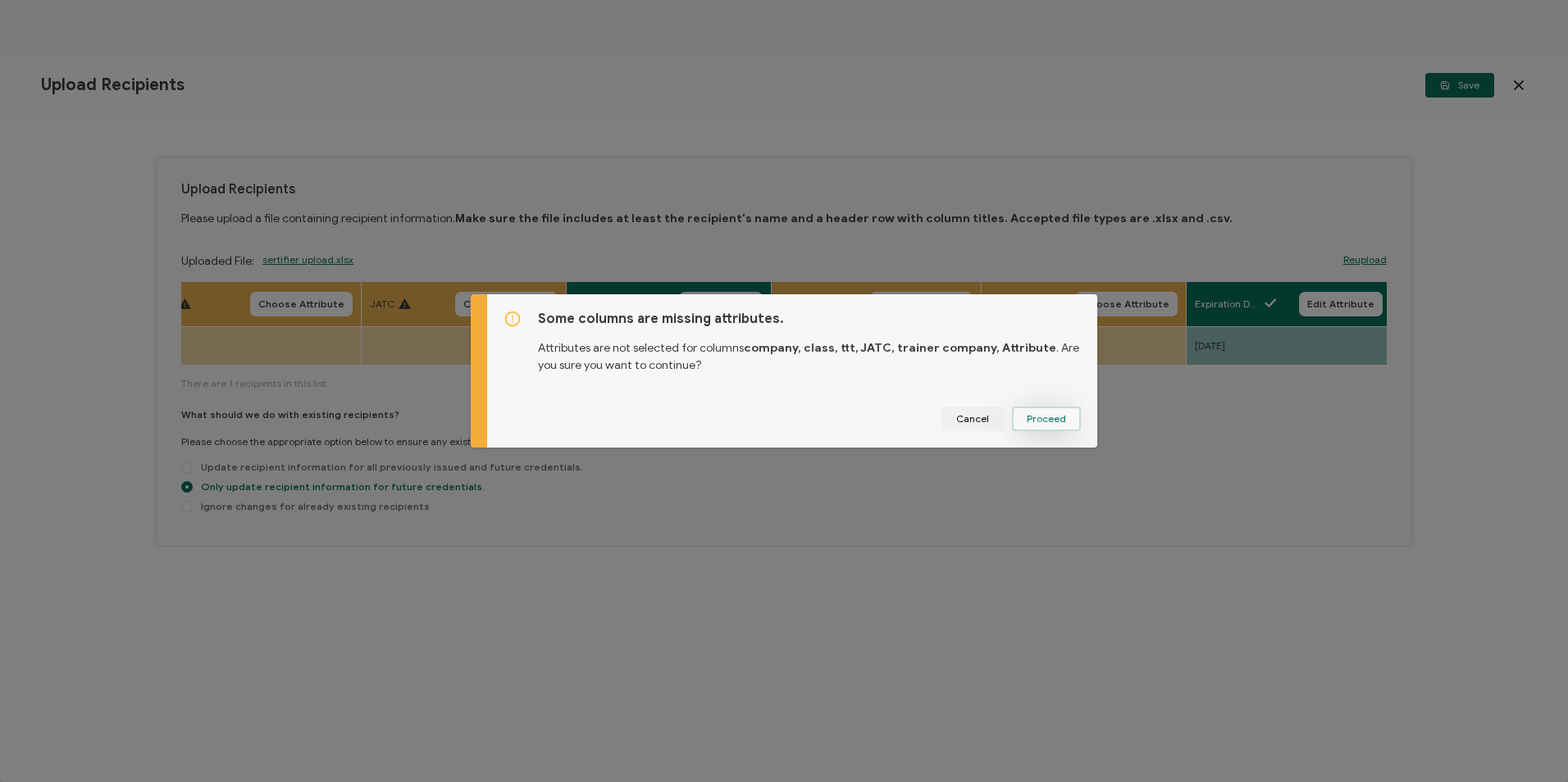 click on "Proceed" at bounding box center (1046, 419) 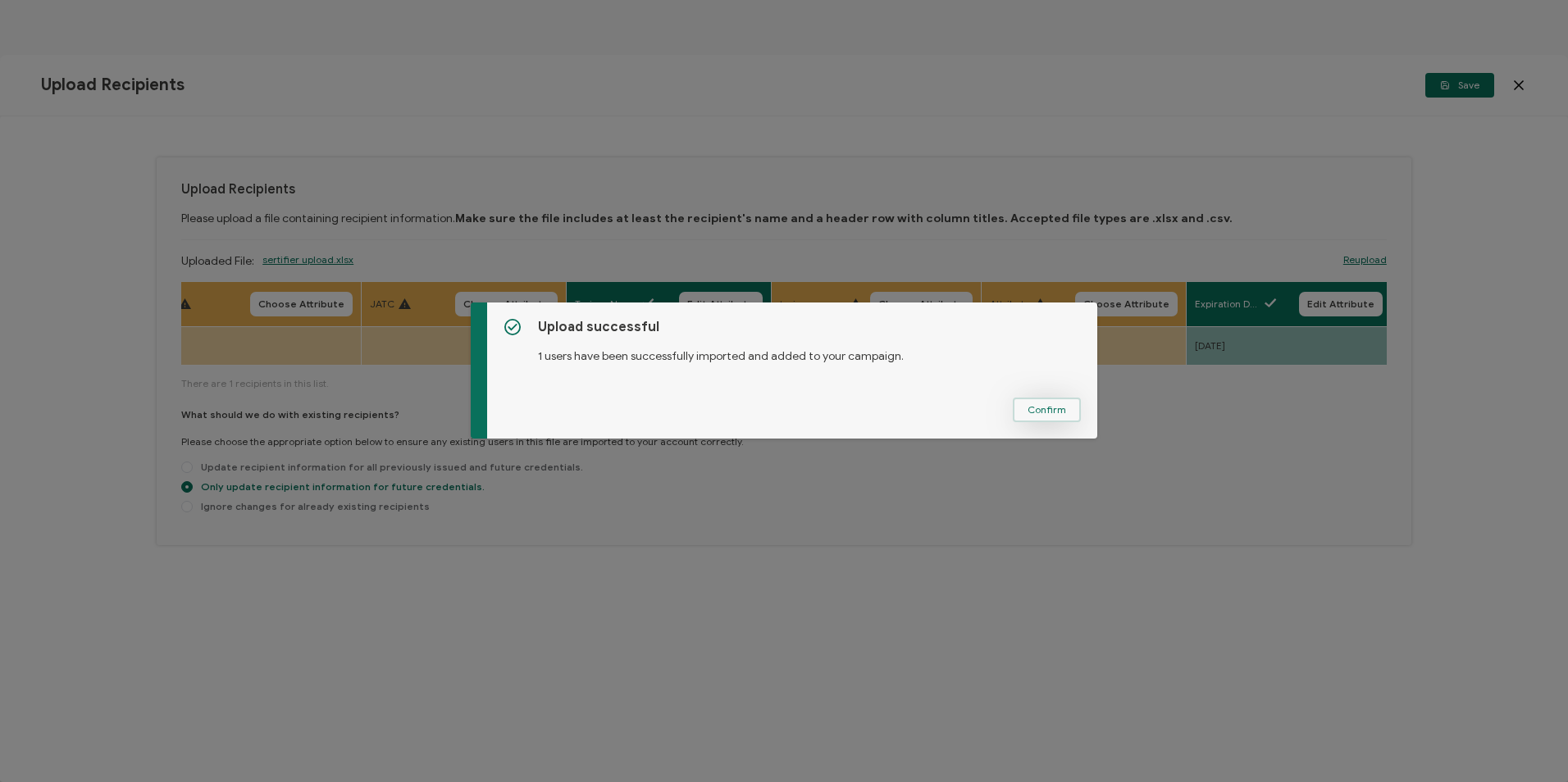 click on "Confirm" at bounding box center (1046, 410) 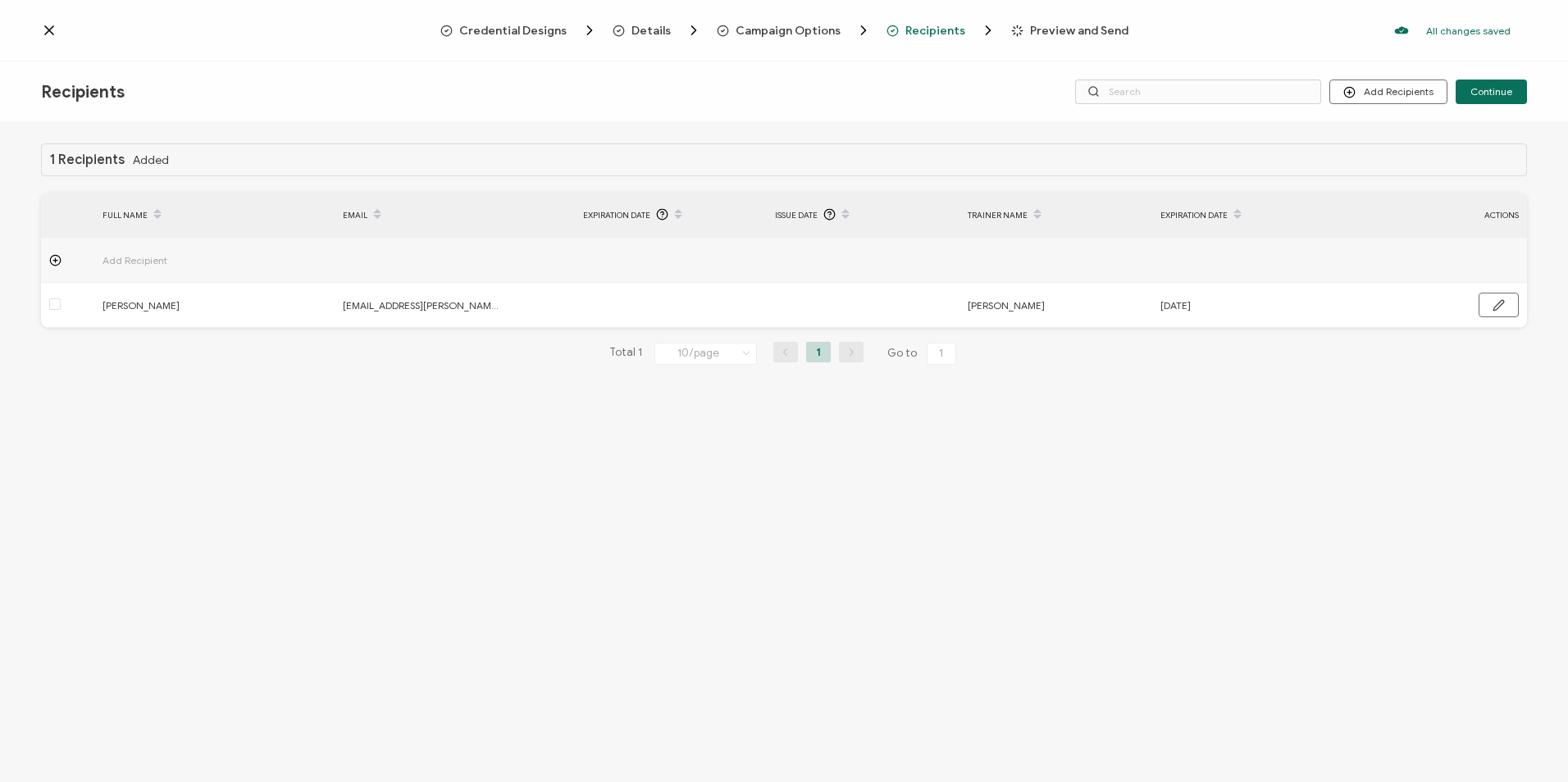 click on "Preview and Send" at bounding box center [1079, 30] 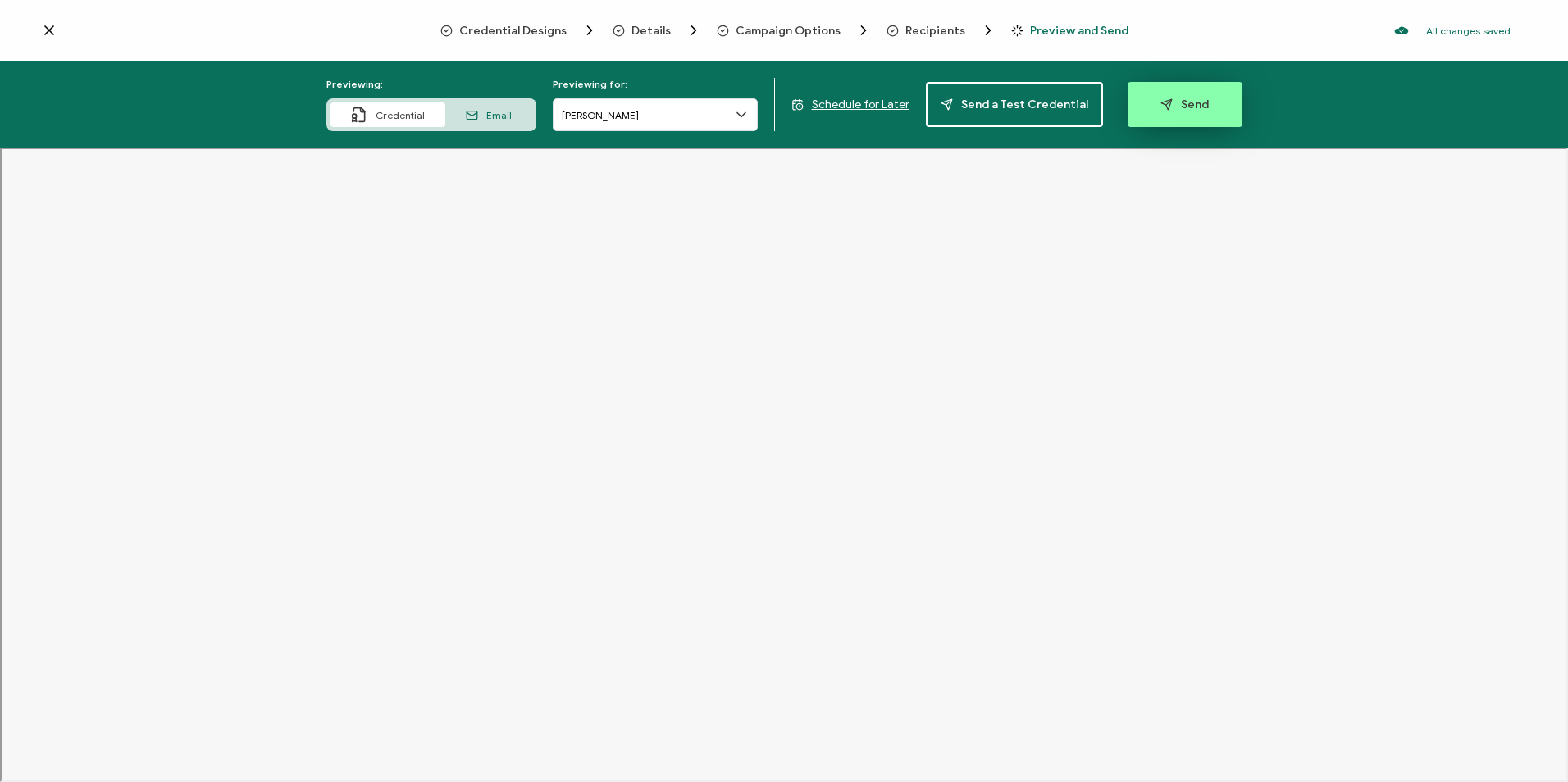 click on "Send" at bounding box center [1185, 104] 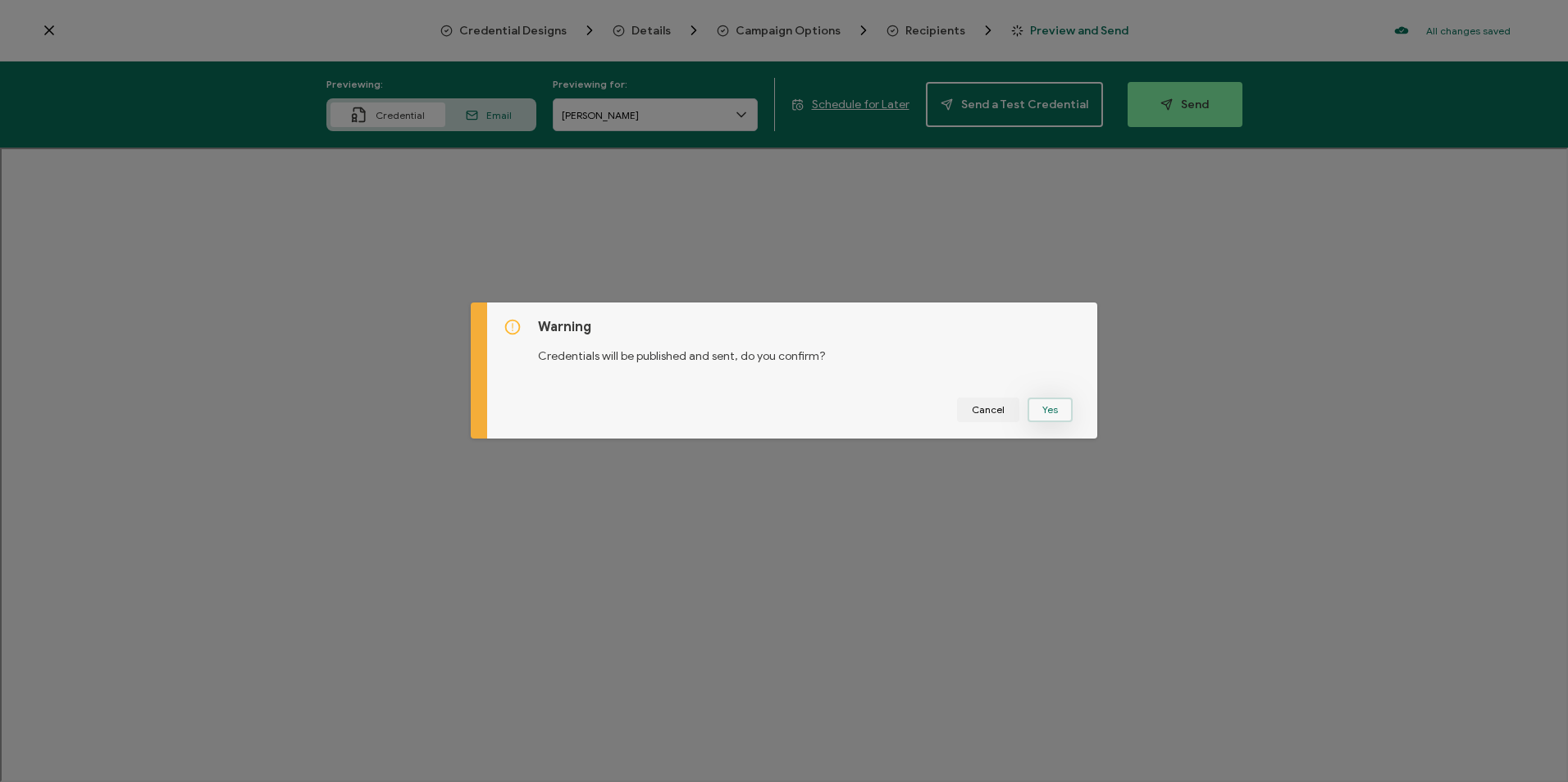 click on "Yes" at bounding box center [1050, 410] 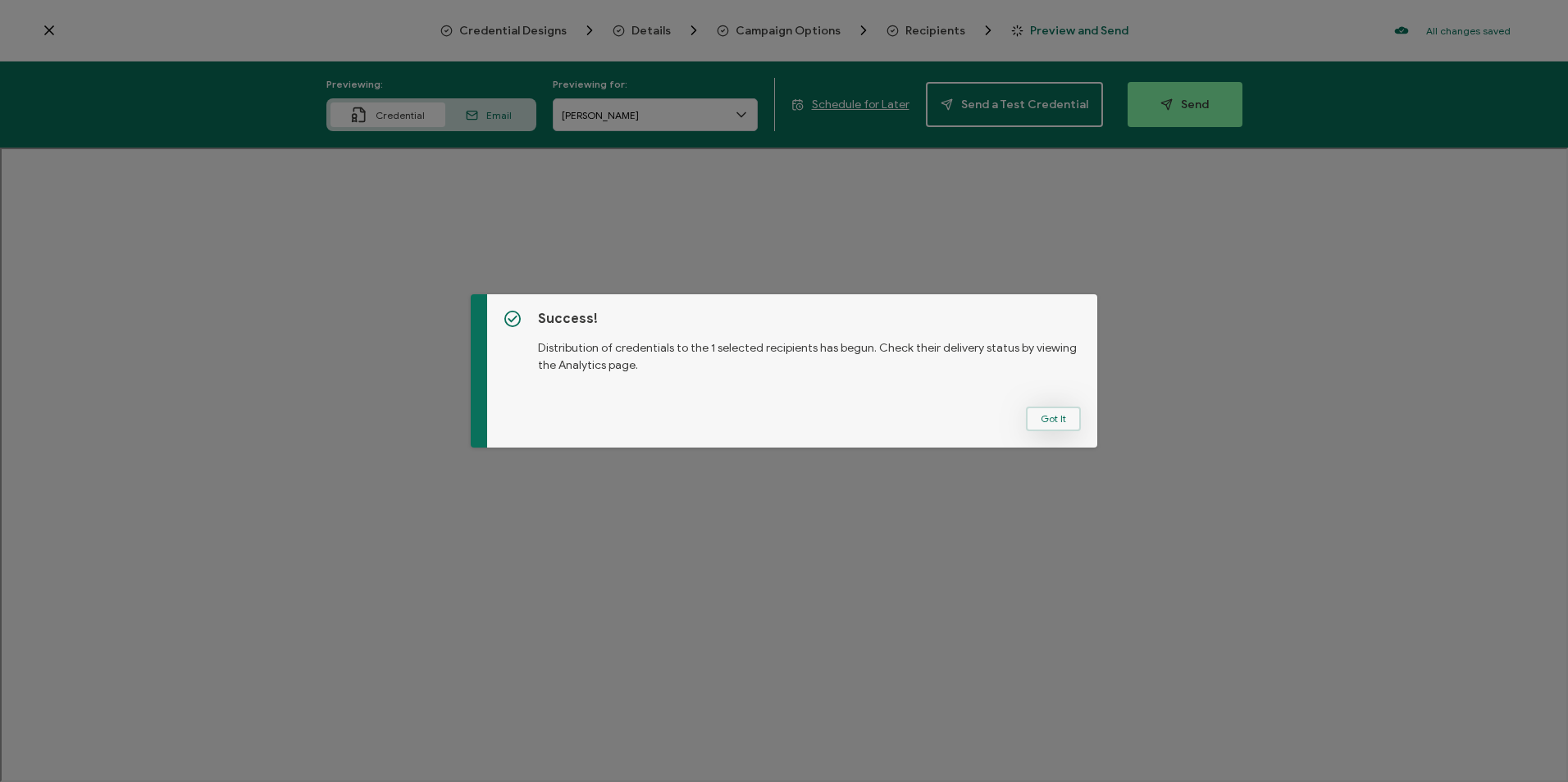 click on "Got It" at bounding box center (1053, 419) 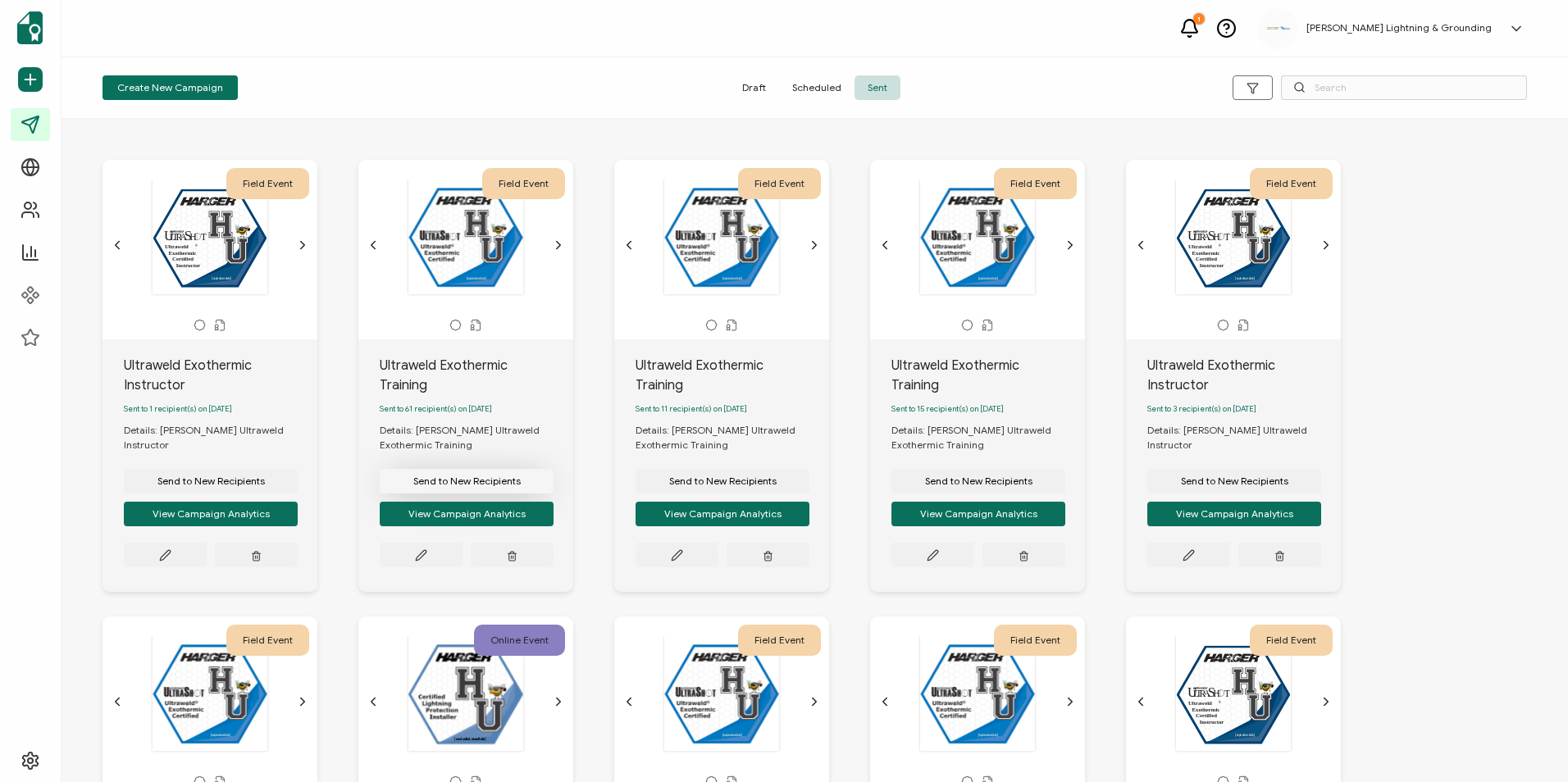 click on "Send to New Recipients" at bounding box center [211, 481] 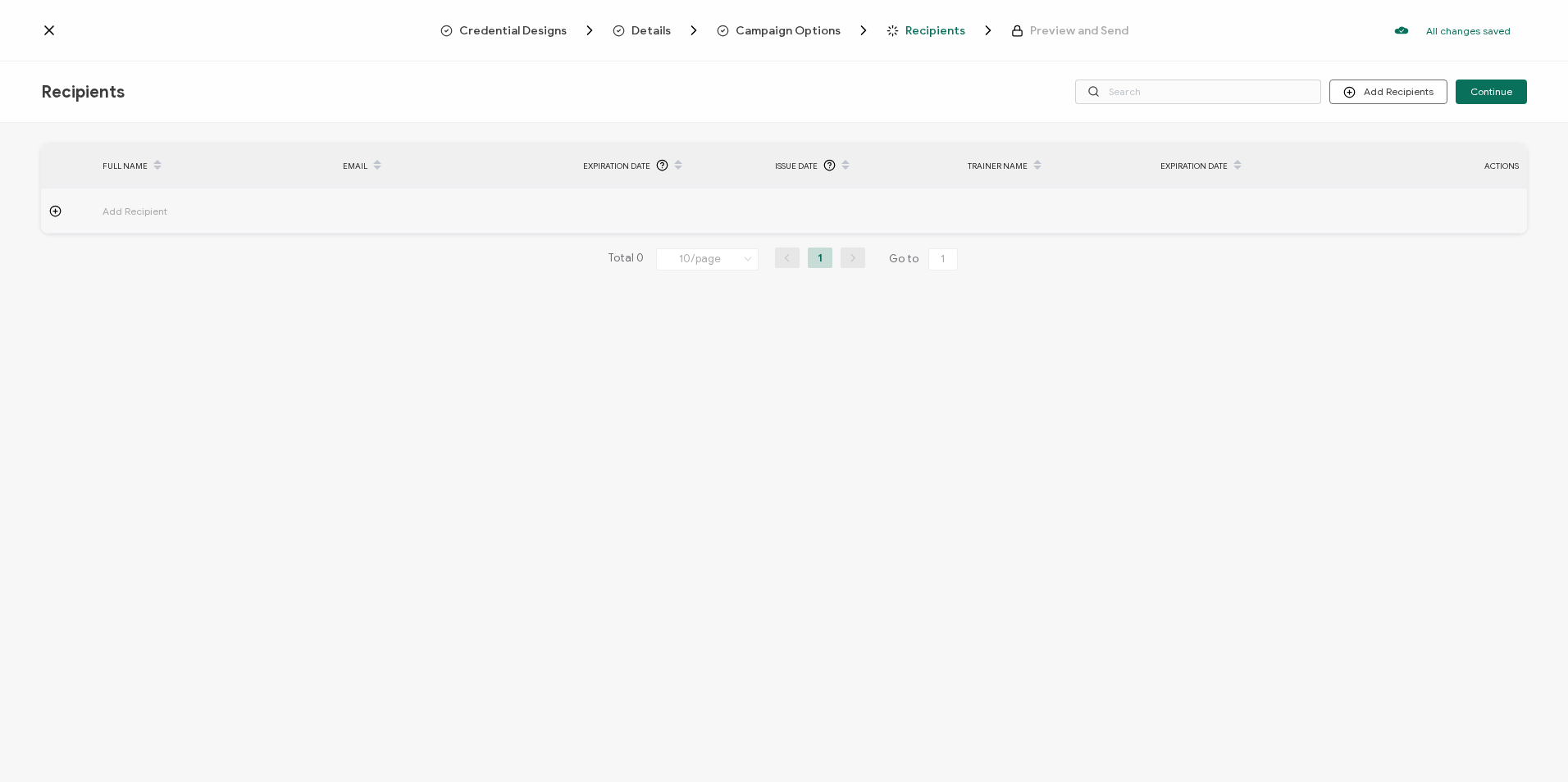 click on "Details" at bounding box center [651, 30] 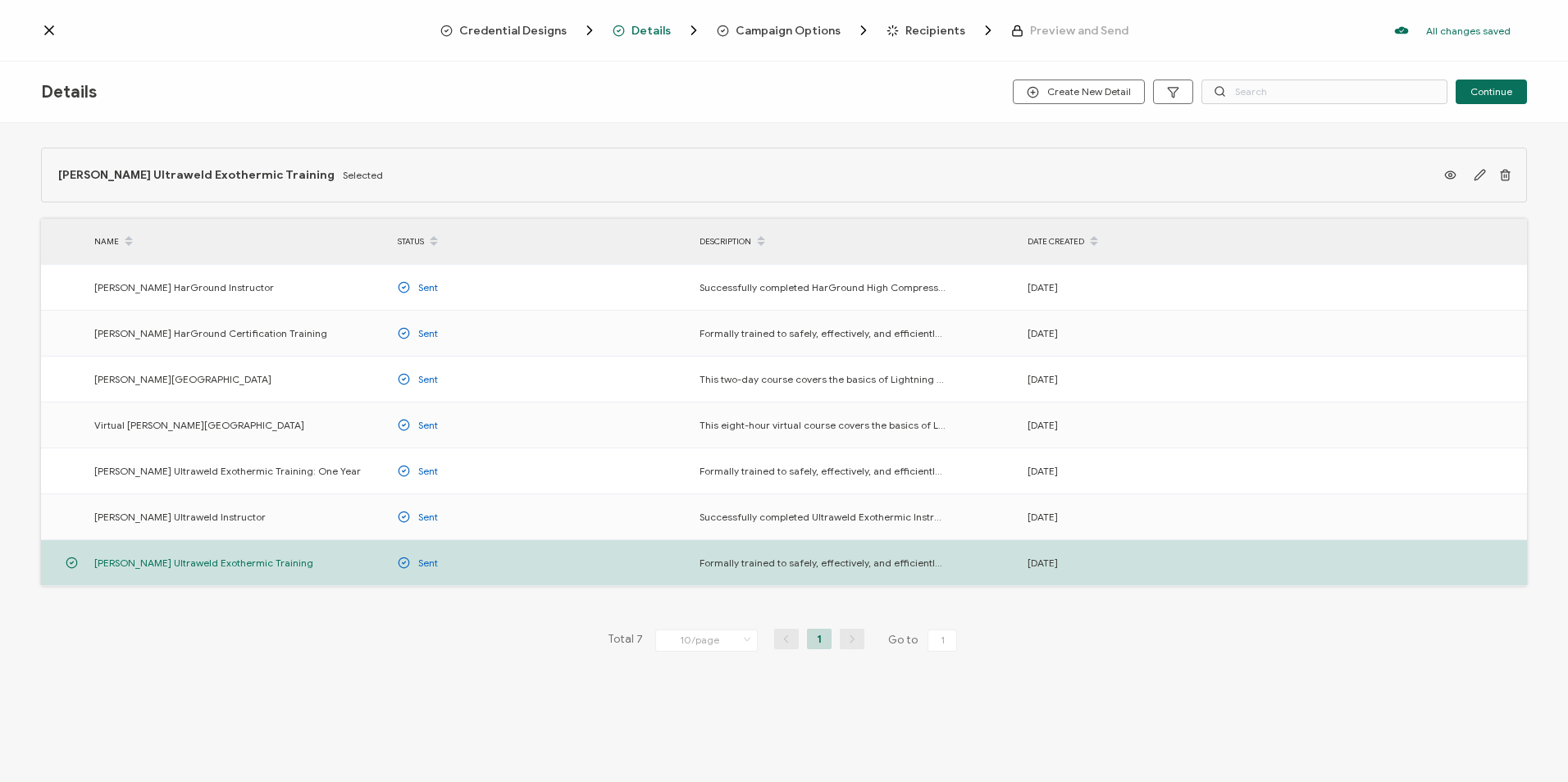 click on "Campaign Options" at bounding box center (788, 30) 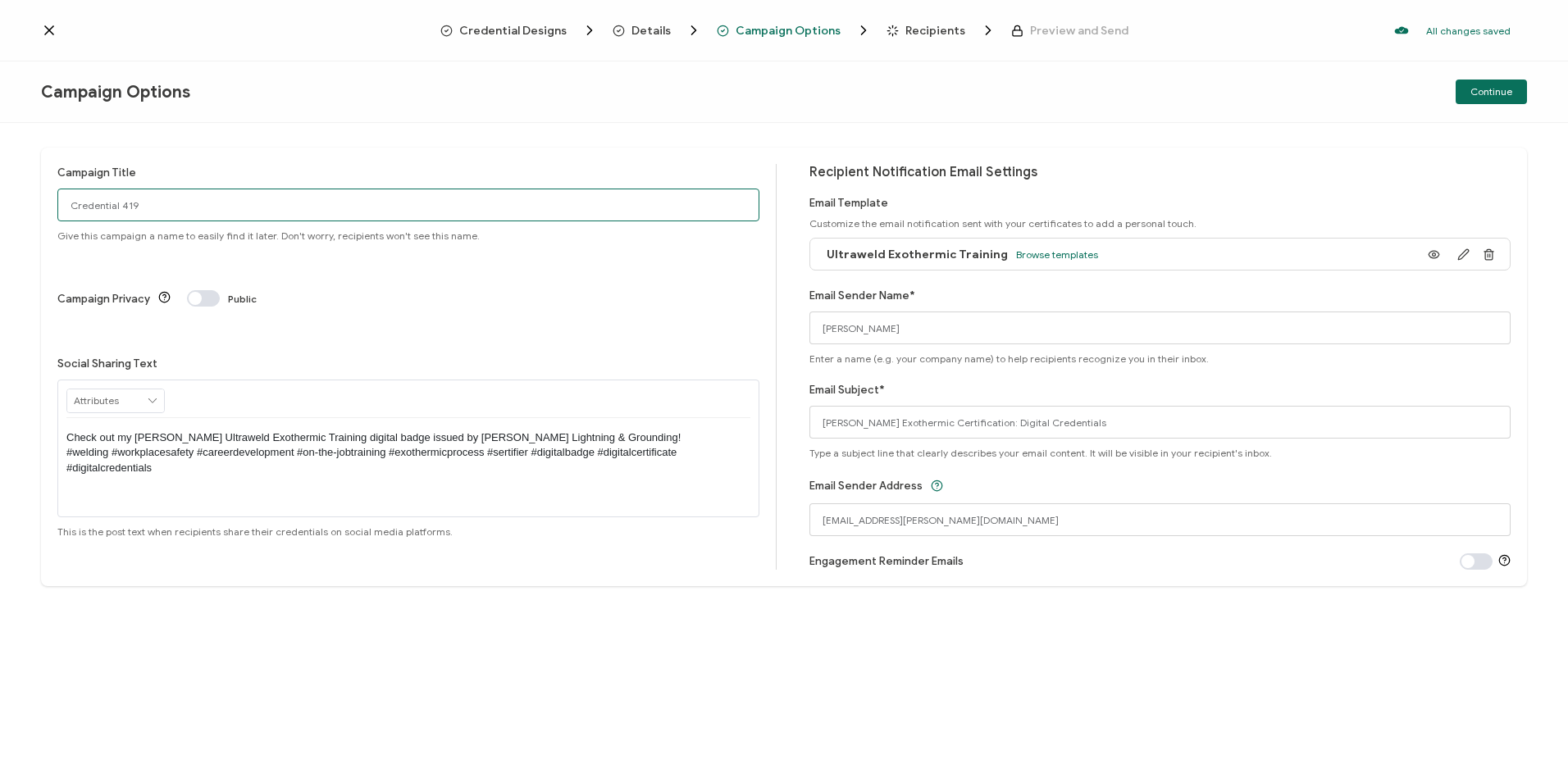 click on "Credential 419" at bounding box center (408, 205) 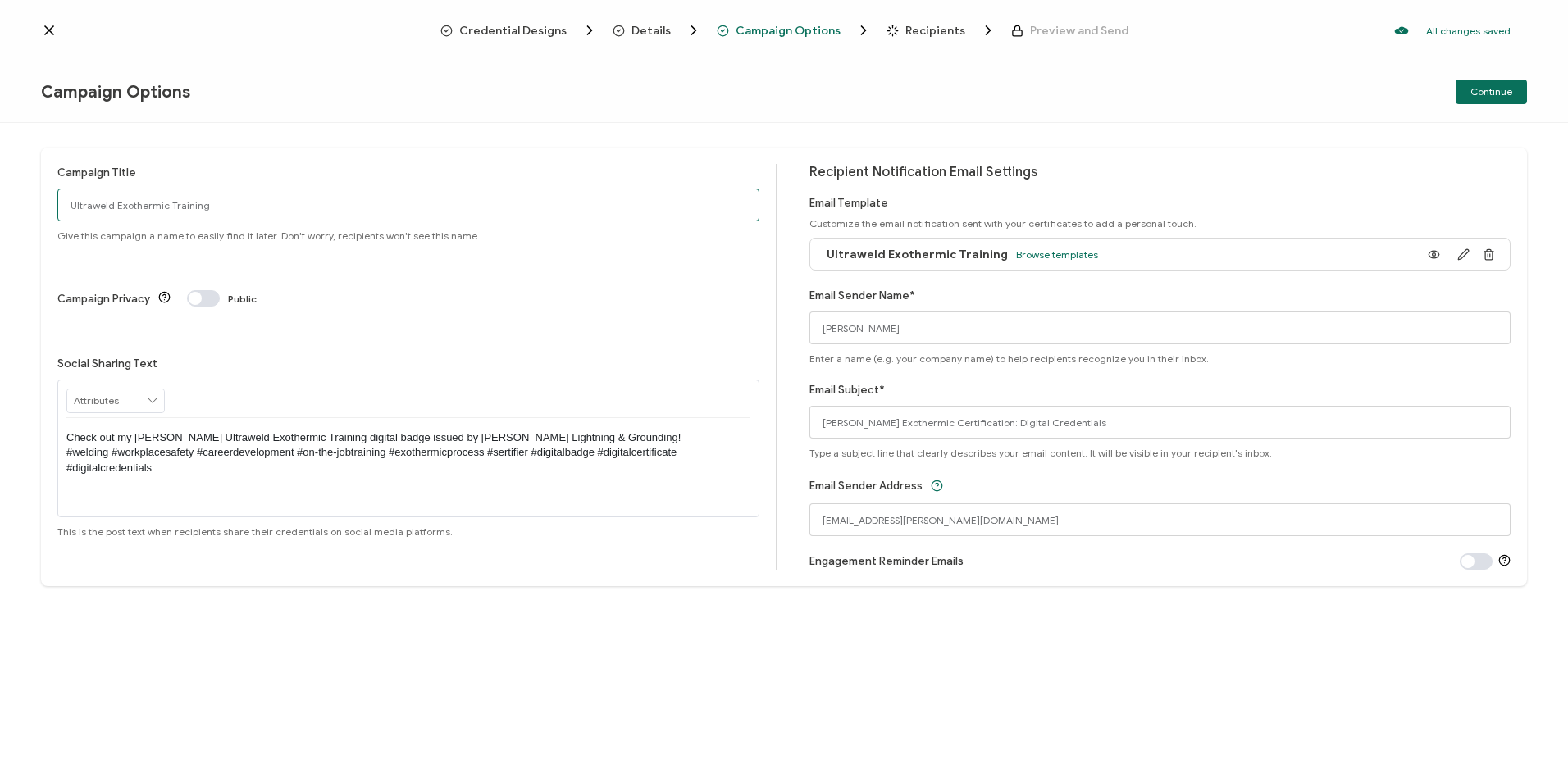 type on "Ultraweld Exothermic Training" 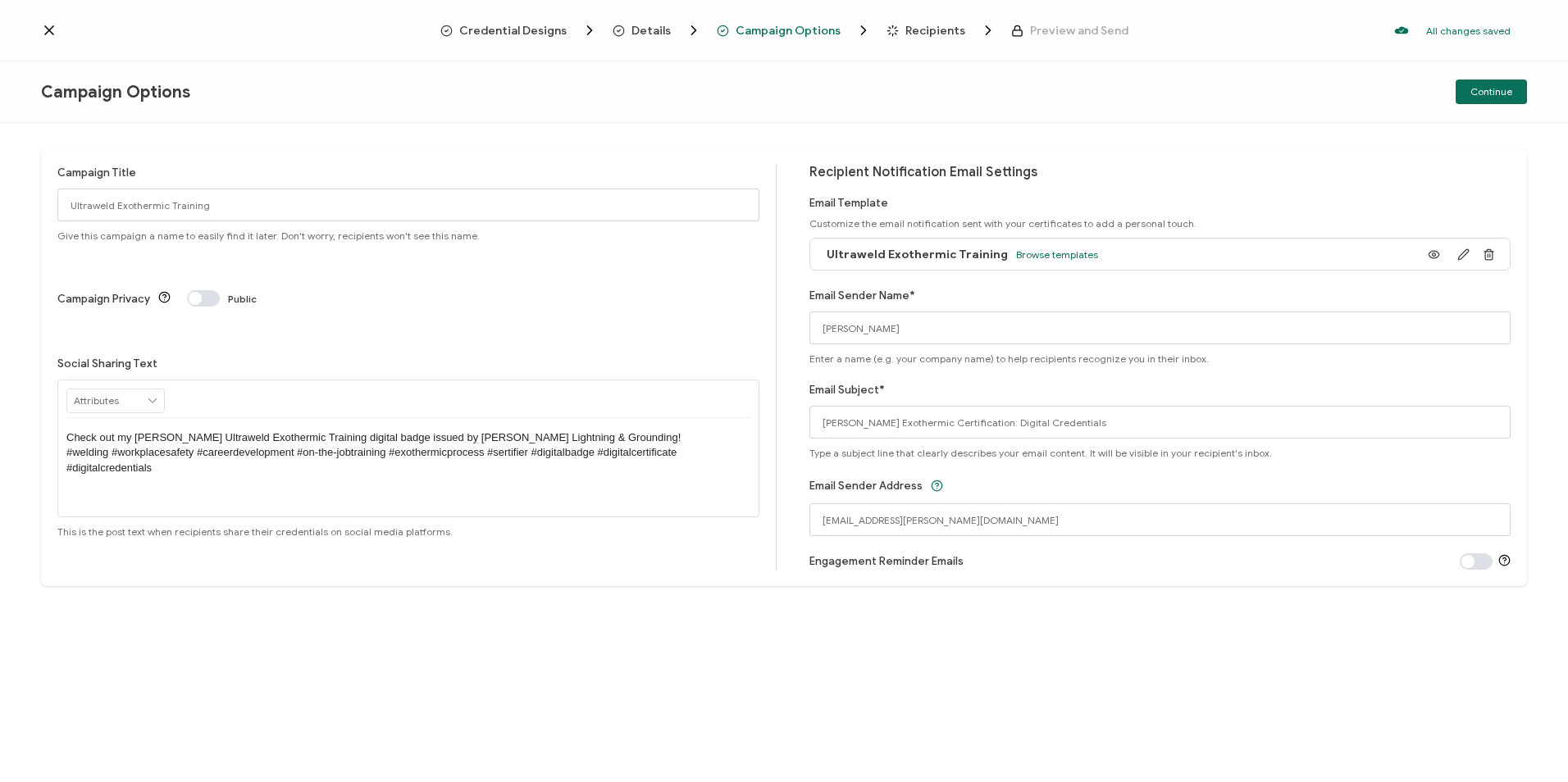 click on "Credential Designs       Details       Campaign Options       Recipients       Preview and Send
All changes saved
We save your content automatically as you keep working.
Changes are saved automatically. Any credentials sent from this campaign will update automatically. To undo modifications, re-edit the relevant element.
All changes saved
Last saved on [DATE] 12:20 PM" at bounding box center (784, 30) 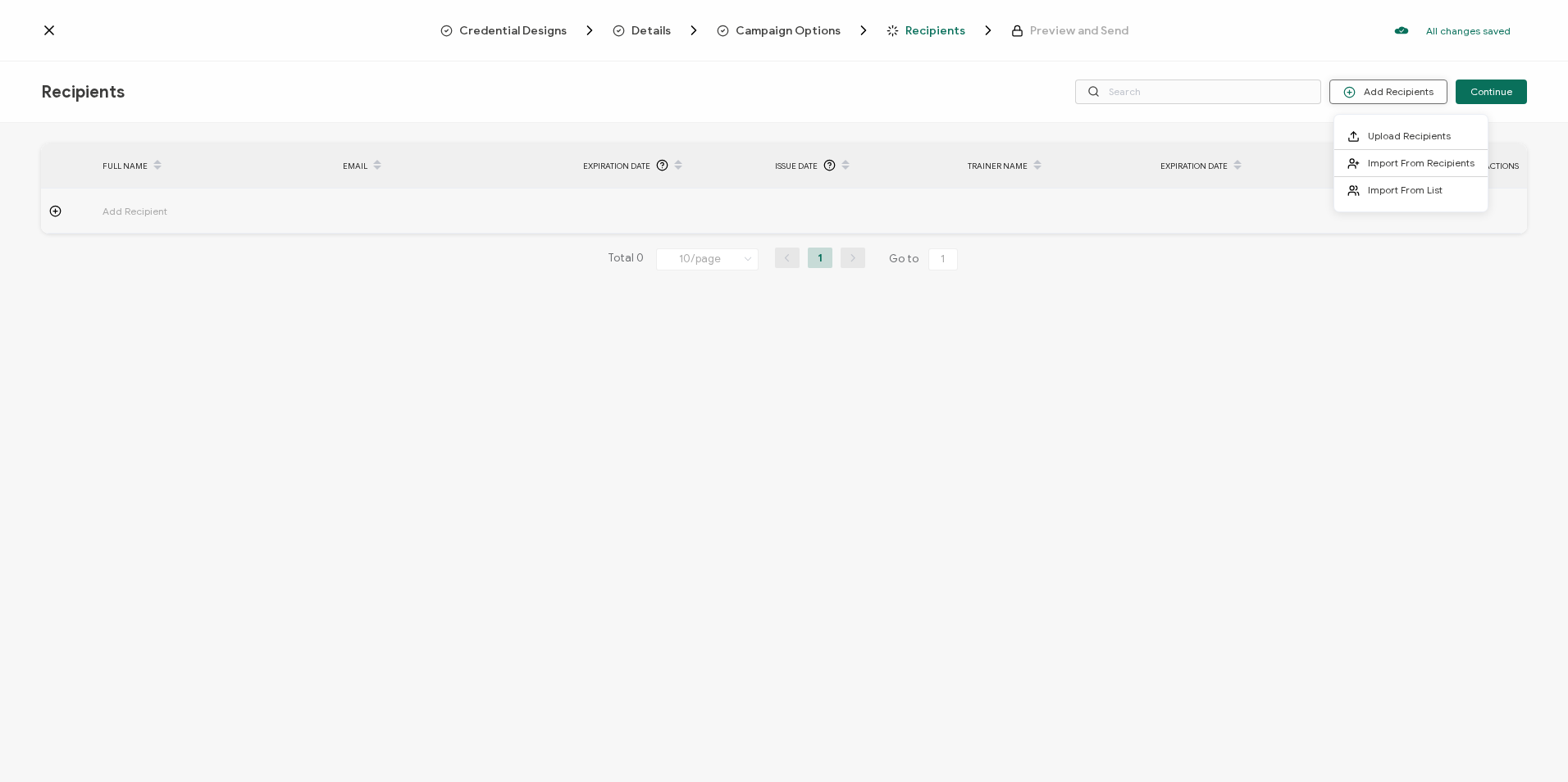click on "Add Recipients" at bounding box center [1388, 92] 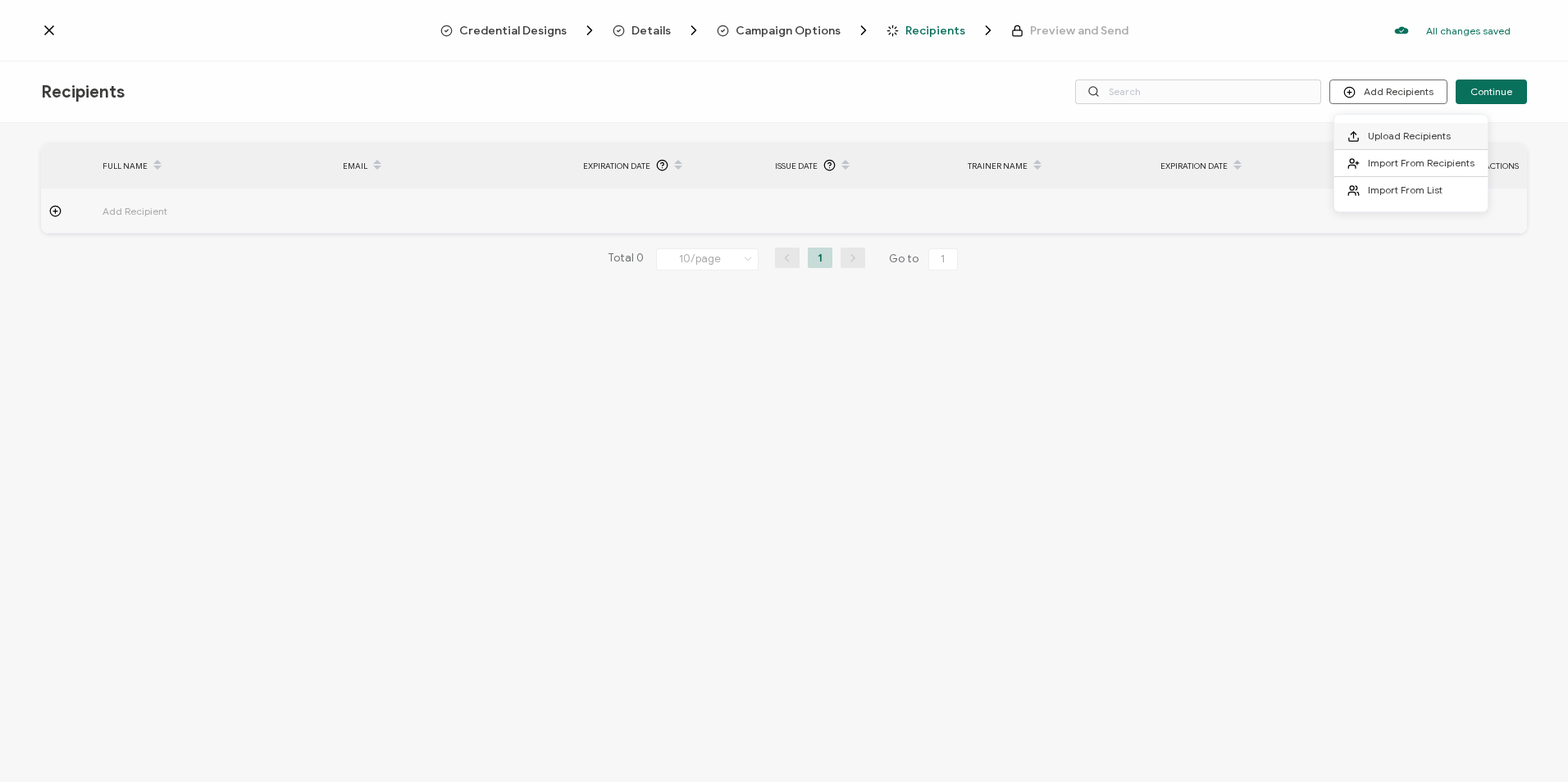 click on "Upload Recipients" at bounding box center [1409, 135] 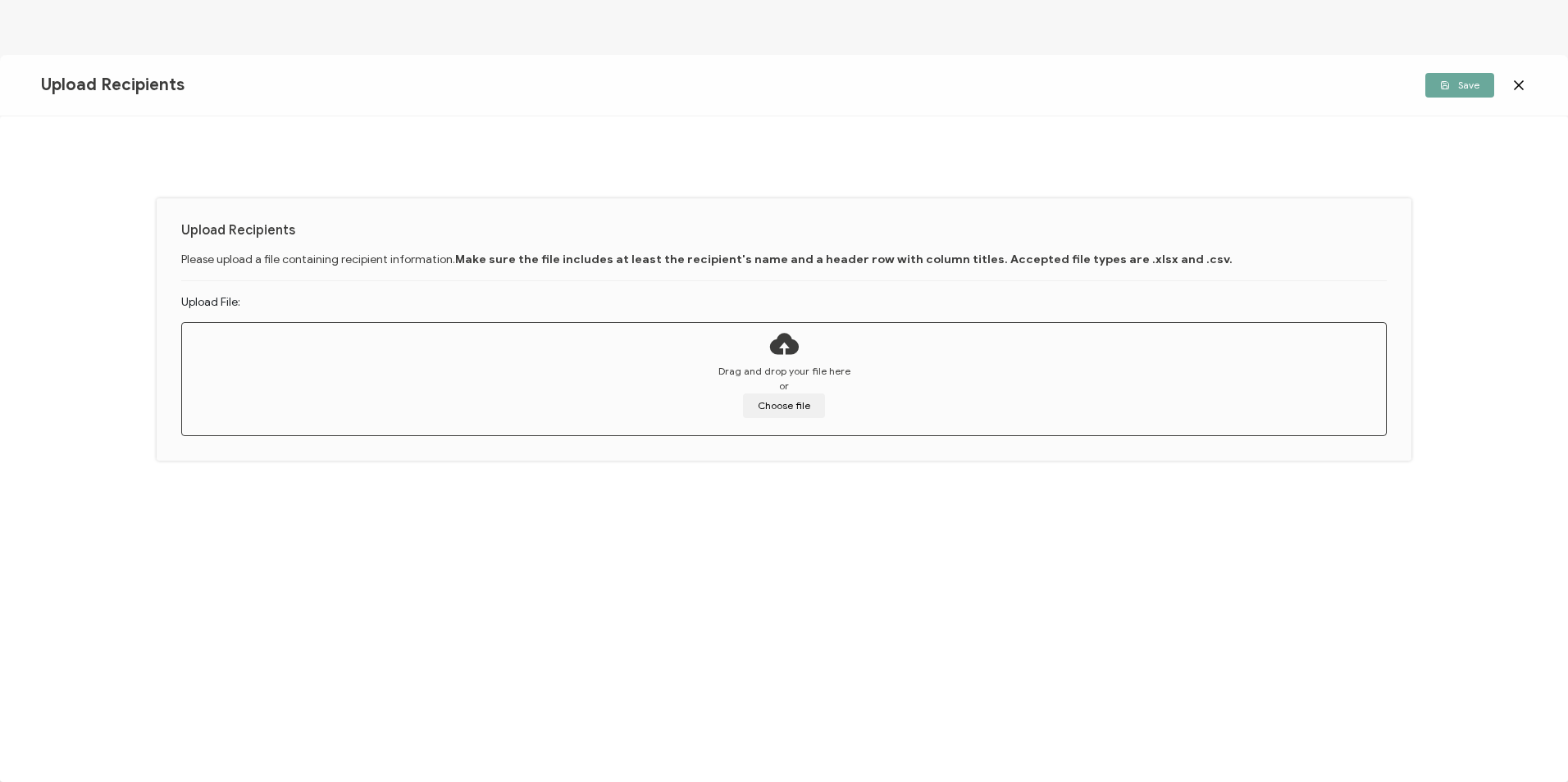 drag, startPoint x: 795, startPoint y: 407, endPoint x: 798, endPoint y: 428, distance: 21.213203 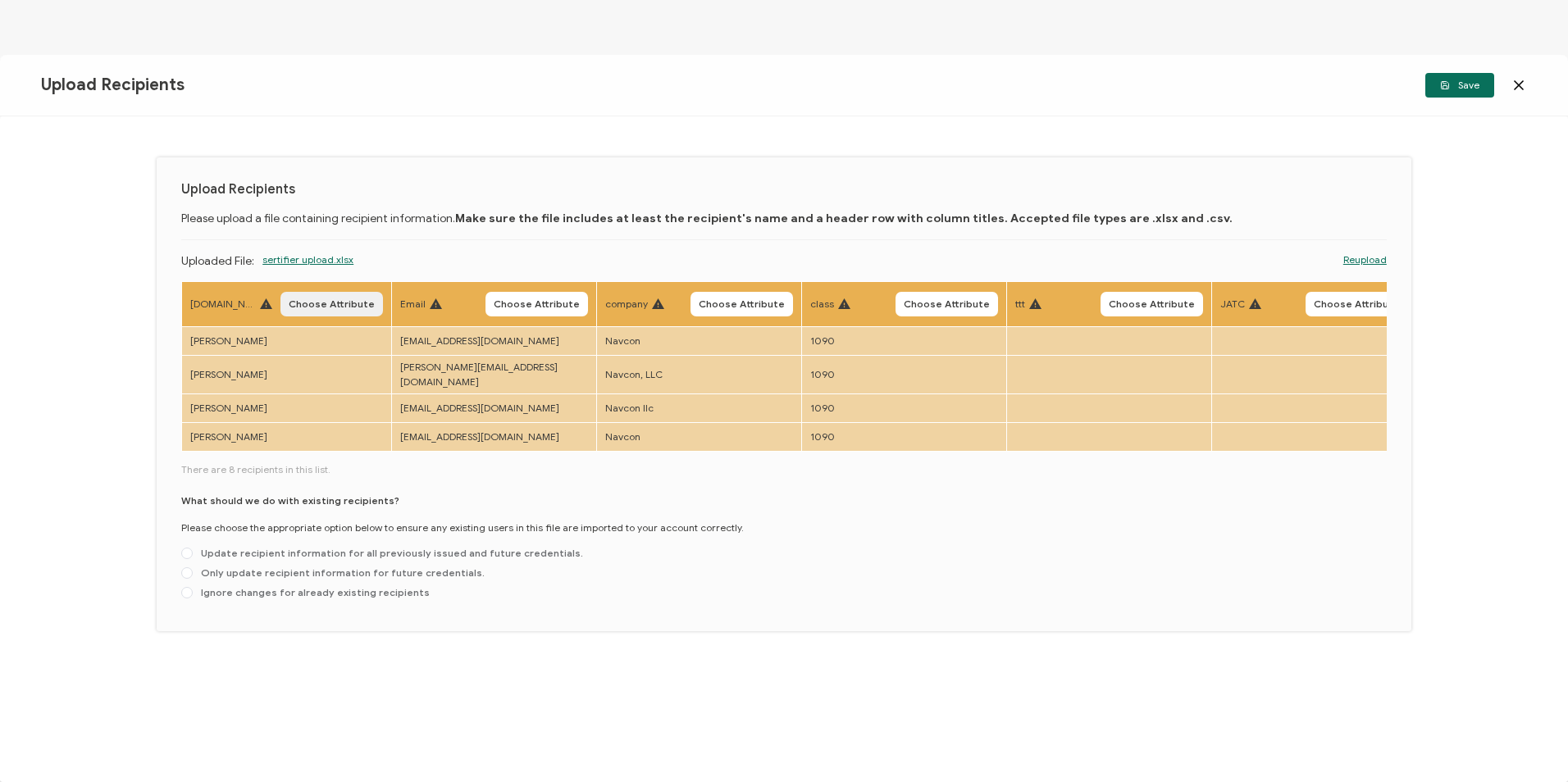 click on "Choose Attribute" at bounding box center [331, 304] 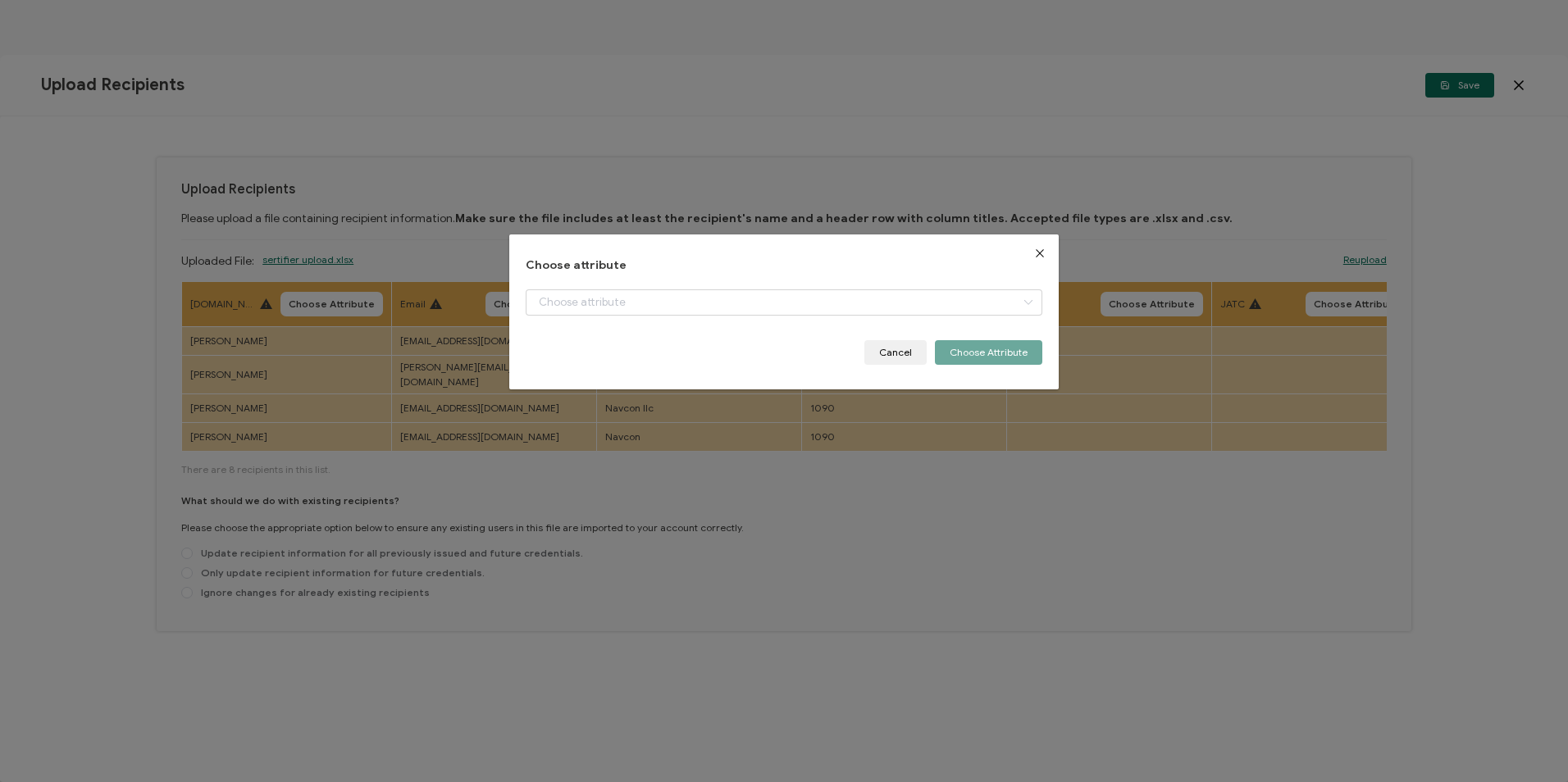 click on "+ Add New Attribute   Full Name E-mail Issue Date Expiration Date Trainer Name Expiration Date Trainer Company Company issue date Company trainer-name" at bounding box center (783, 315) 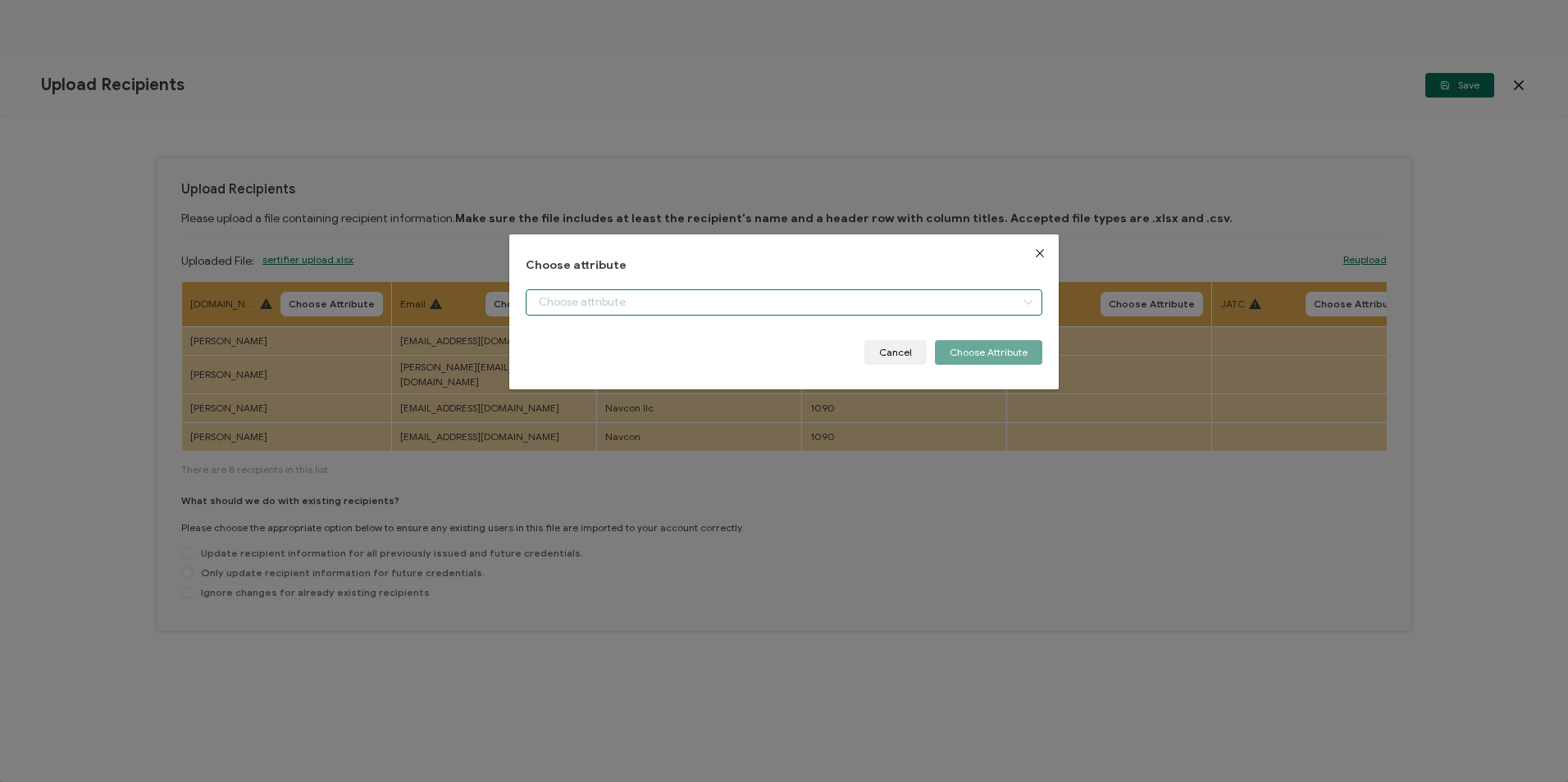 click at bounding box center (783, 302) 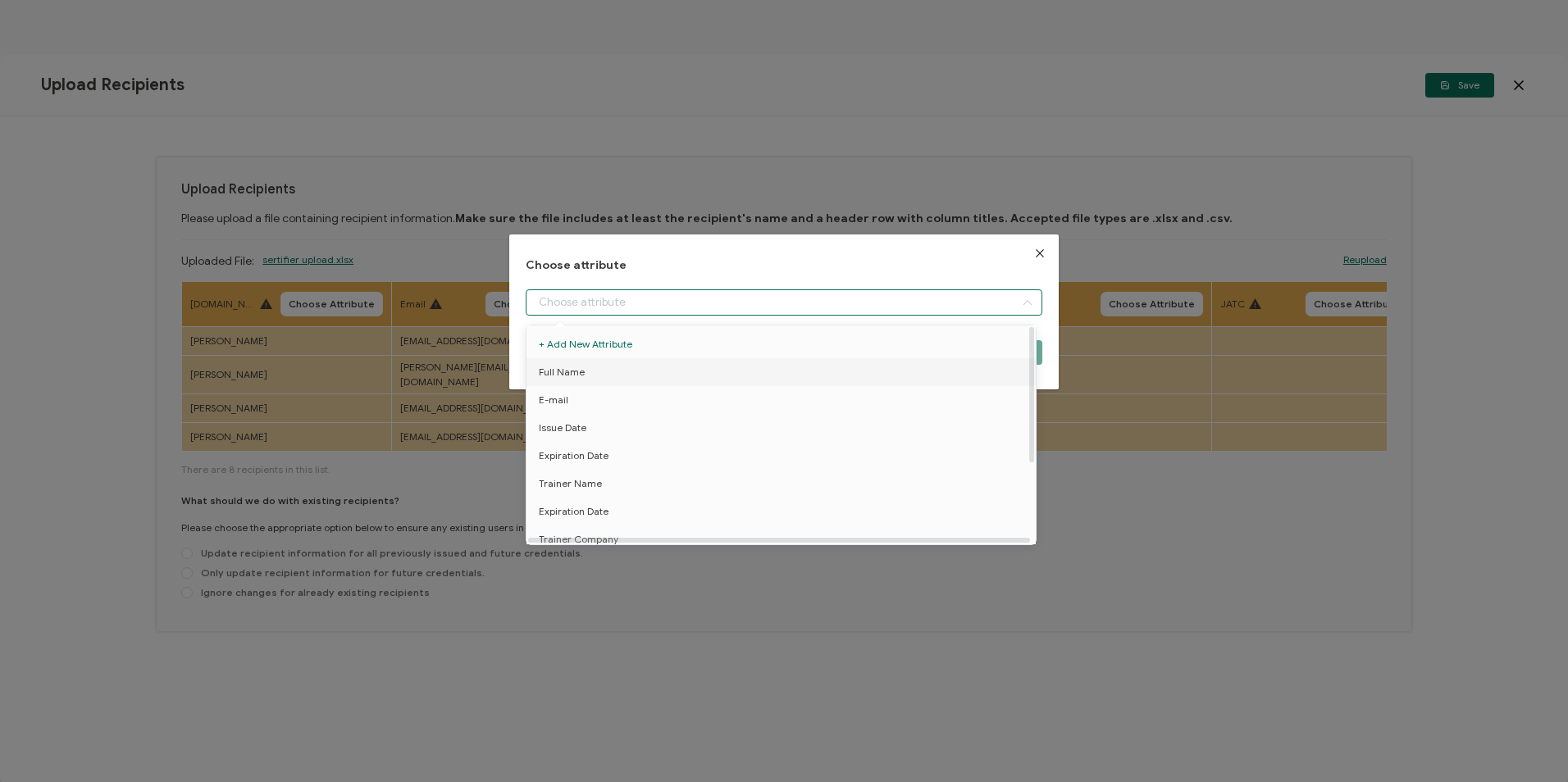 drag, startPoint x: 595, startPoint y: 366, endPoint x: 613, endPoint y: 366, distance: 18 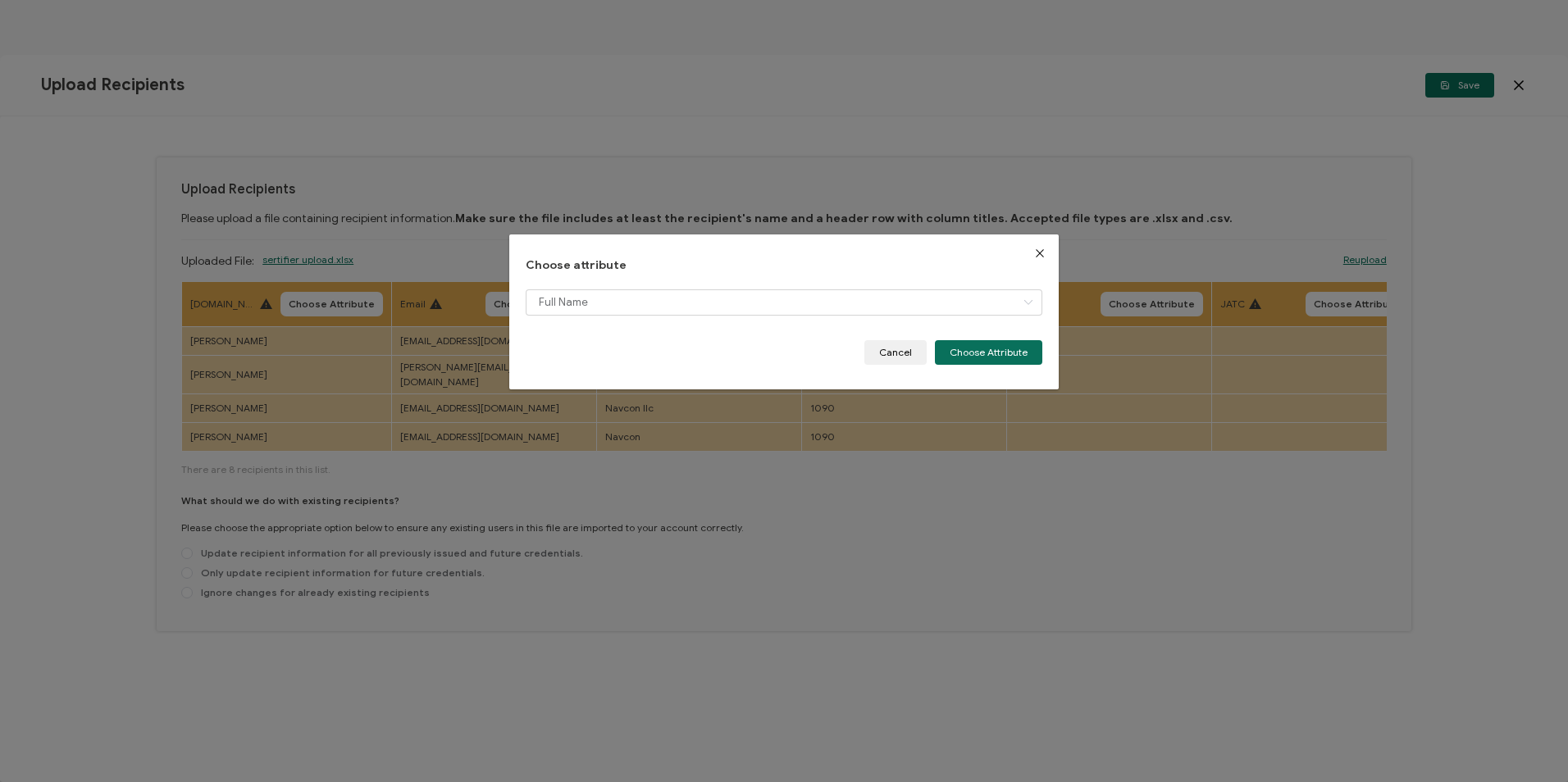 drag, startPoint x: 1025, startPoint y: 350, endPoint x: 623, endPoint y: 343, distance: 402.06094 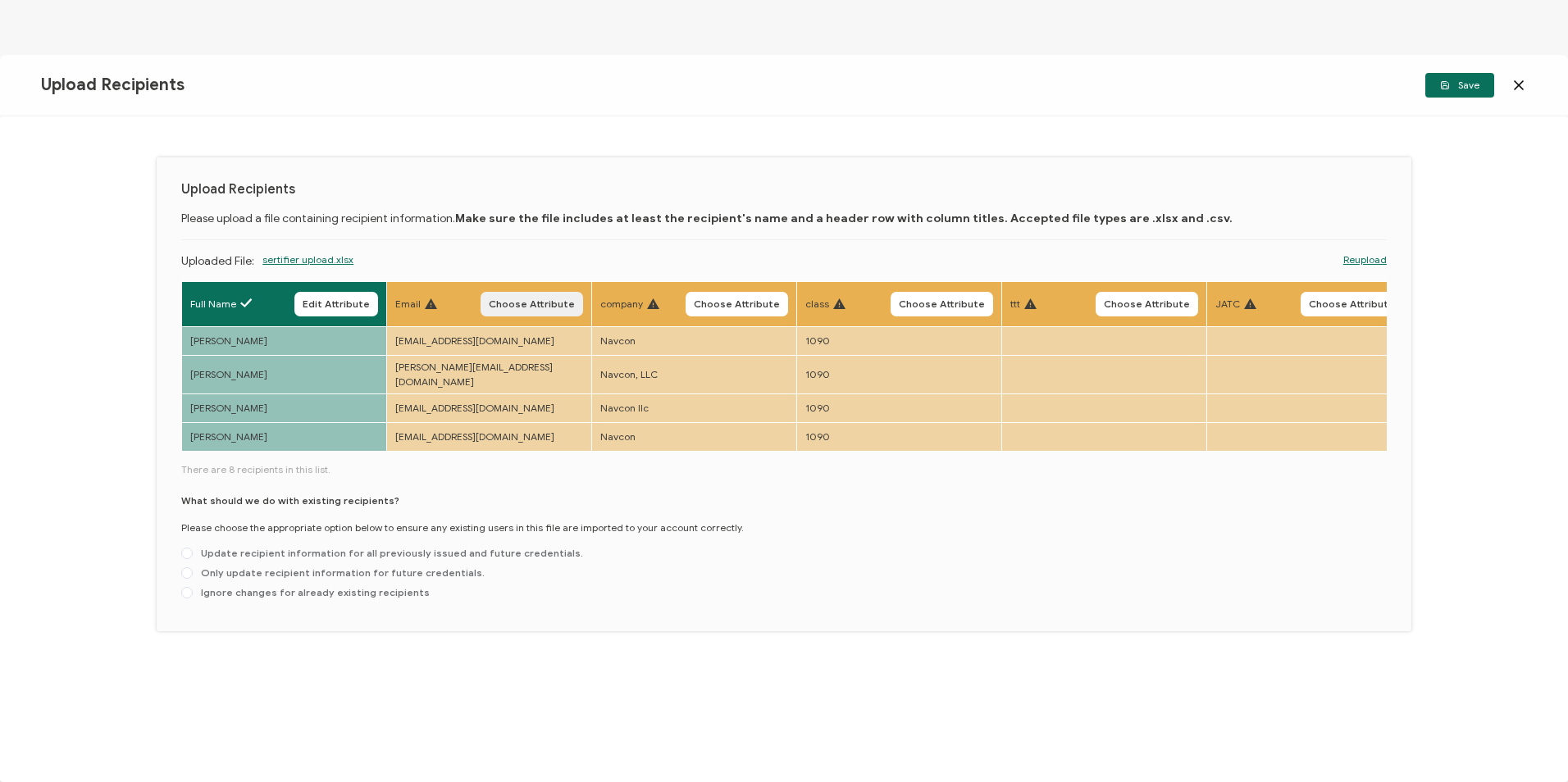 click on "Choose Attribute" at bounding box center (531, 304) 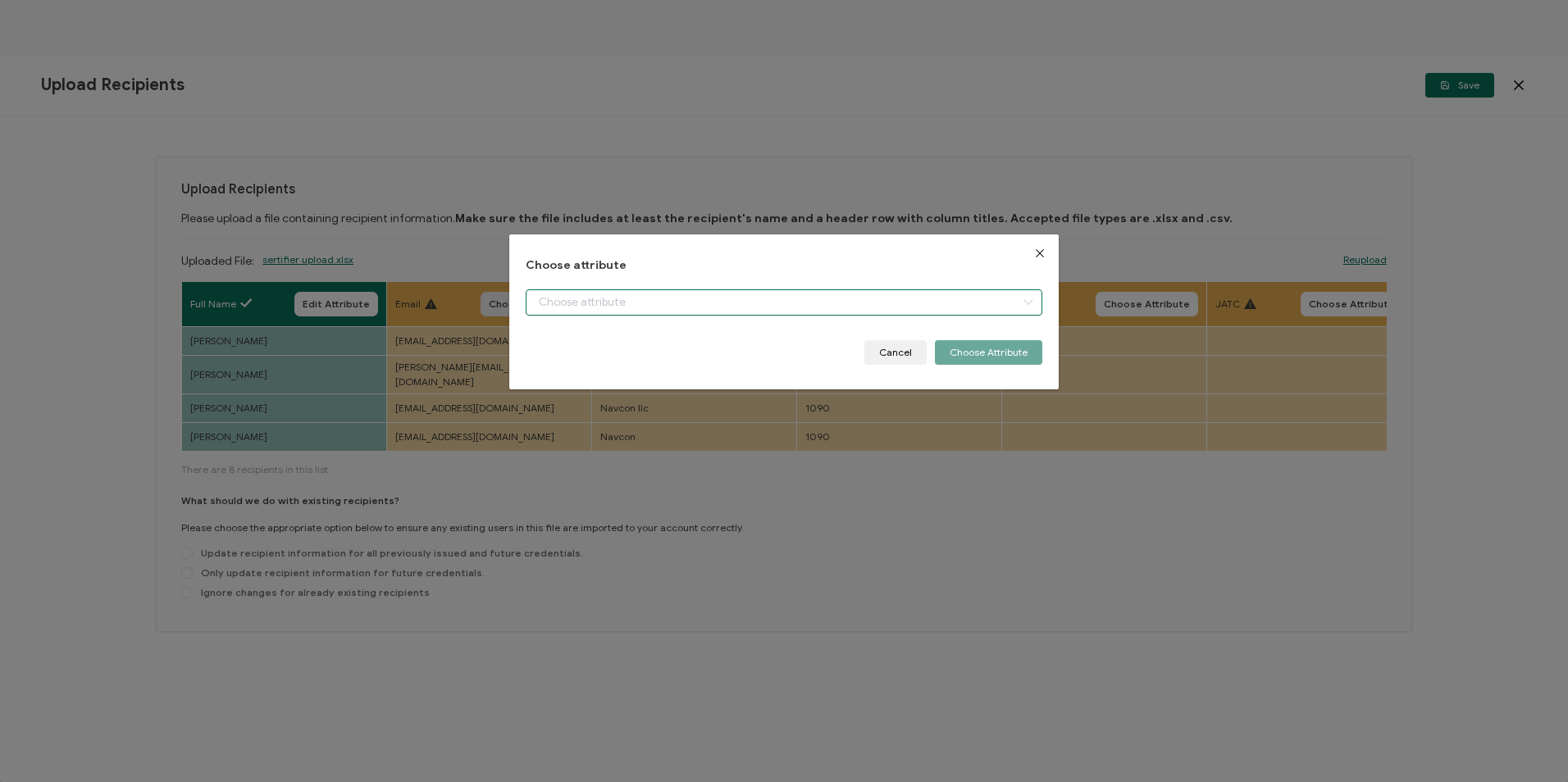 click at bounding box center (783, 302) 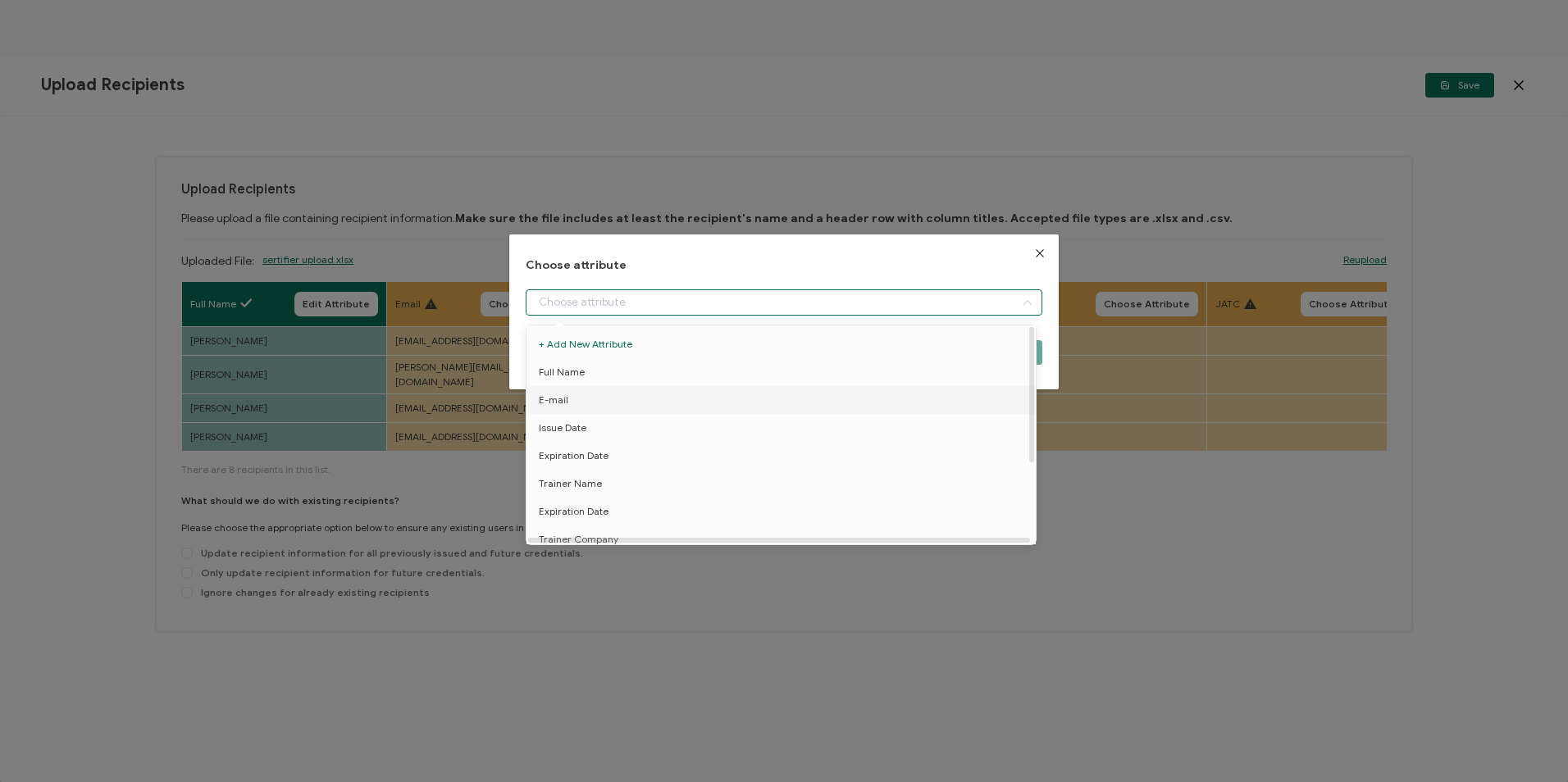 click on "E-mail" at bounding box center [784, 400] 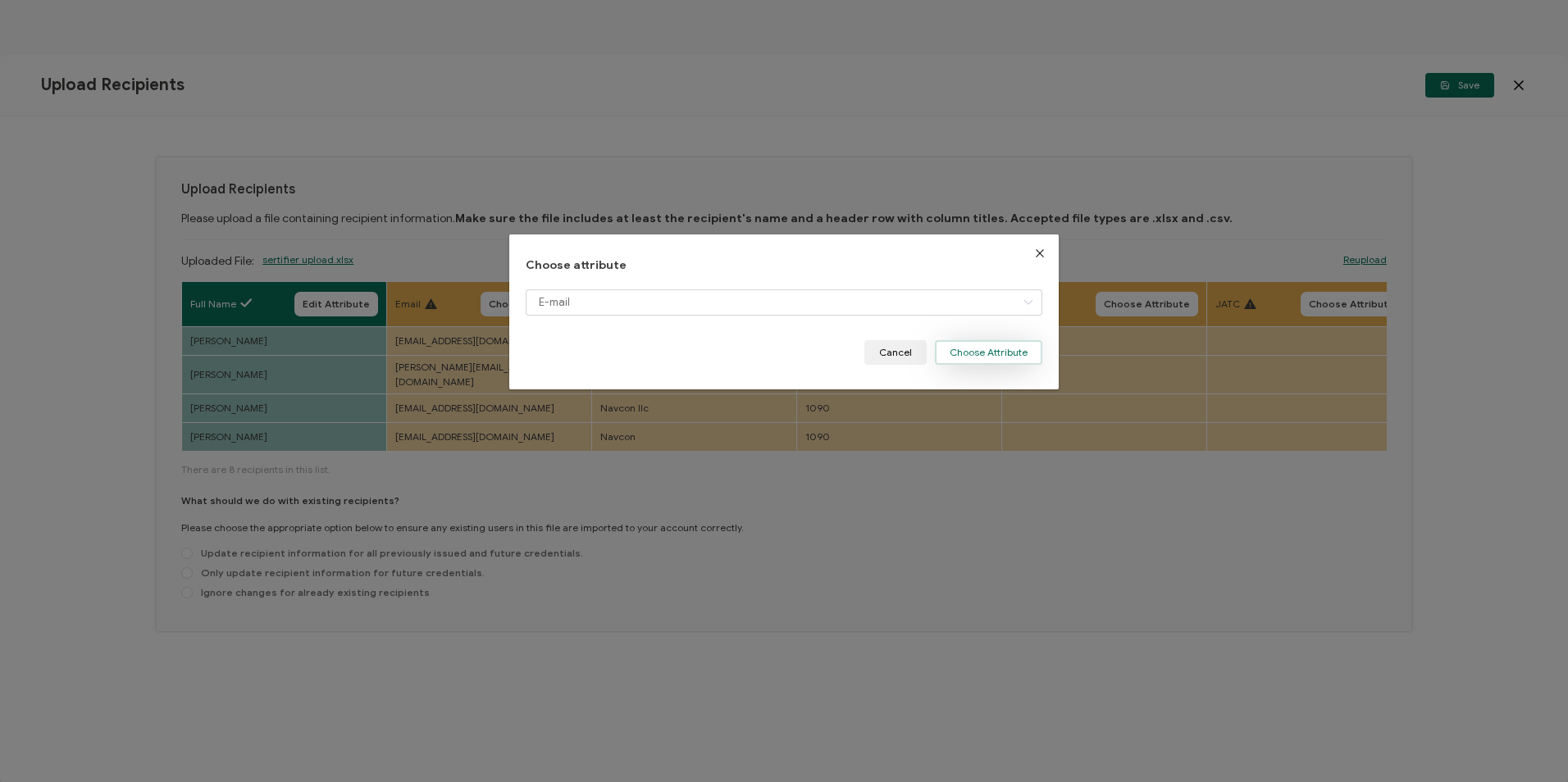 click on "Choose Attribute" at bounding box center (988, 352) 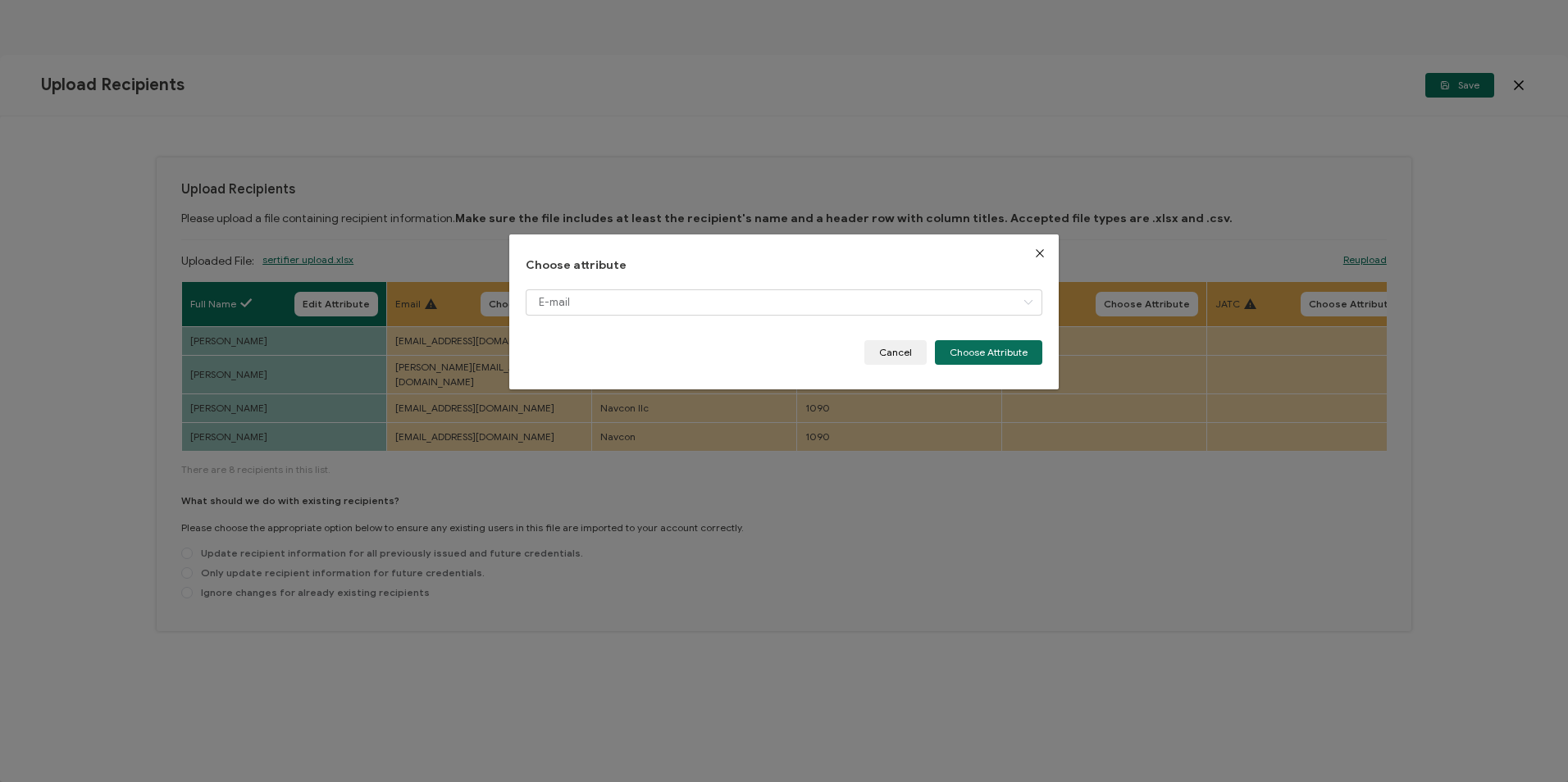 type 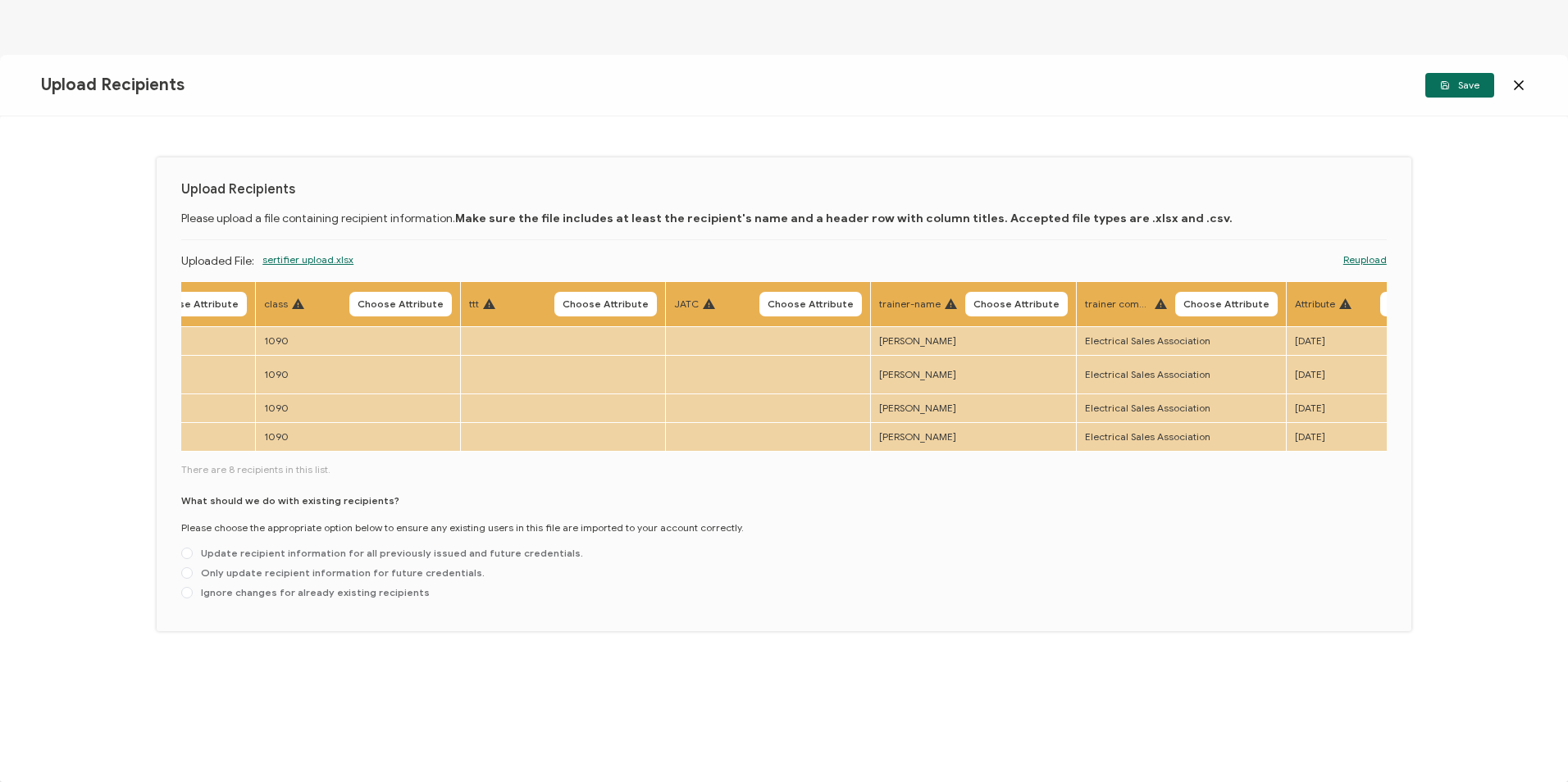 scroll, scrollTop: 0, scrollLeft: 846, axis: horizontal 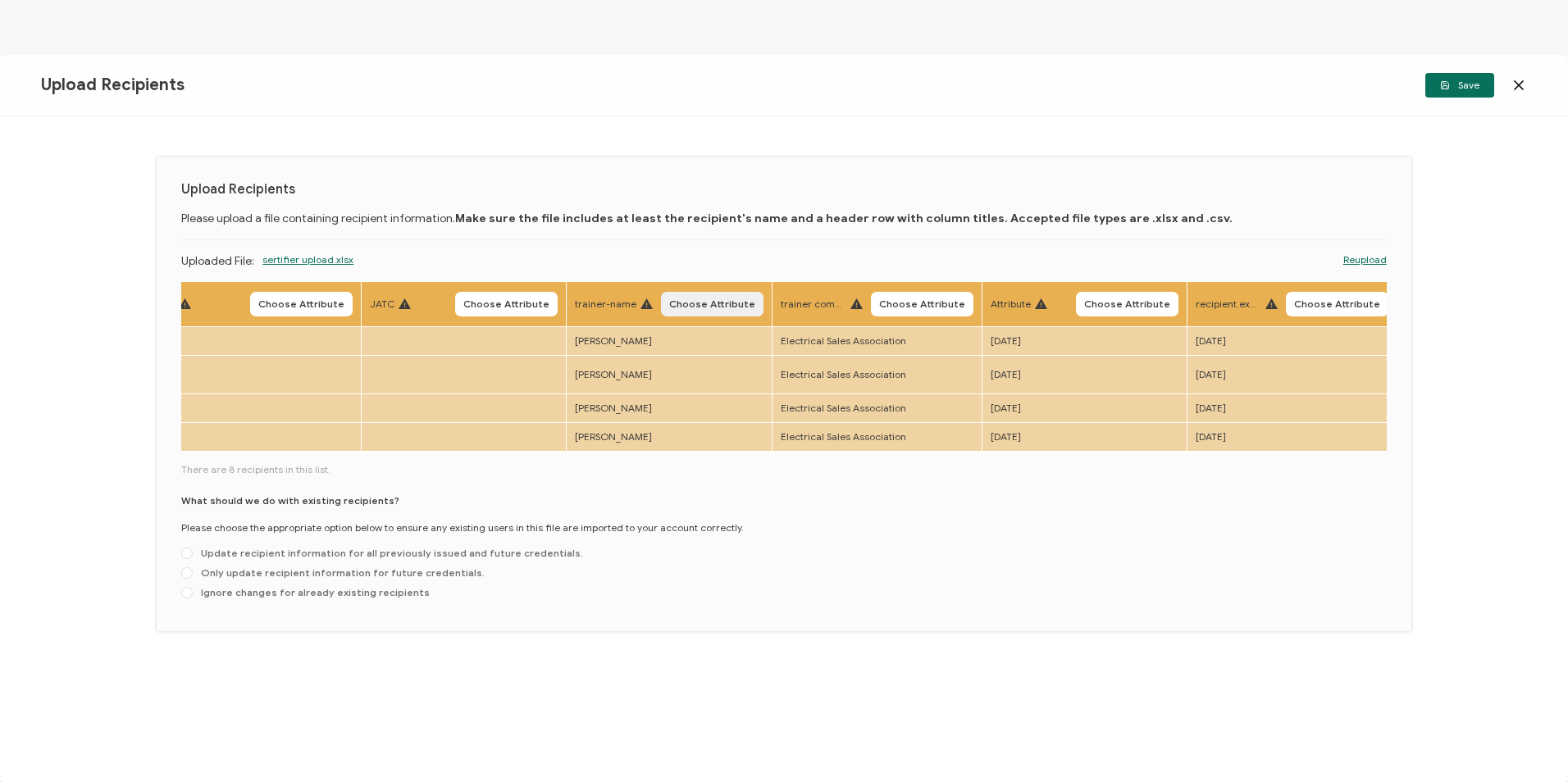 click on "Choose Attribute" at bounding box center [712, 304] 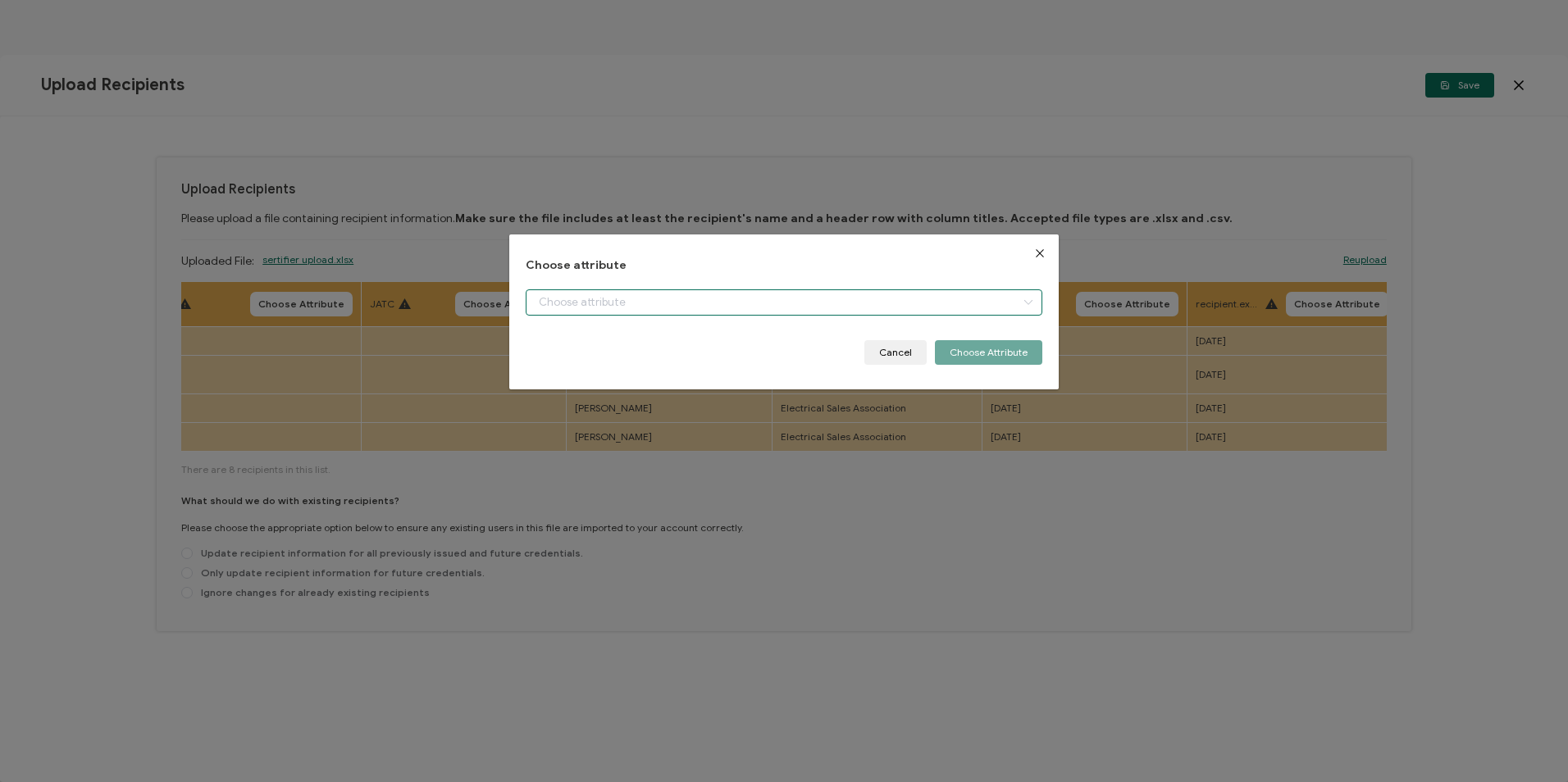 click at bounding box center (783, 302) 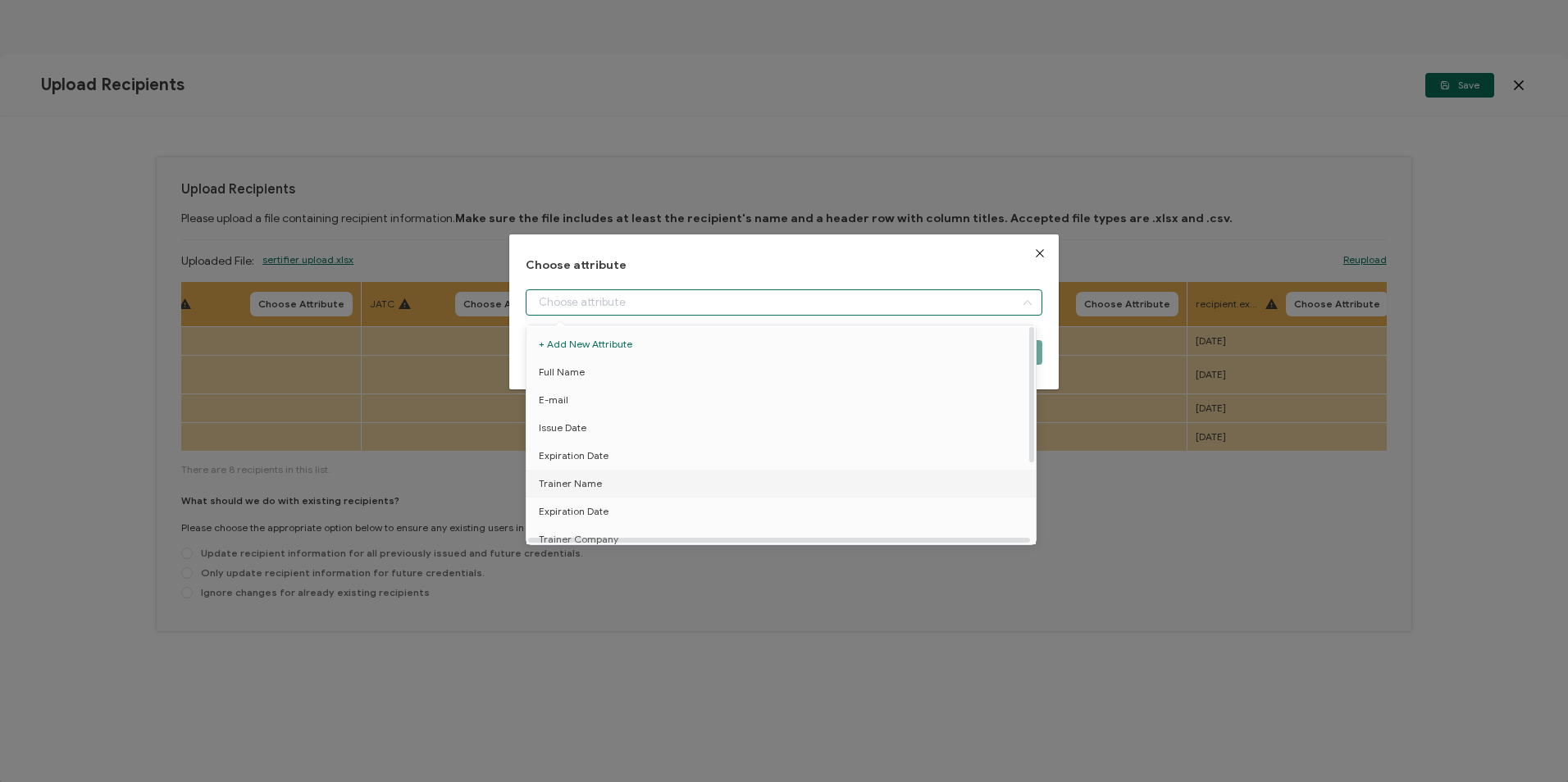 click on "Trainer Name" at bounding box center (570, 484) 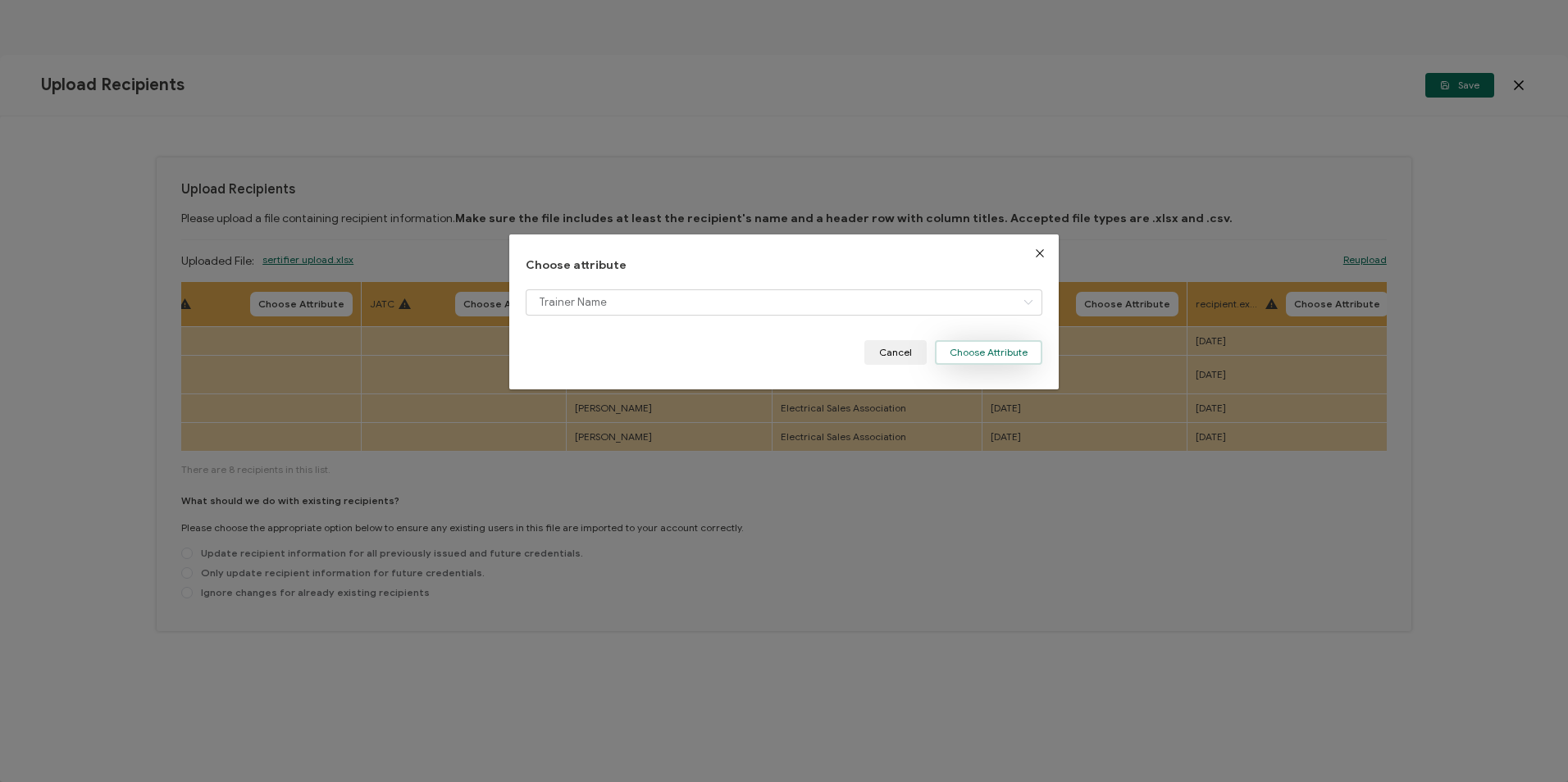 click on "Choose Attribute" at bounding box center [988, 352] 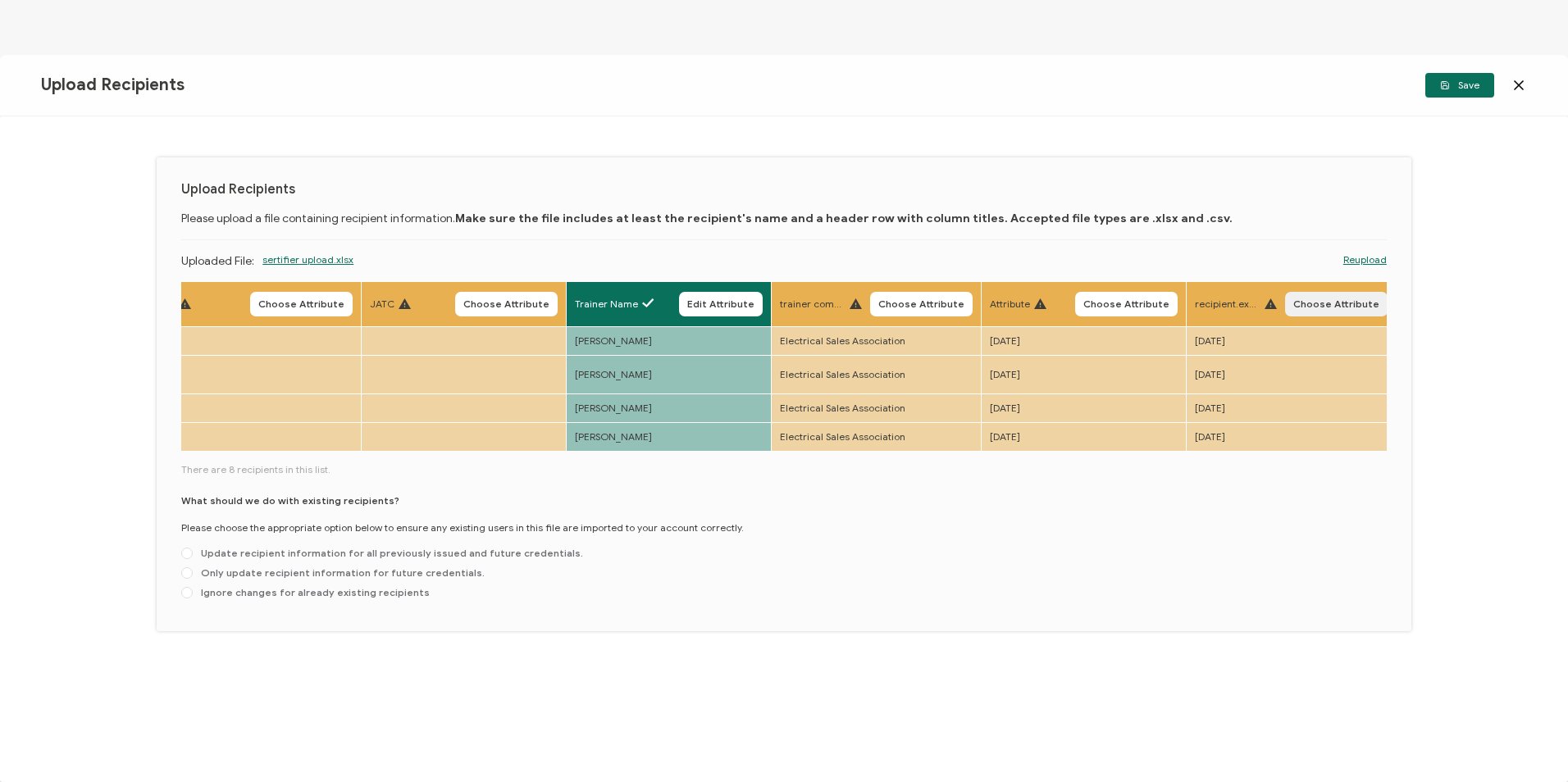 click on "Choose Attribute" at bounding box center [1336, 304] 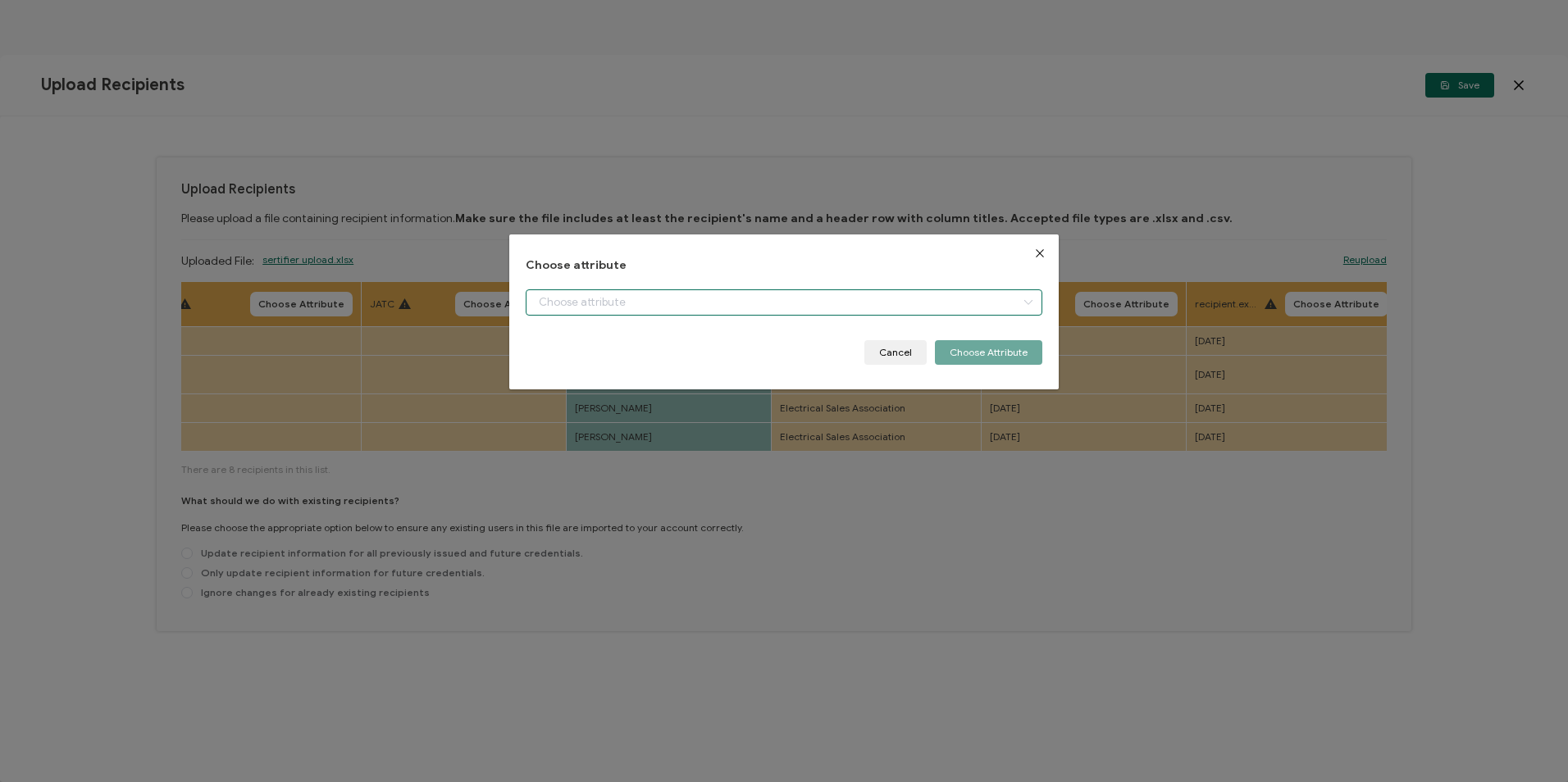 click at bounding box center (783, 302) 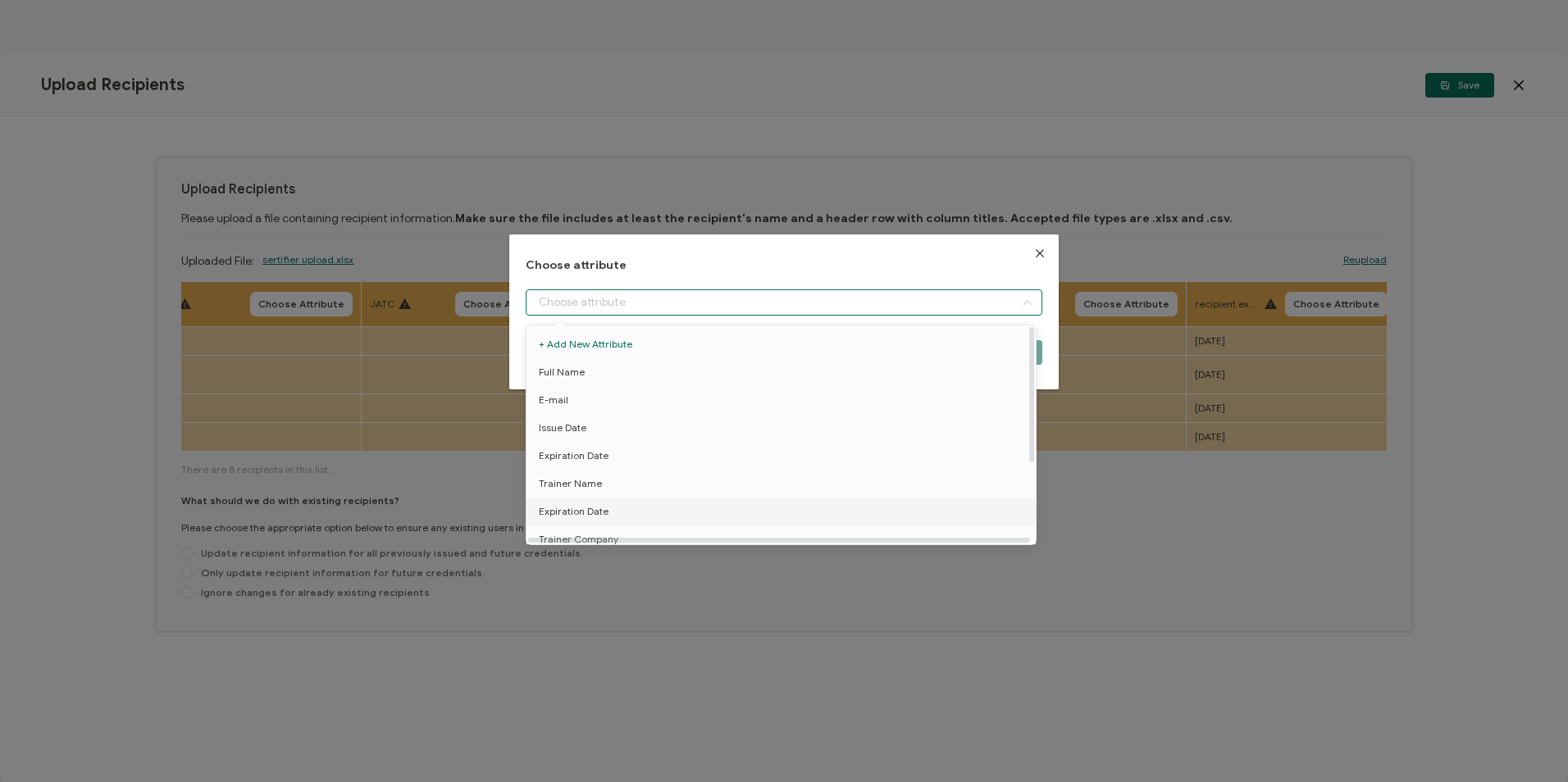click on "Expiration Date" at bounding box center (573, 511) 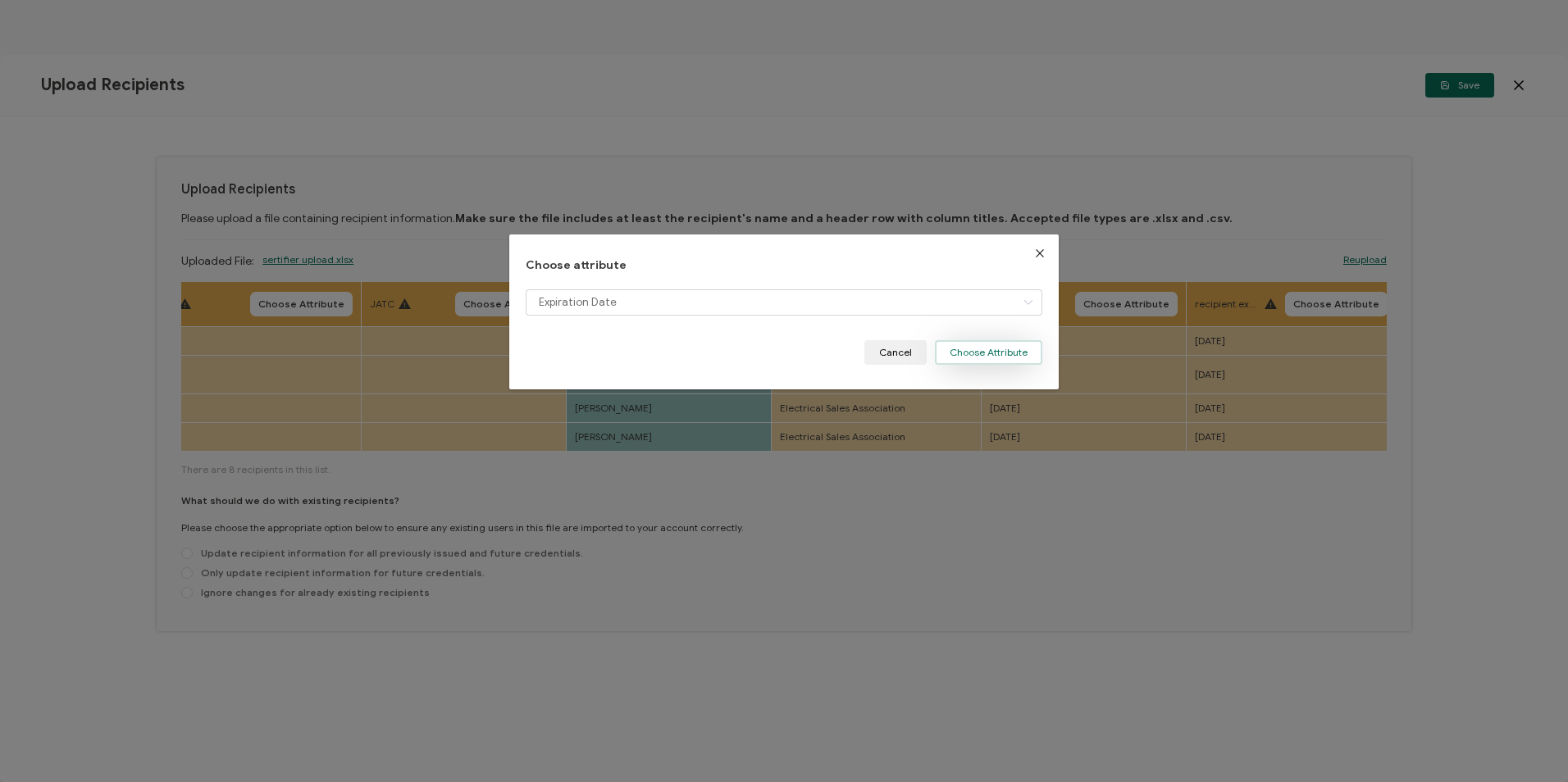 click on "Choose Attribute" at bounding box center (988, 352) 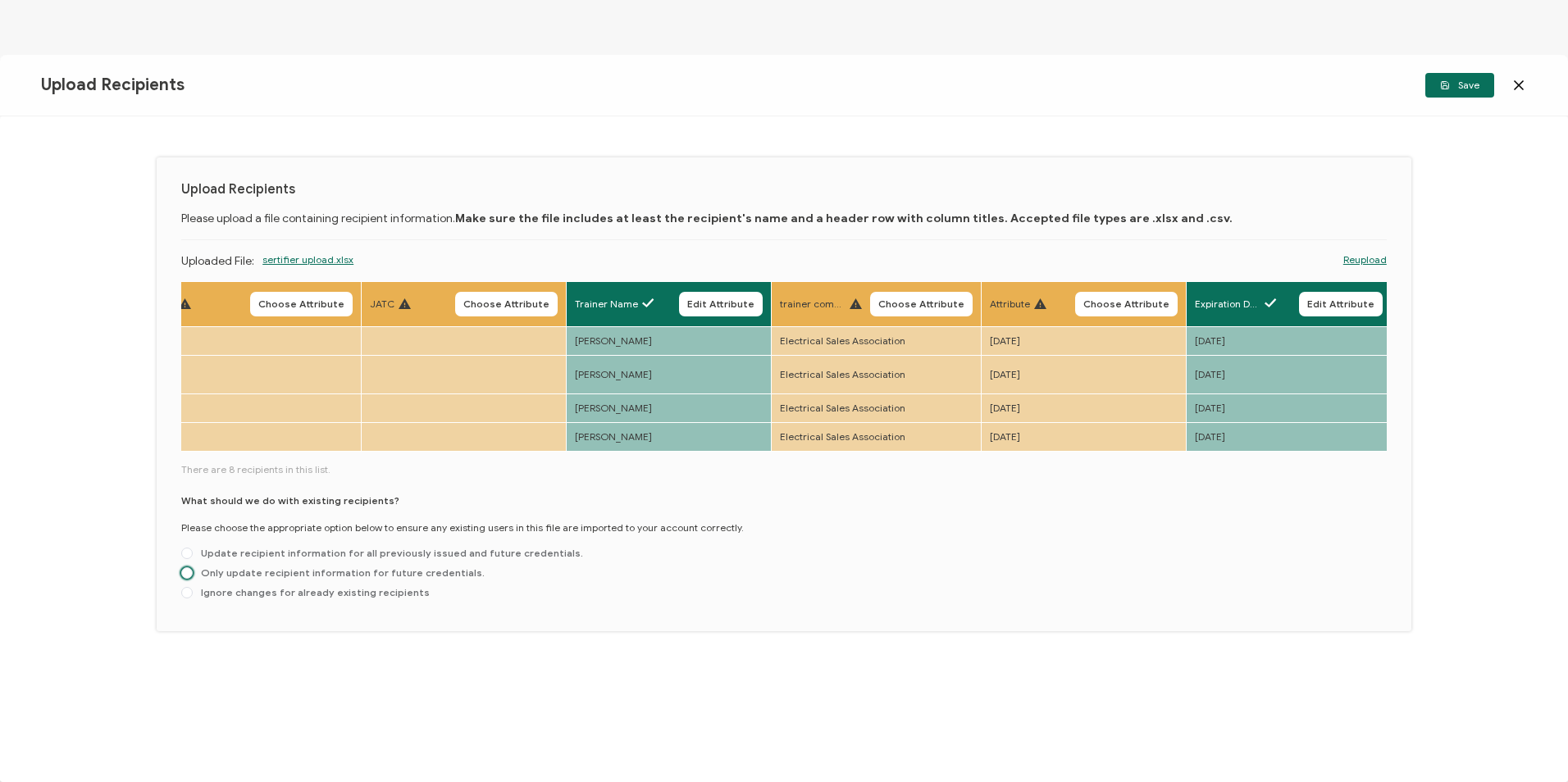 click on "Only update recipient information for future credentials." at bounding box center (339, 572) 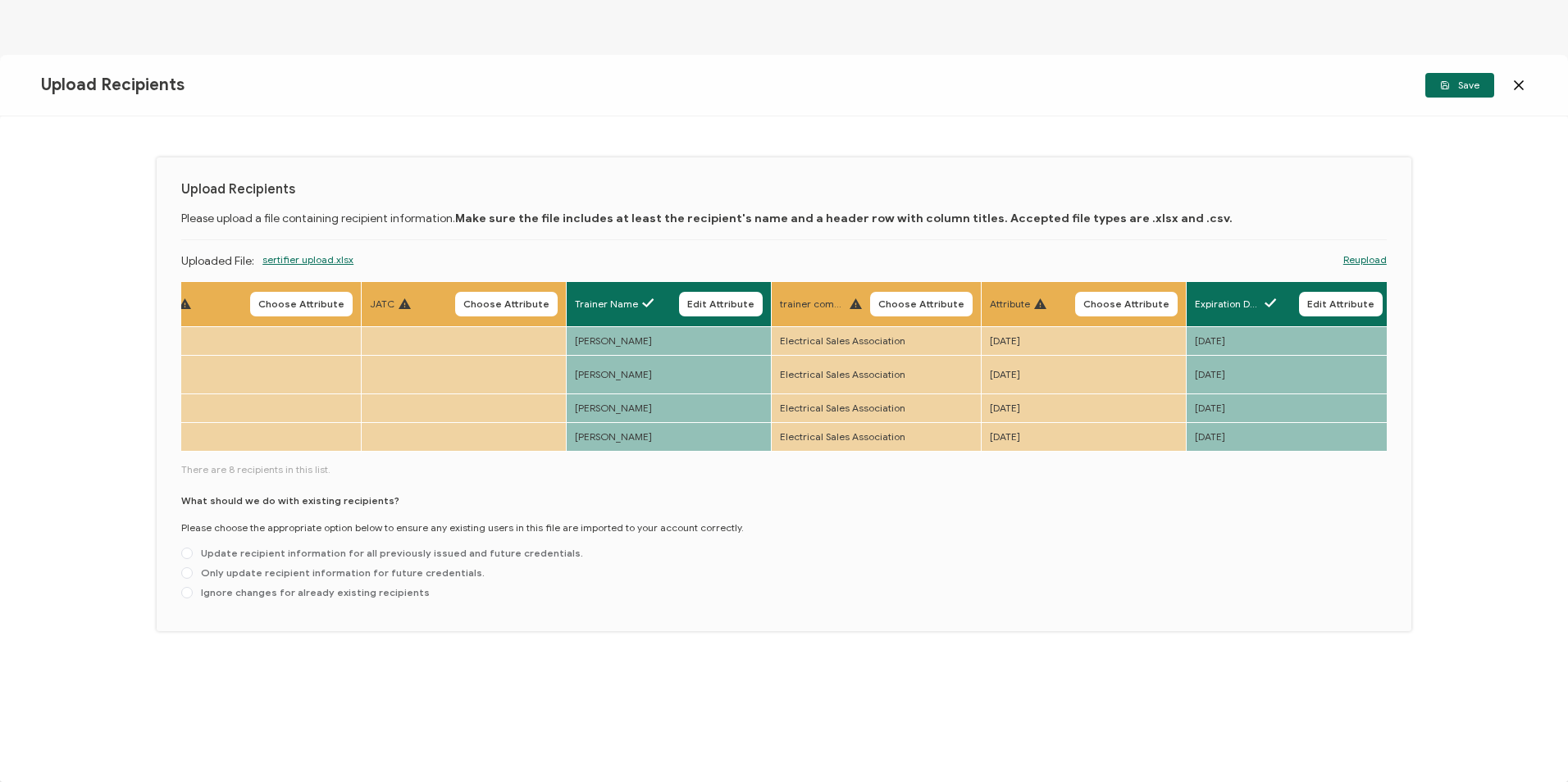 click on "Only update recipient information for future credentials." at bounding box center [187, 574] 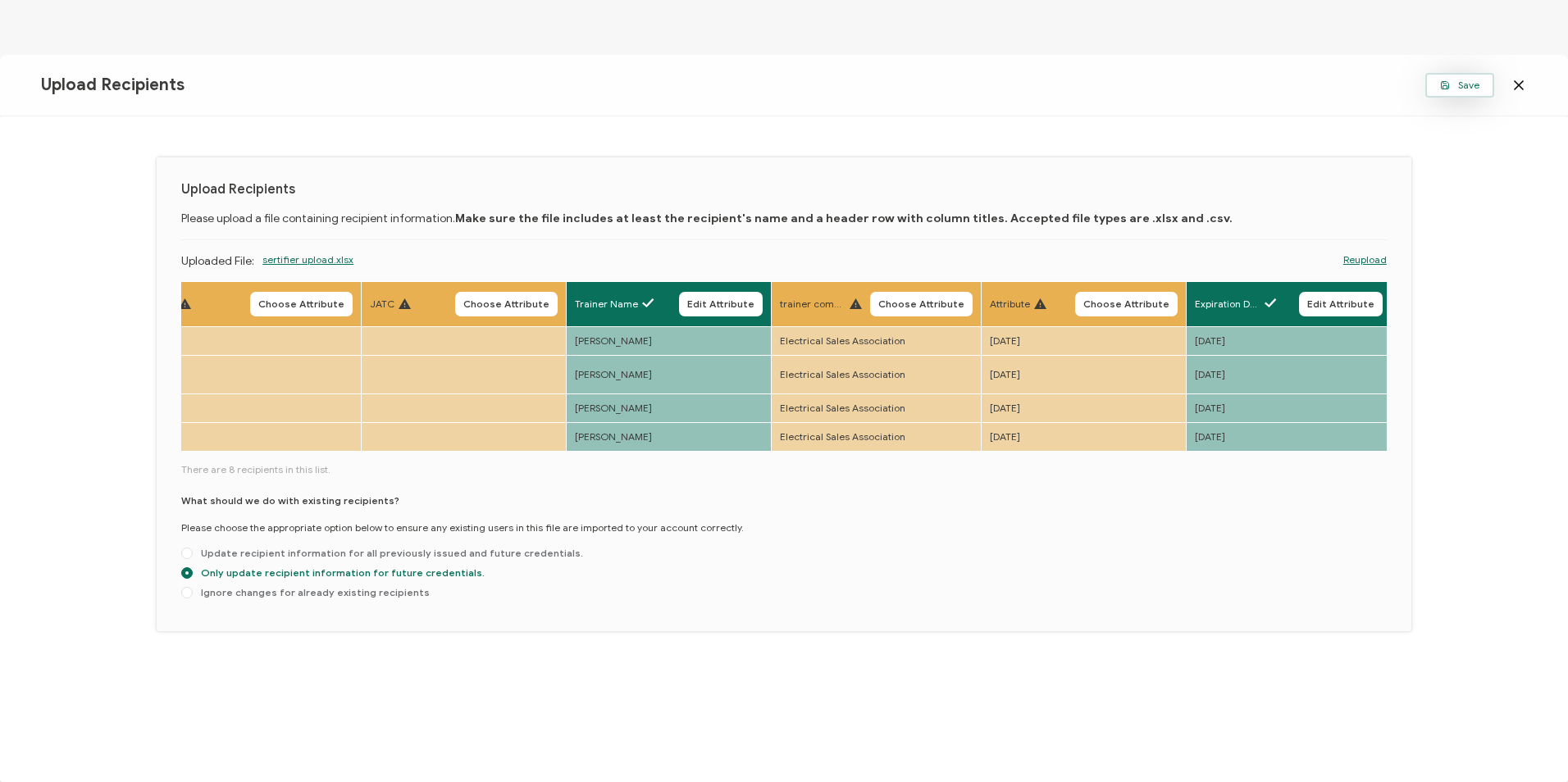 click on "Save" at bounding box center [1460, 85] 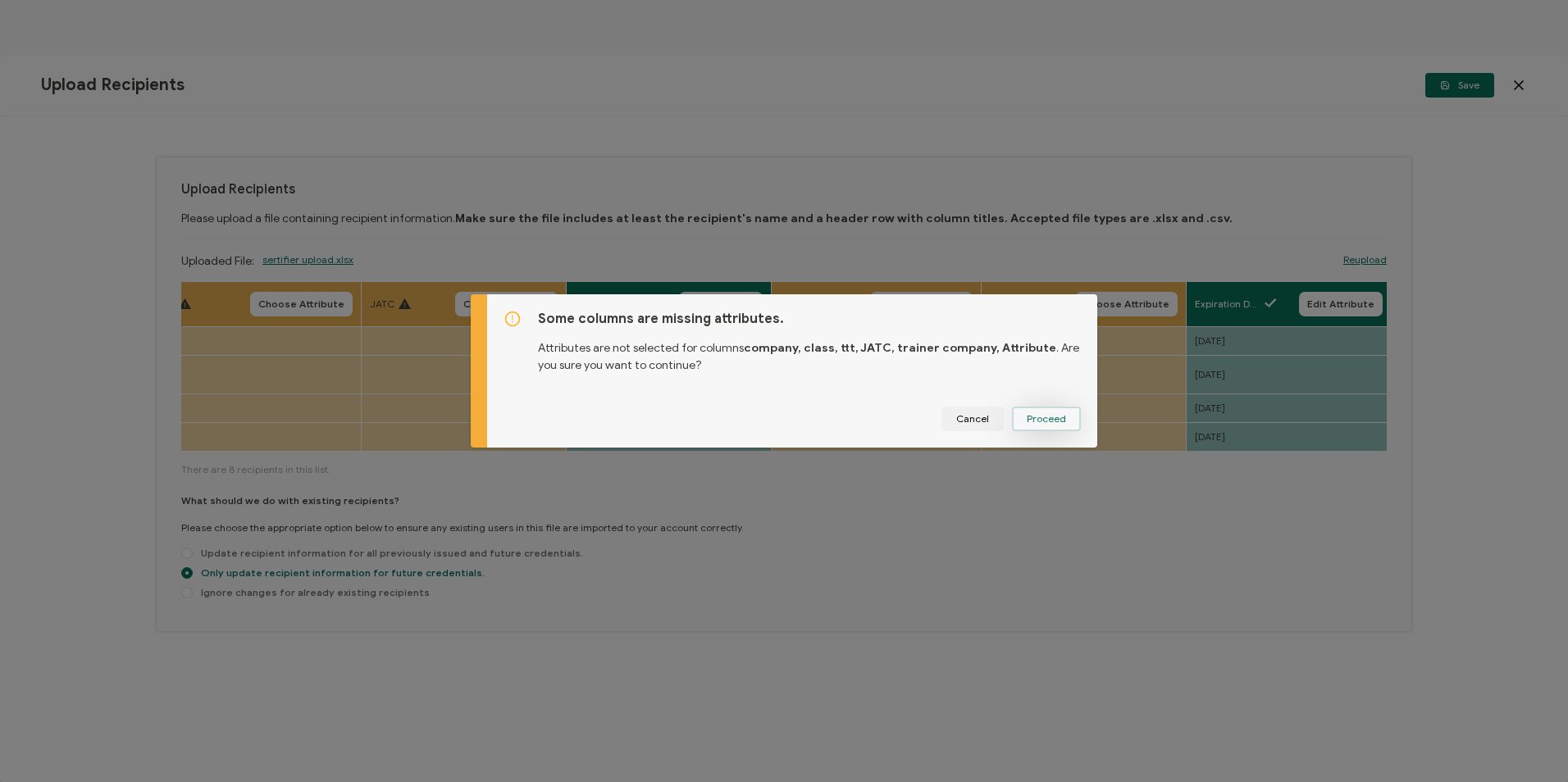 click on "Proceed" at bounding box center [1046, 419] 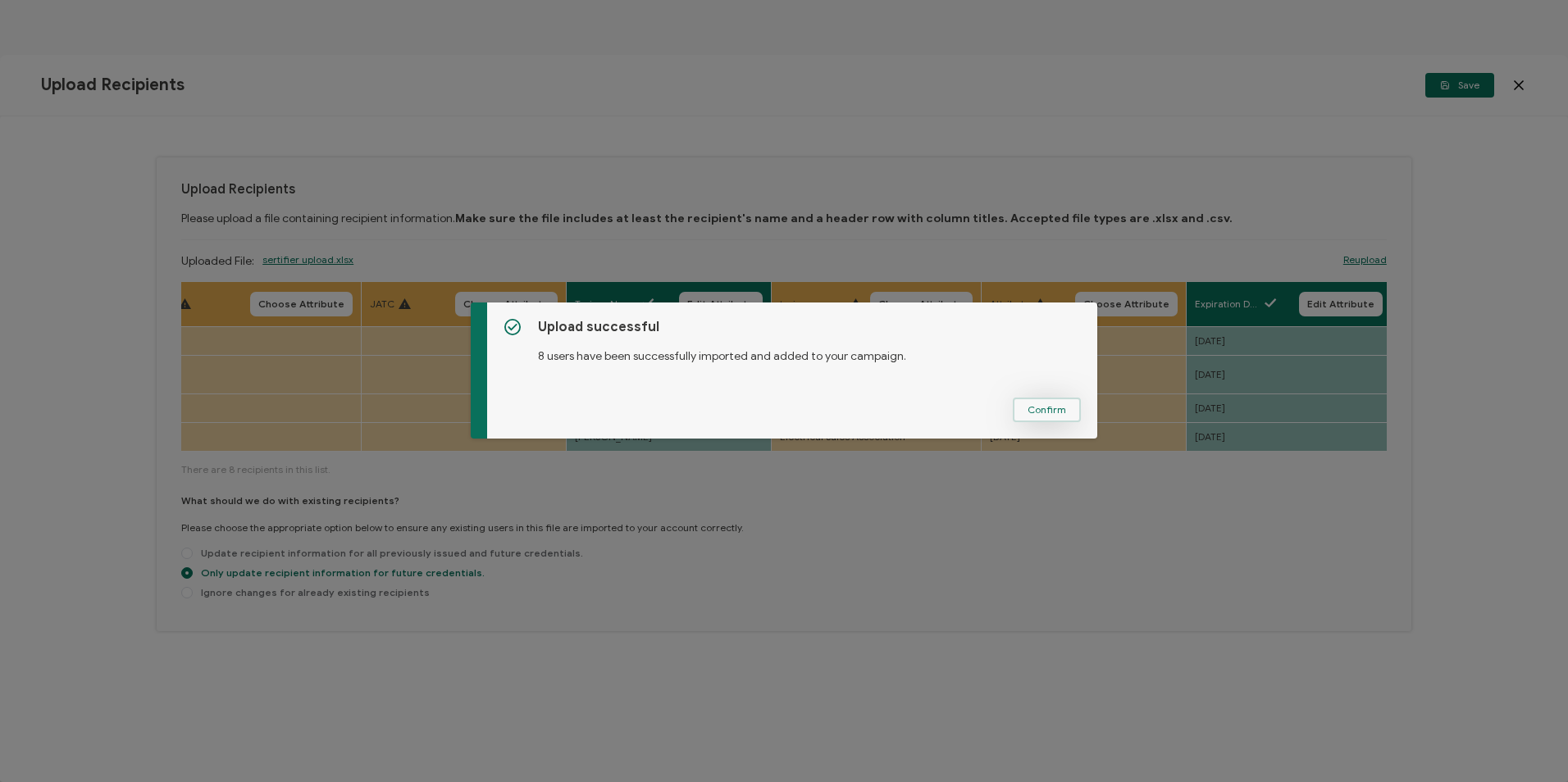 click on "Confirm" at bounding box center [1046, 410] 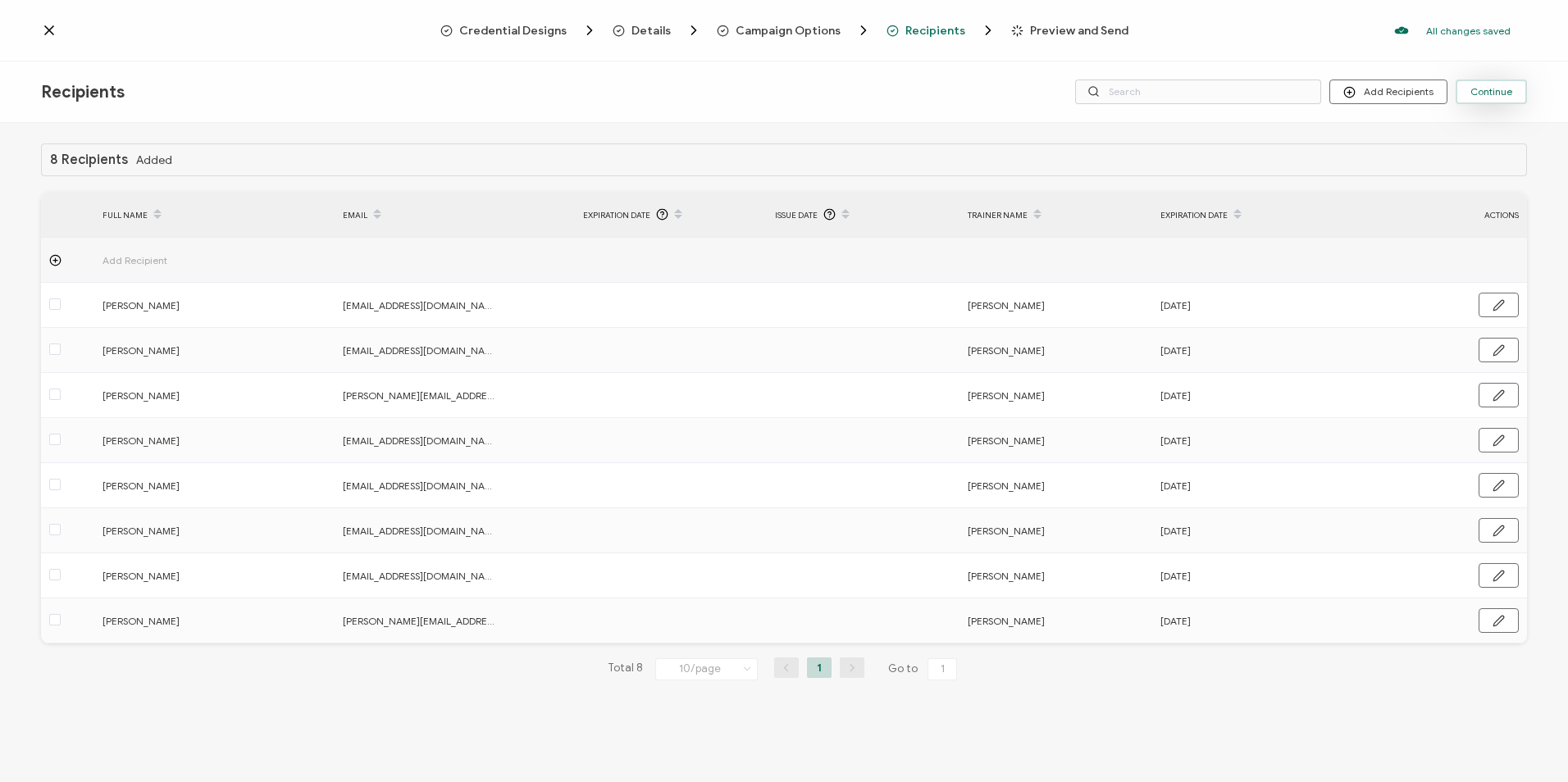 click on "Continue" at bounding box center [1491, 92] 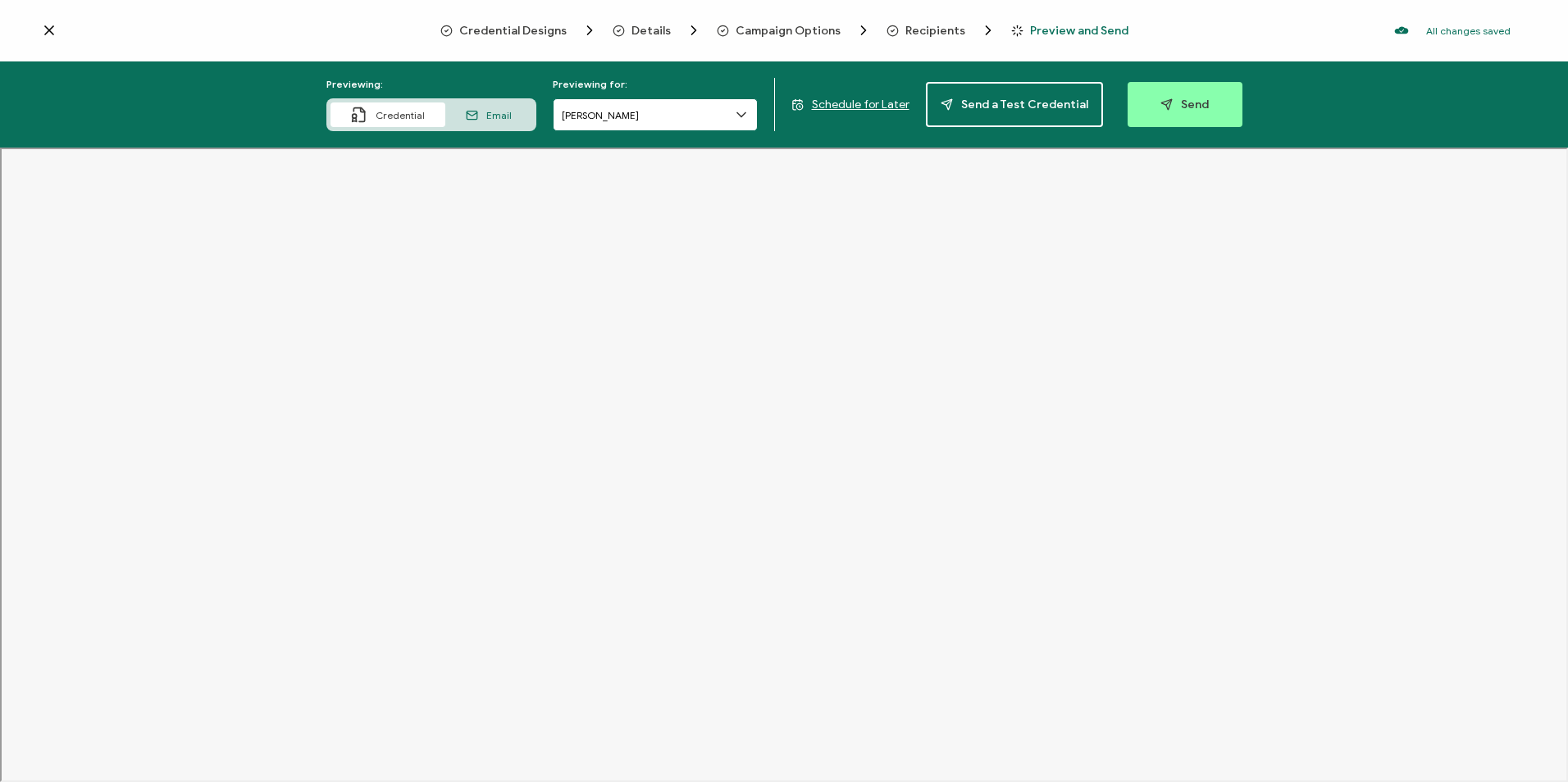 click on "[PERSON_NAME]" at bounding box center (655, 115) 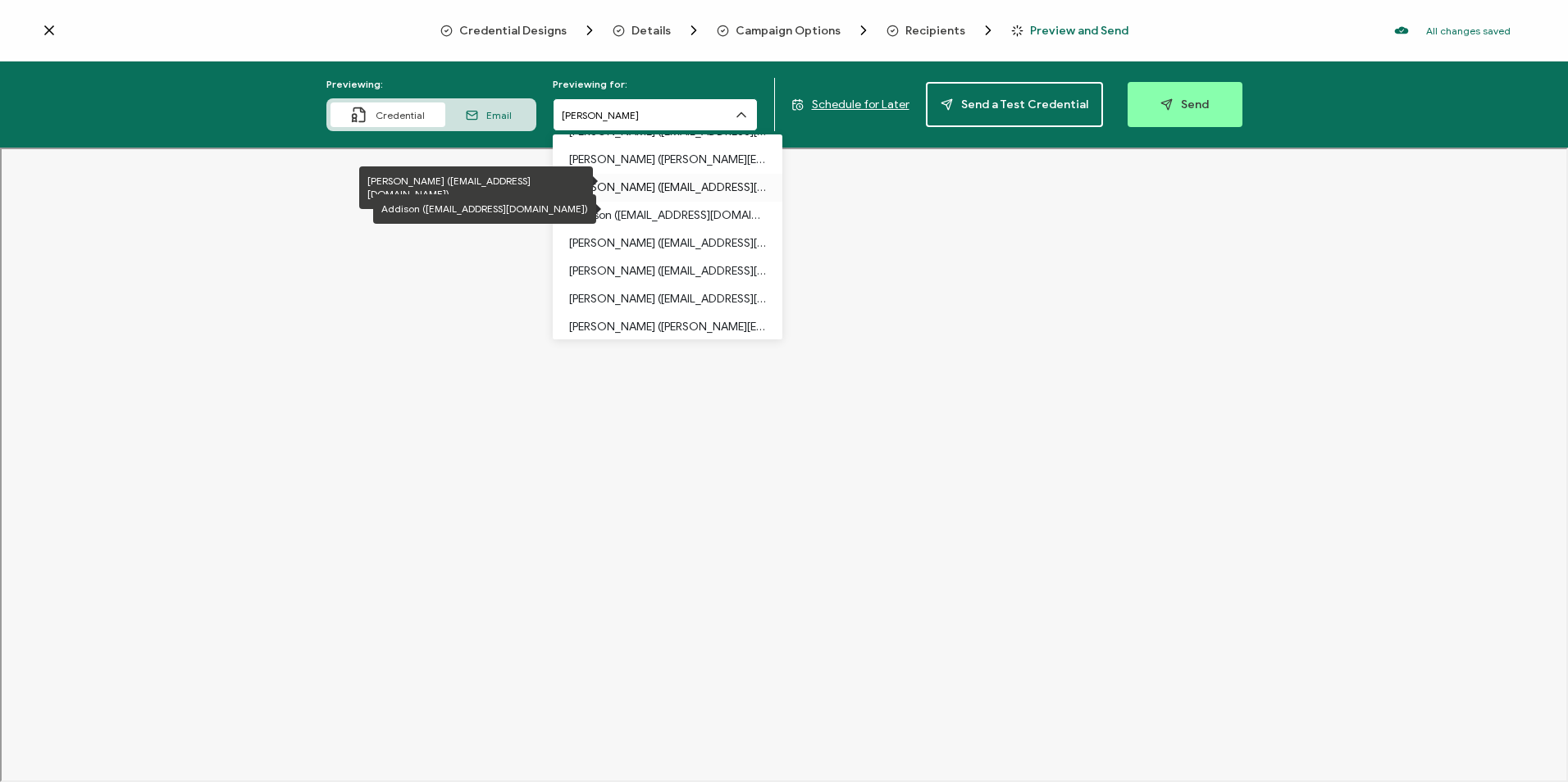 scroll, scrollTop: 28, scrollLeft: 0, axis: vertical 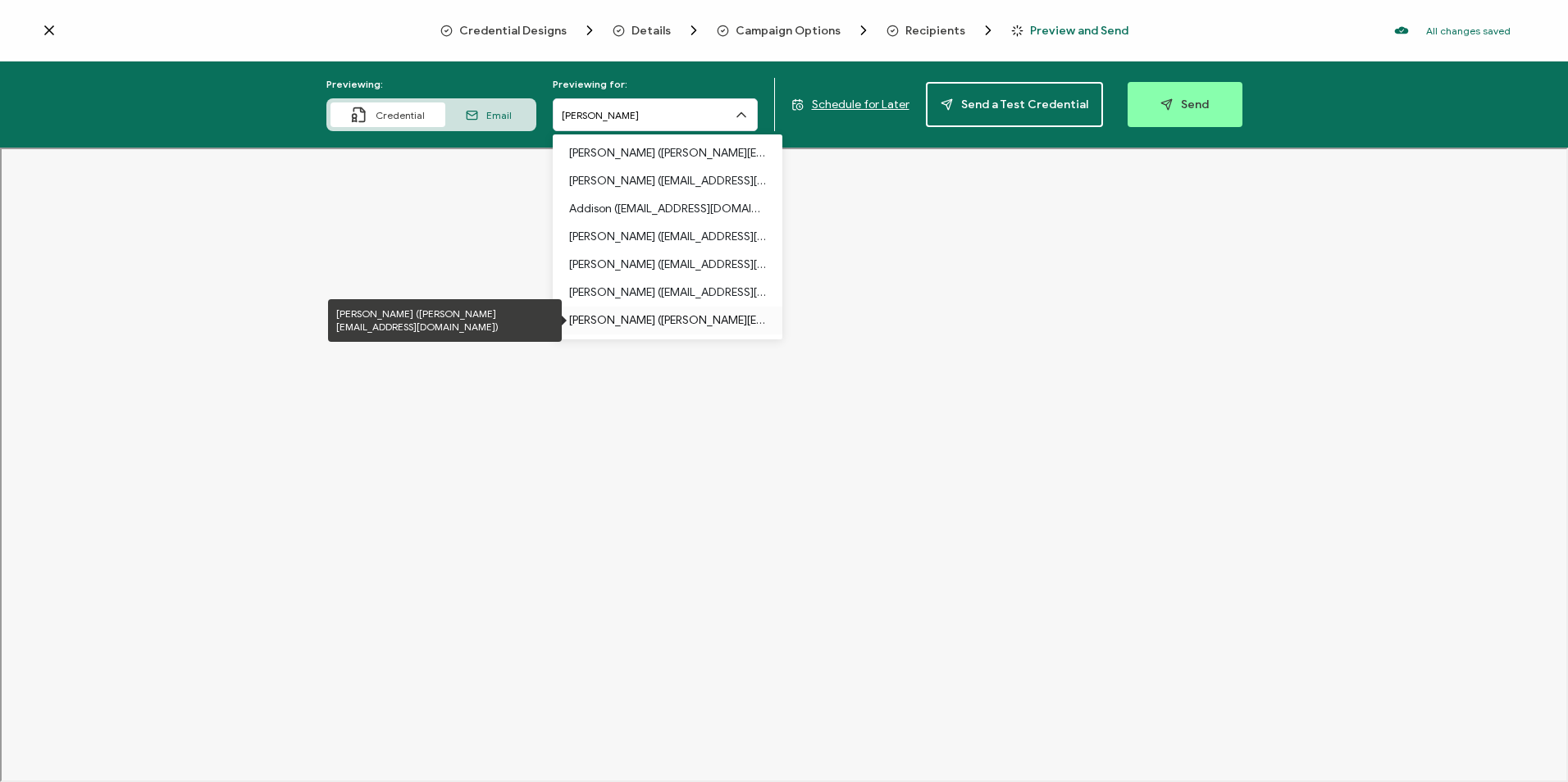 click on "[PERSON_NAME]  ([PERSON_NAME][EMAIL_ADDRESS][DOMAIN_NAME])" at bounding box center (668, 321) 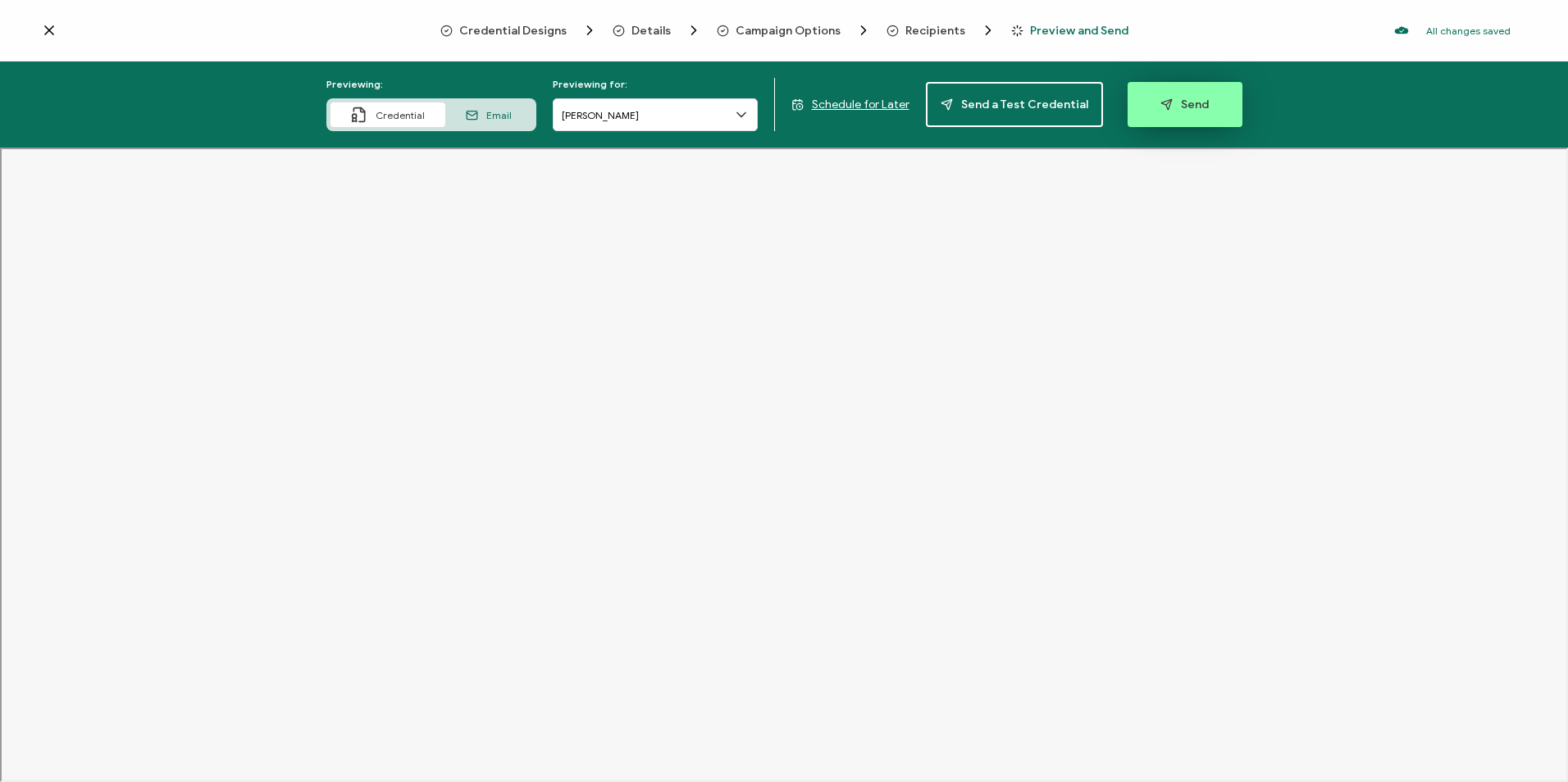 click on "Send" at bounding box center [1185, 104] 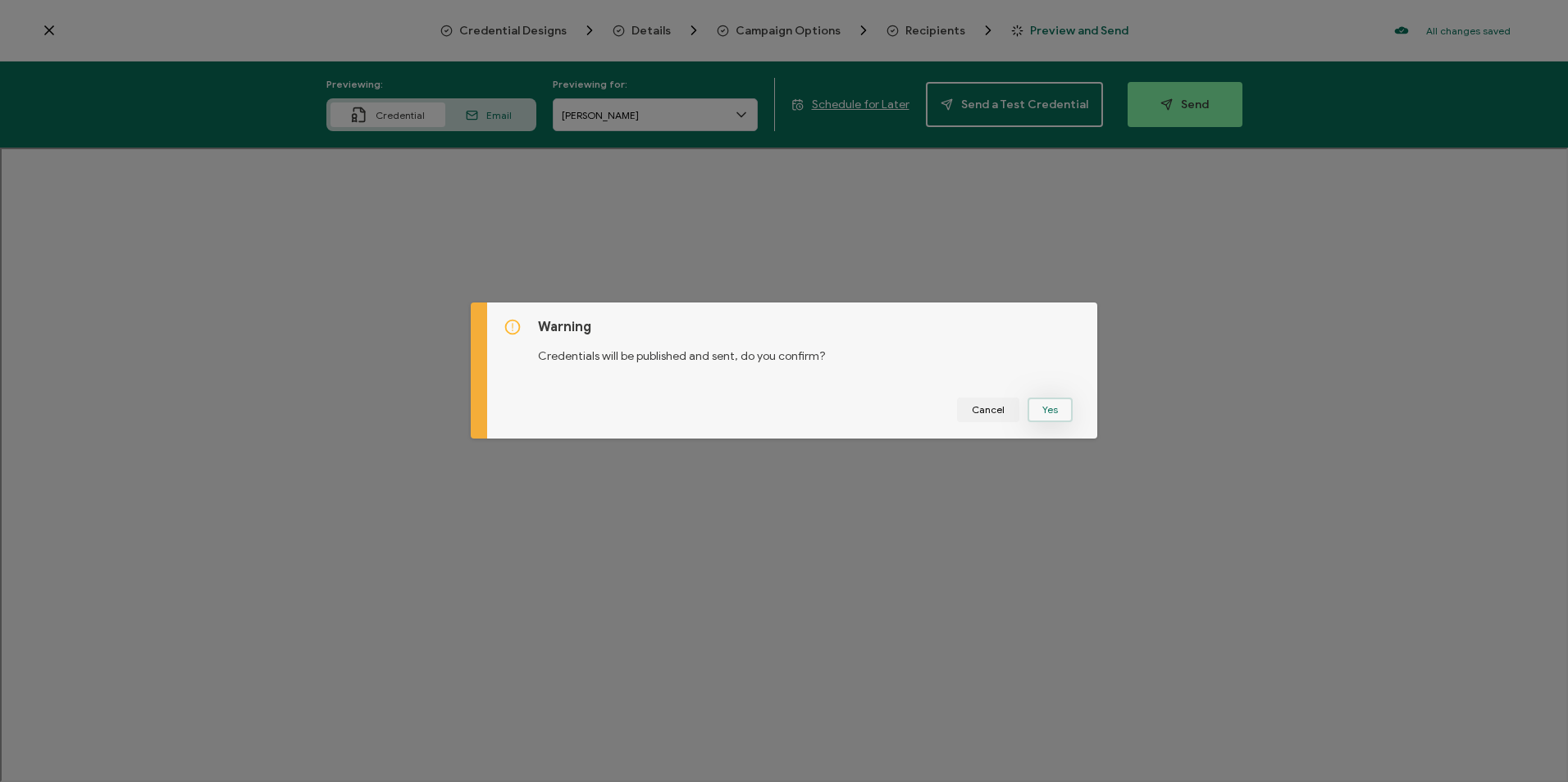 click on "Yes" at bounding box center [1050, 410] 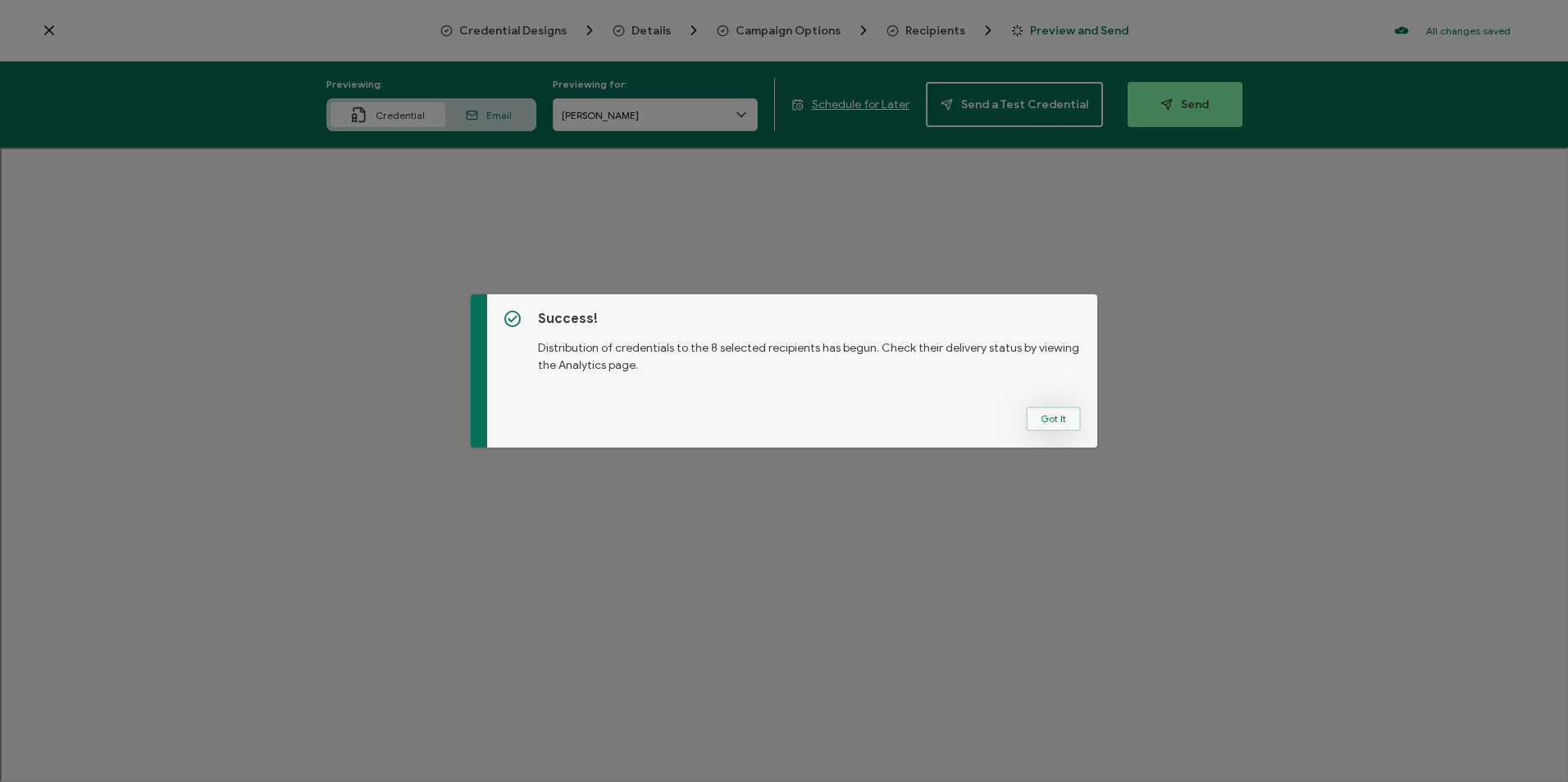 click on "Got It" at bounding box center [1053, 419] 